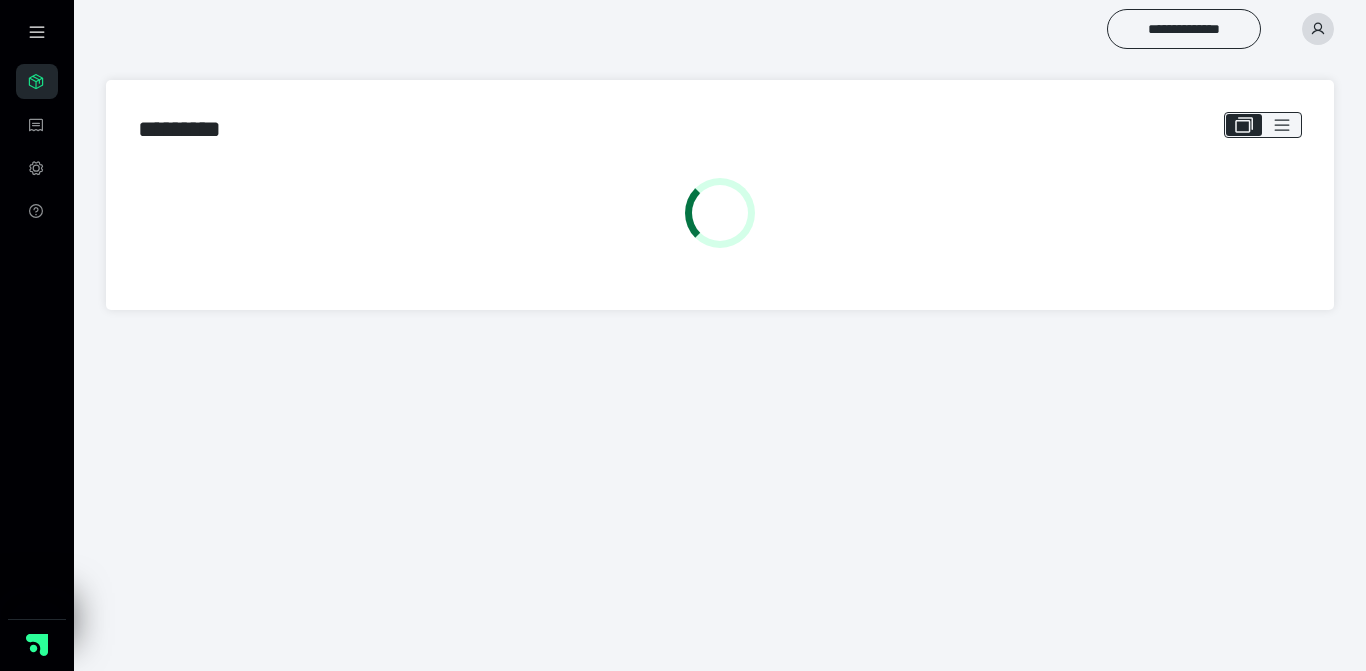 scroll, scrollTop: 0, scrollLeft: 0, axis: both 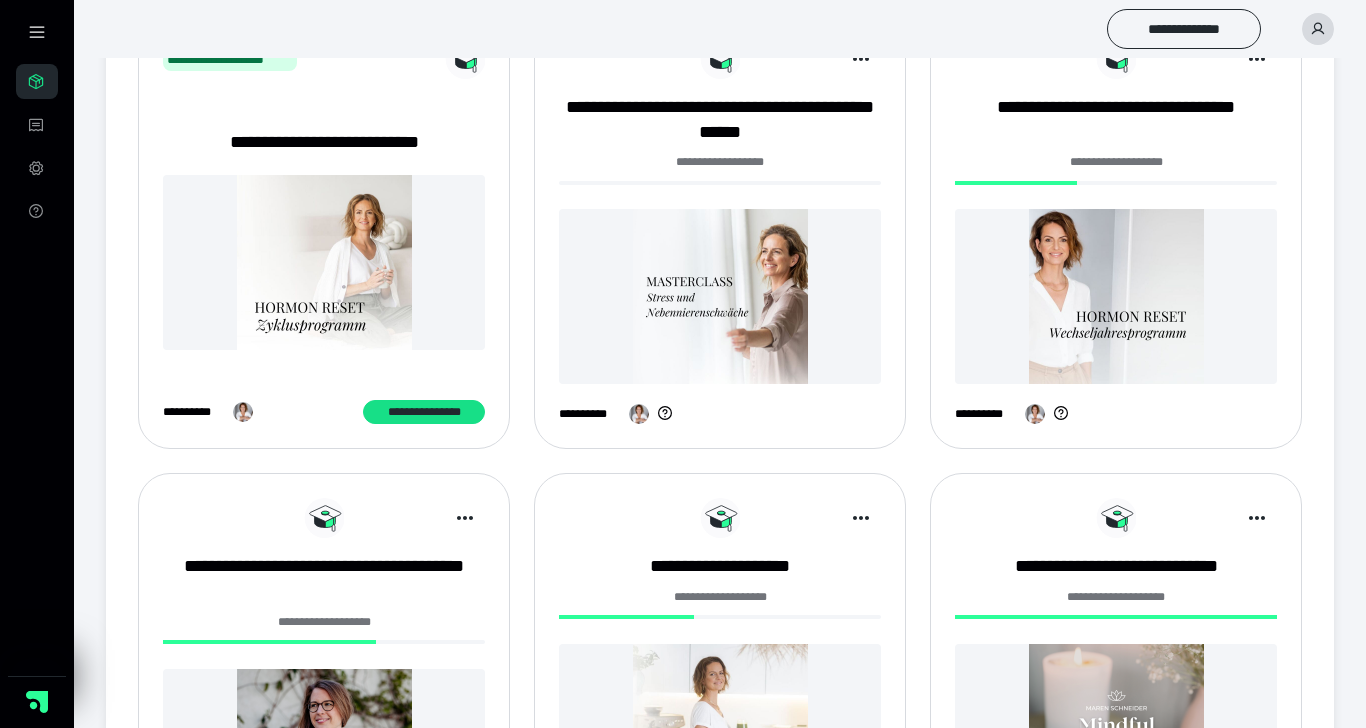 click at bounding box center (1116, 296) 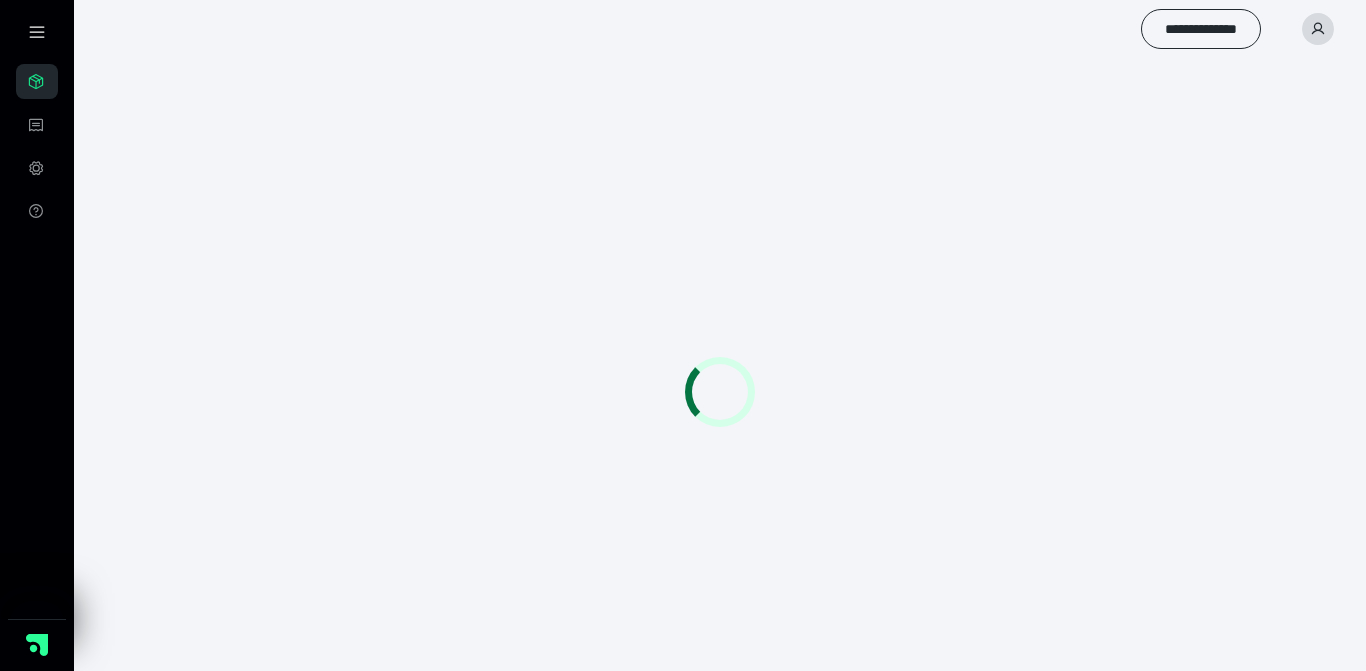 scroll, scrollTop: 0, scrollLeft: 0, axis: both 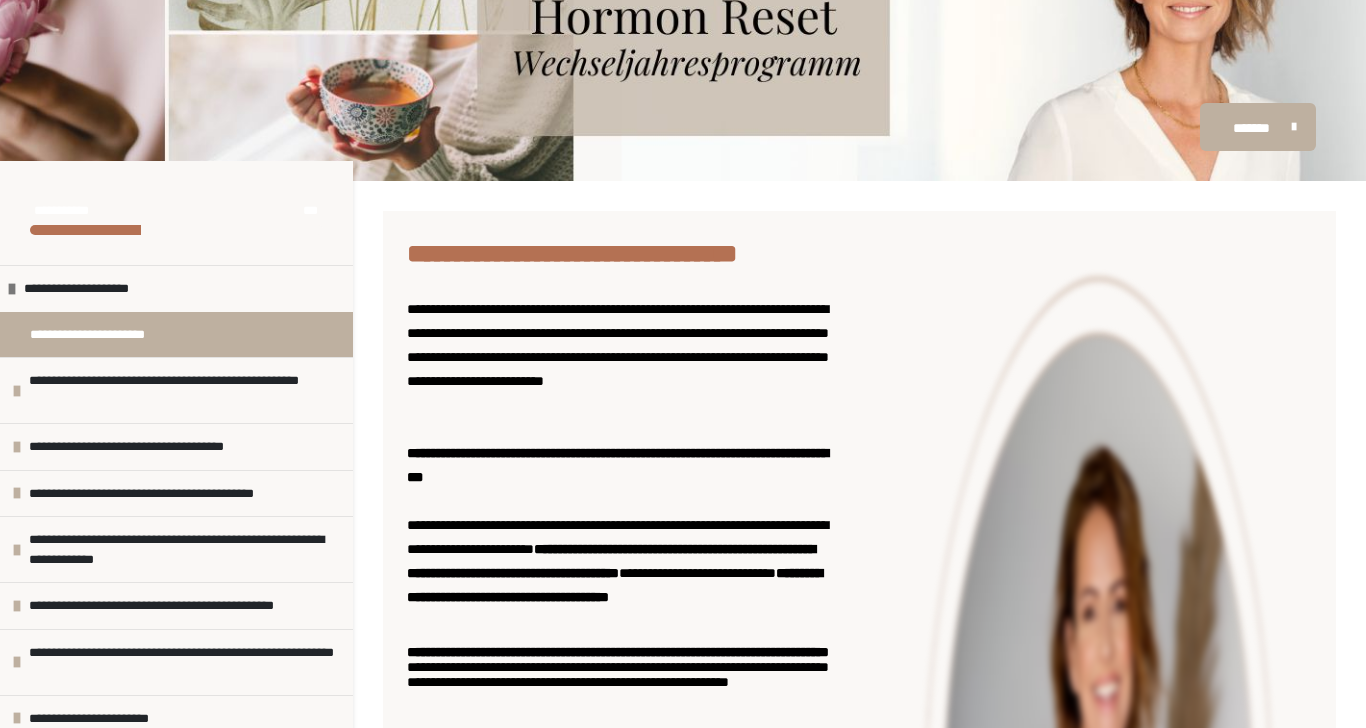 click on "**********" at bounding box center [186, 390] 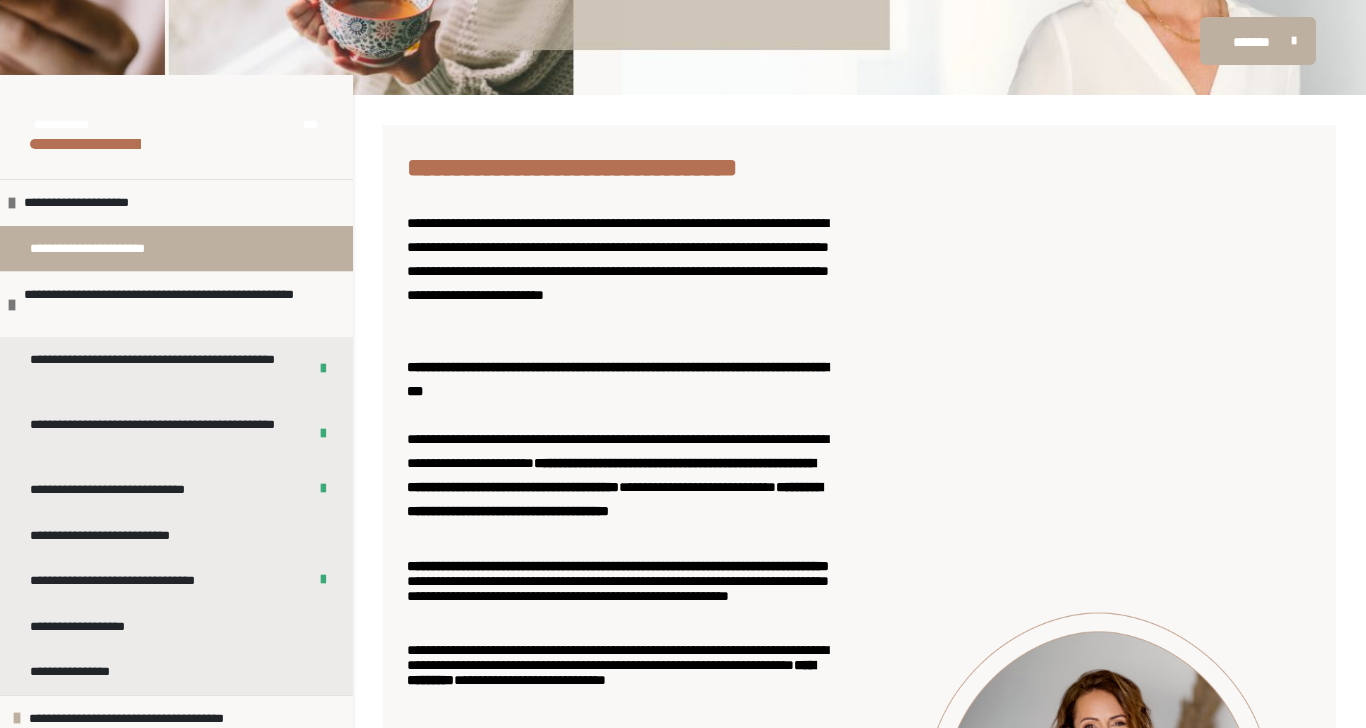 scroll, scrollTop: 204, scrollLeft: 0, axis: vertical 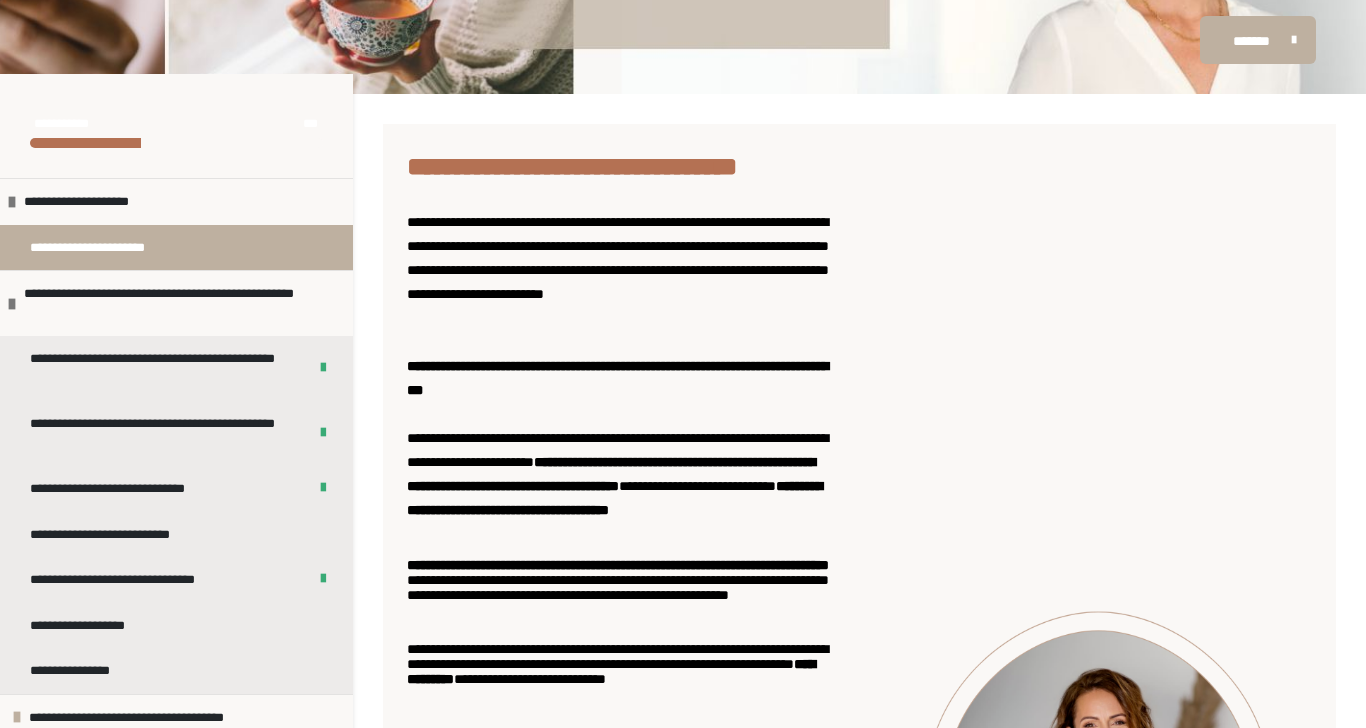 click on "**********" at bounding box center [142, 580] 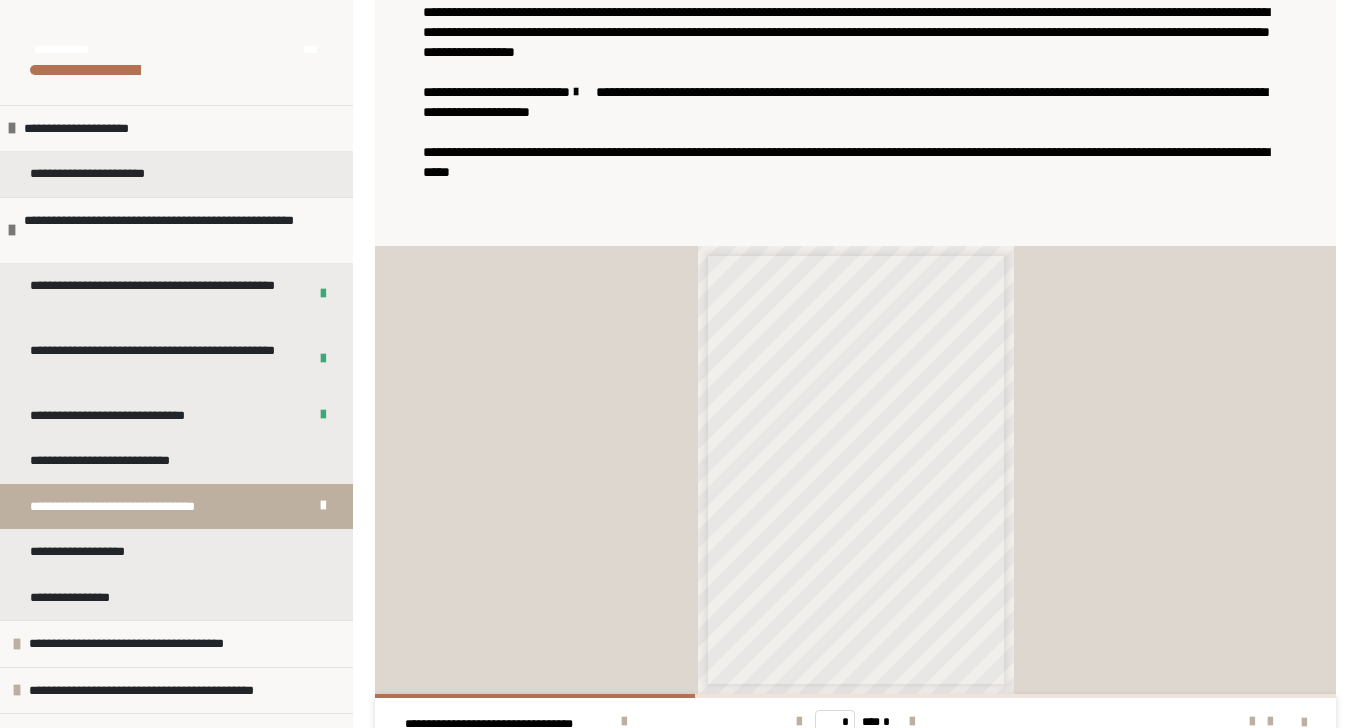 scroll, scrollTop: 592, scrollLeft: 0, axis: vertical 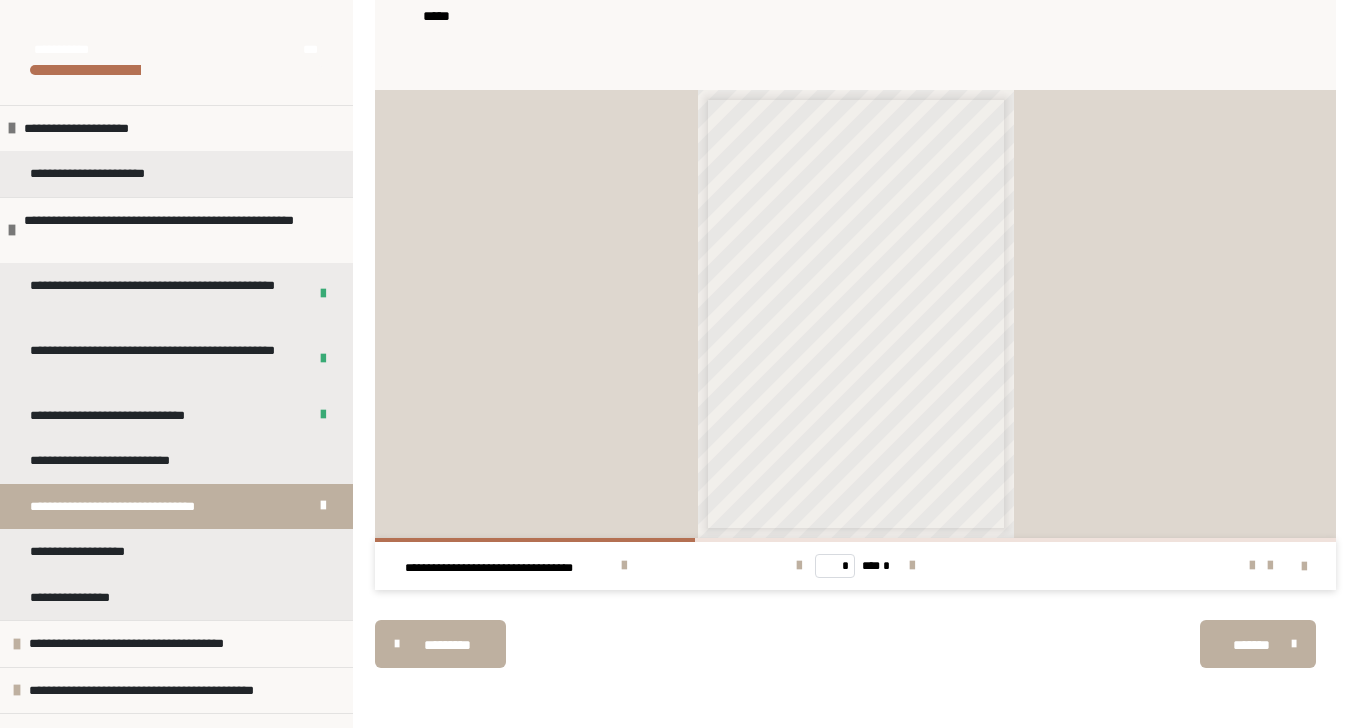 click on "**********" at bounding box center (130, 461) 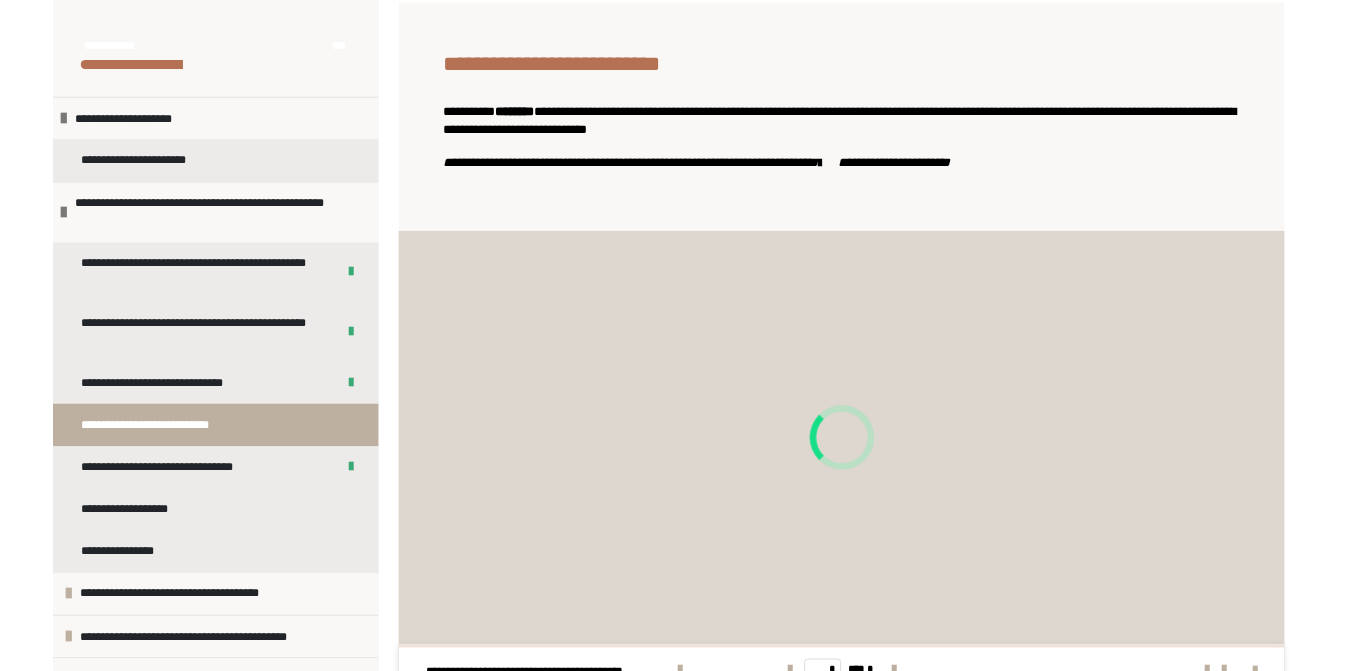scroll, scrollTop: 345, scrollLeft: 0, axis: vertical 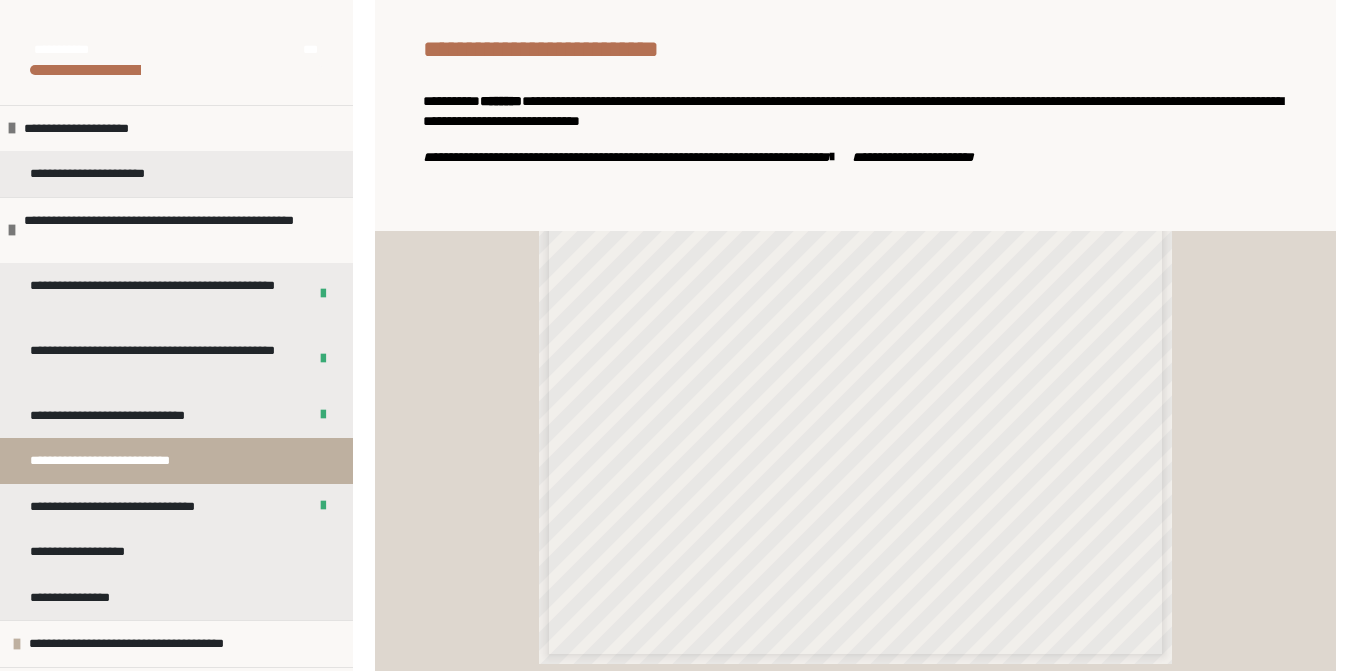 click on "**********" at bounding box center [855, 440] 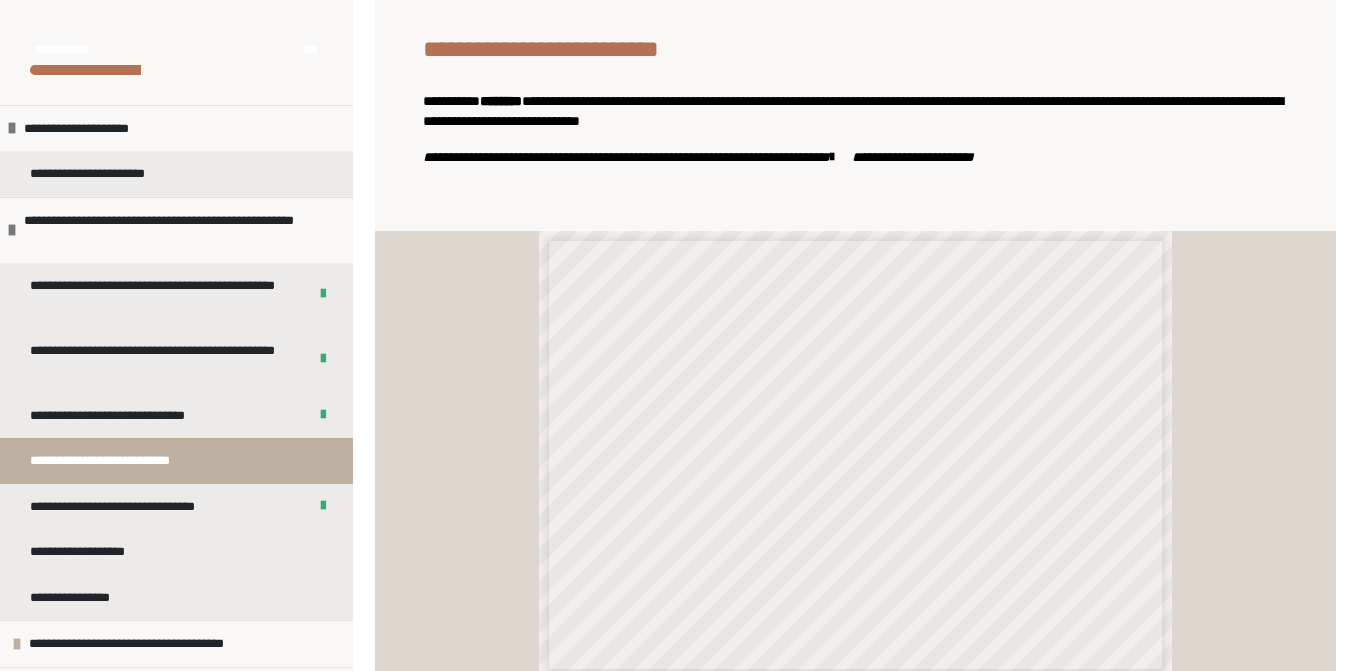 scroll, scrollTop: 15, scrollLeft: 0, axis: vertical 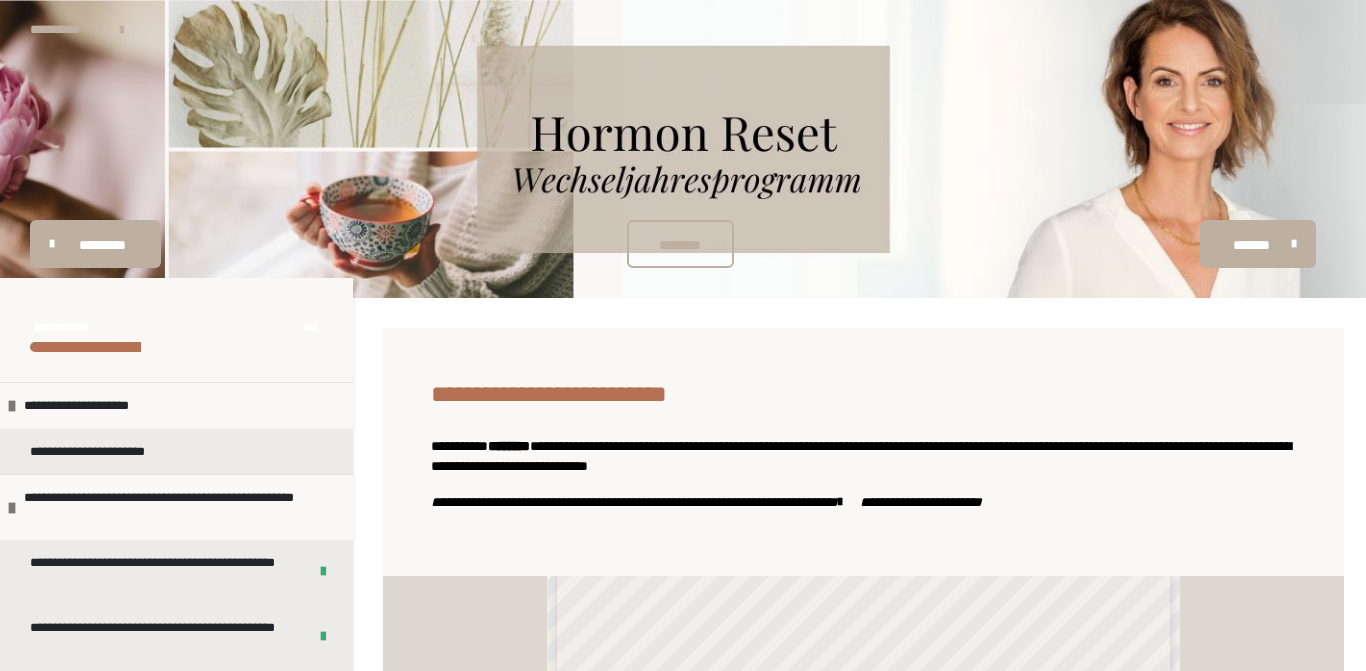 click on "**********" at bounding box center [863, 785] 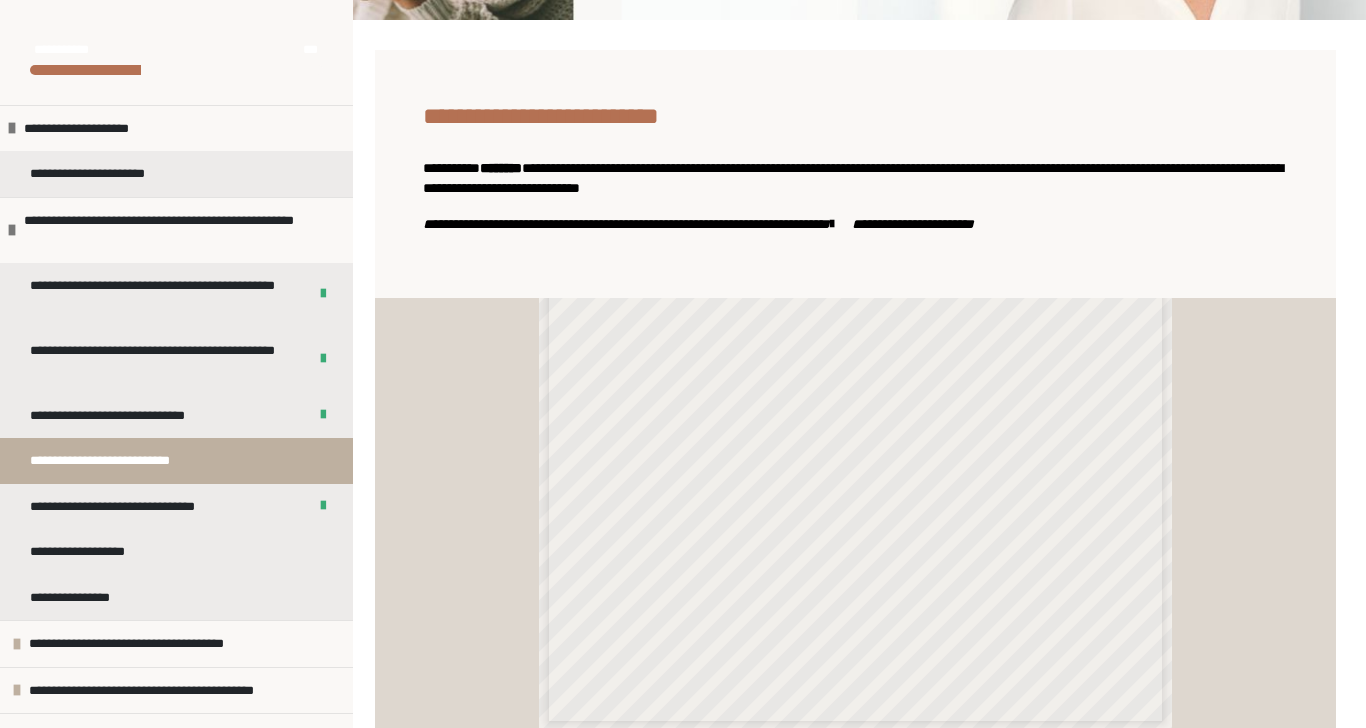scroll, scrollTop: 488, scrollLeft: 0, axis: vertical 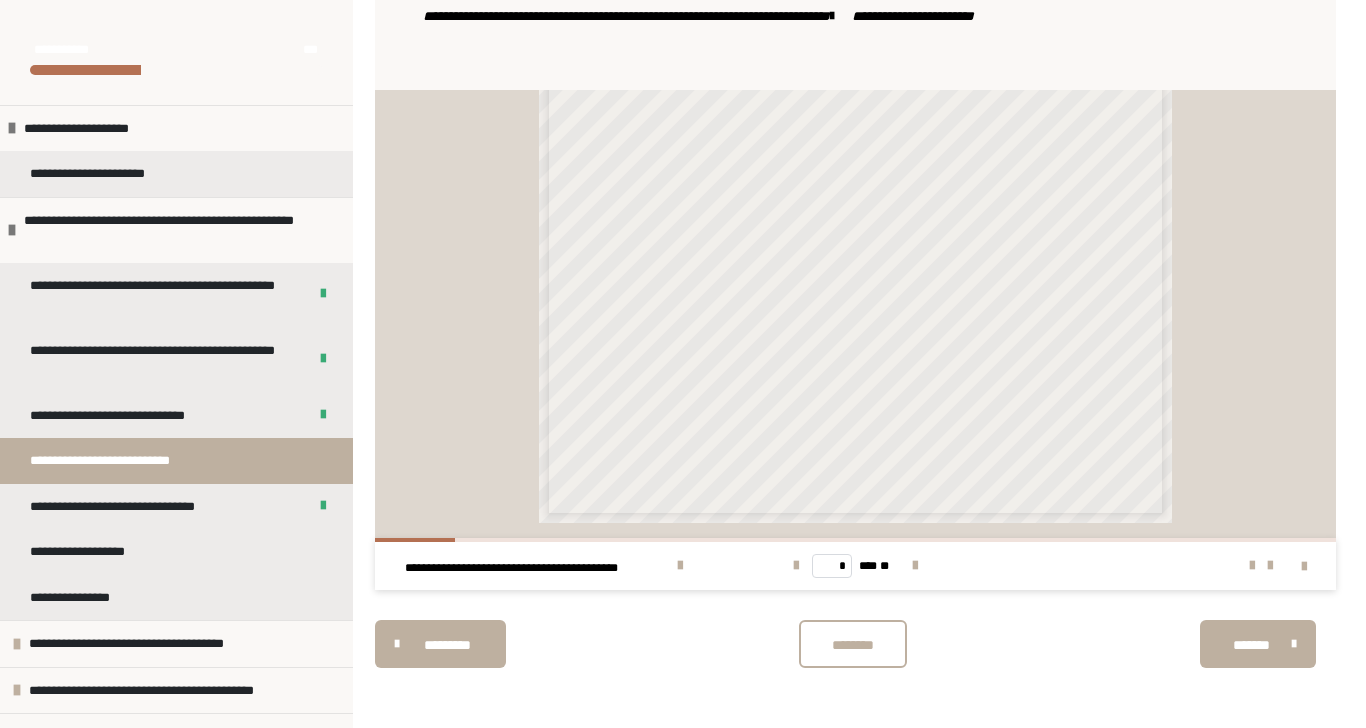 click at bounding box center (915, 566) 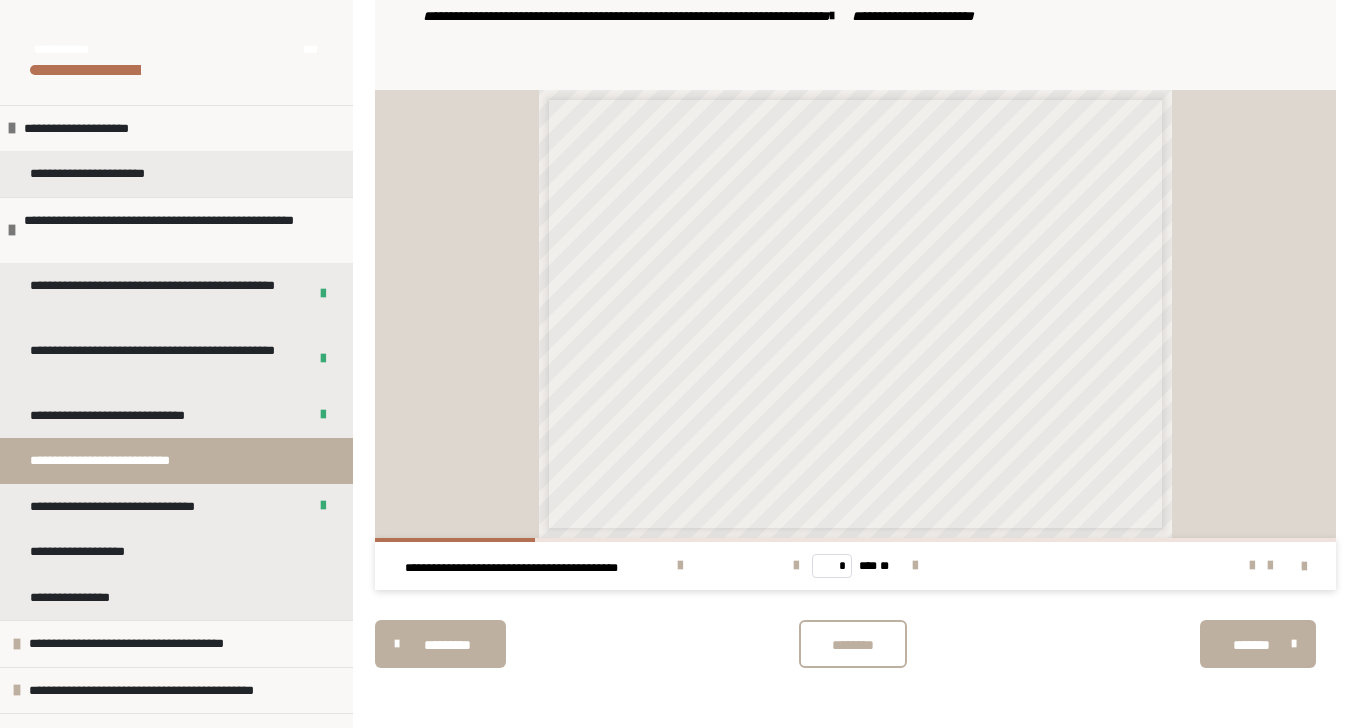 click at bounding box center (915, 566) 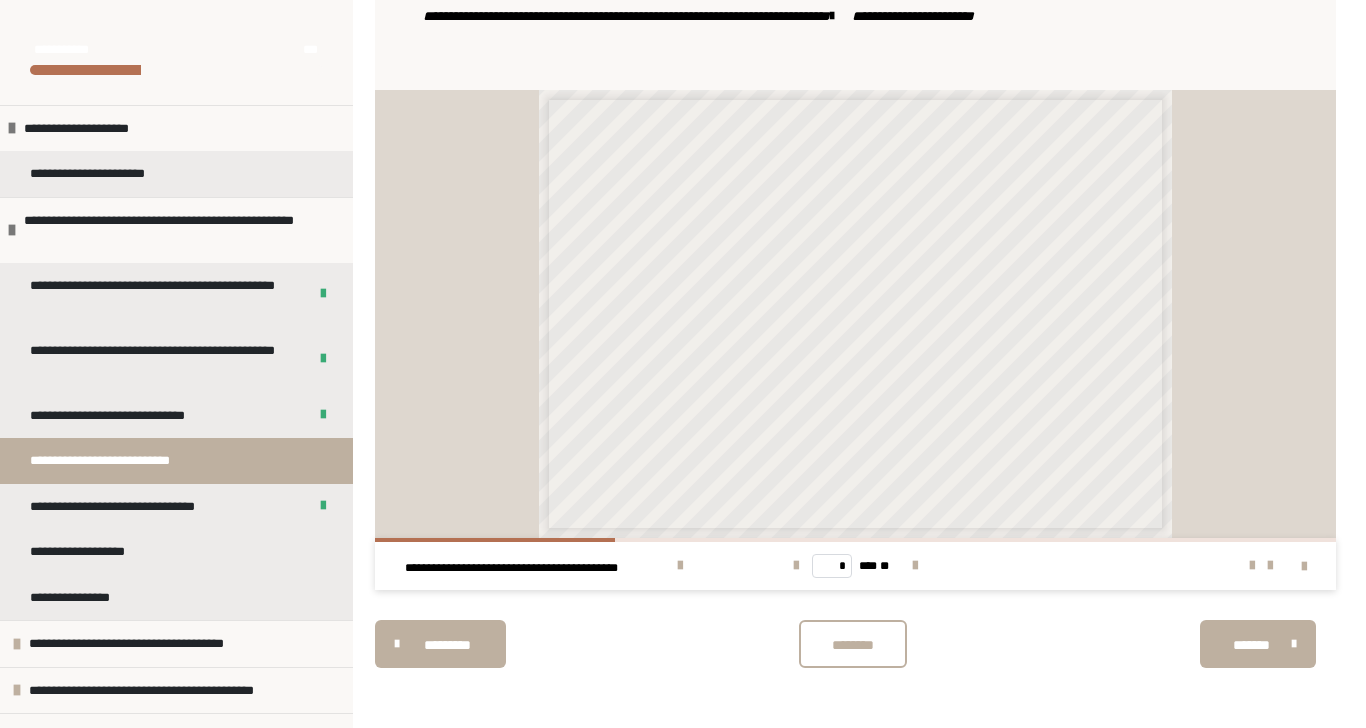 click at bounding box center [915, 566] 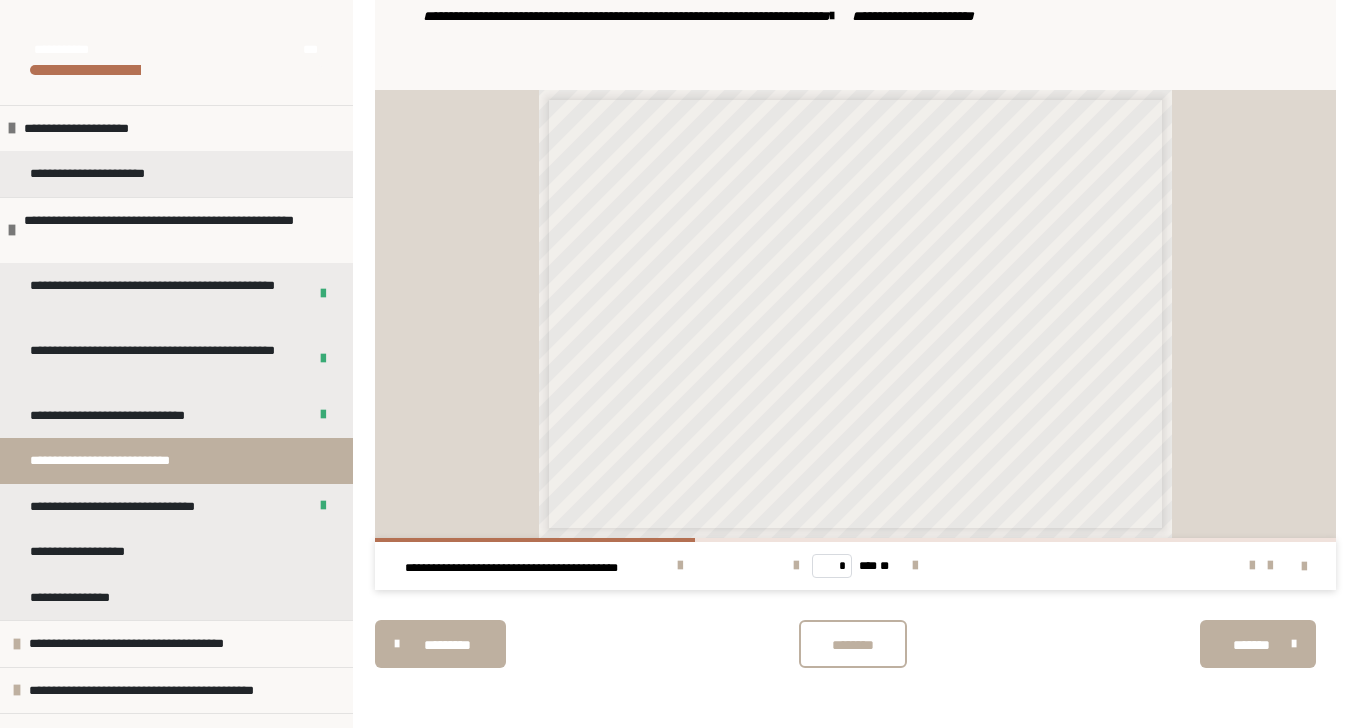 click at bounding box center (915, 566) 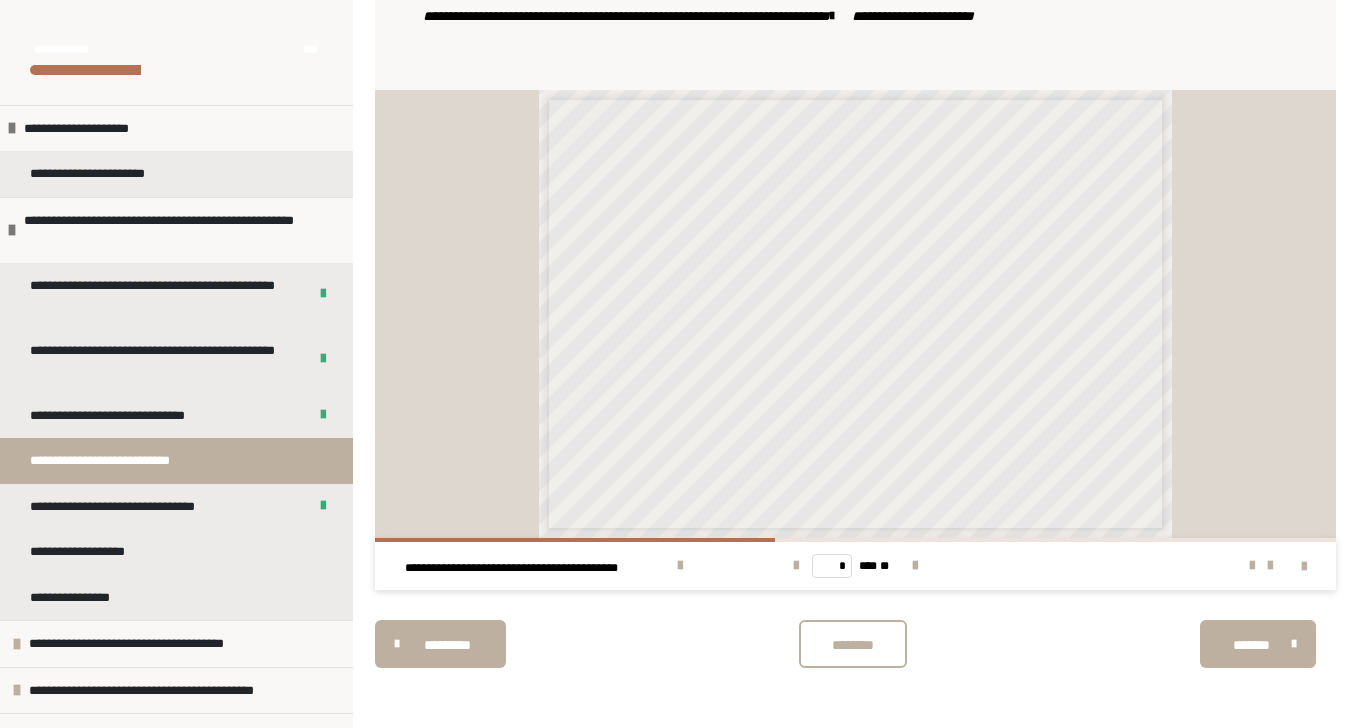 click on "**********" at bounding box center [95, 552] 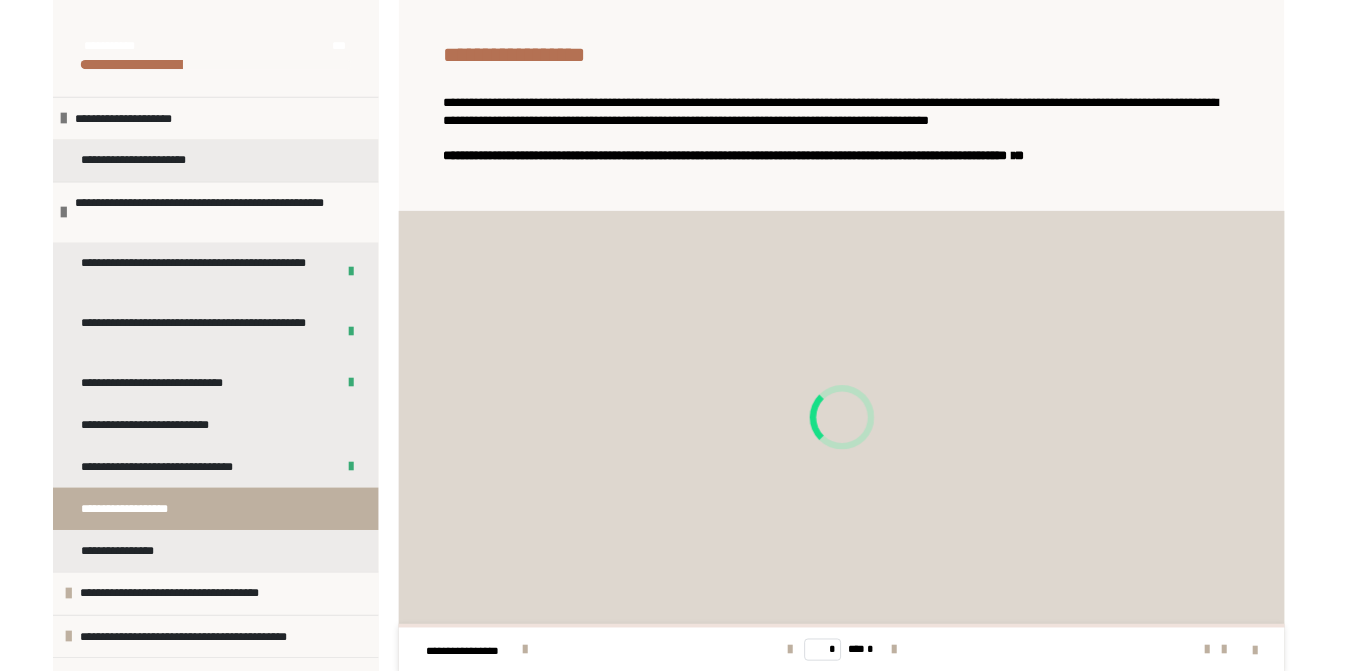 scroll, scrollTop: 345, scrollLeft: 0, axis: vertical 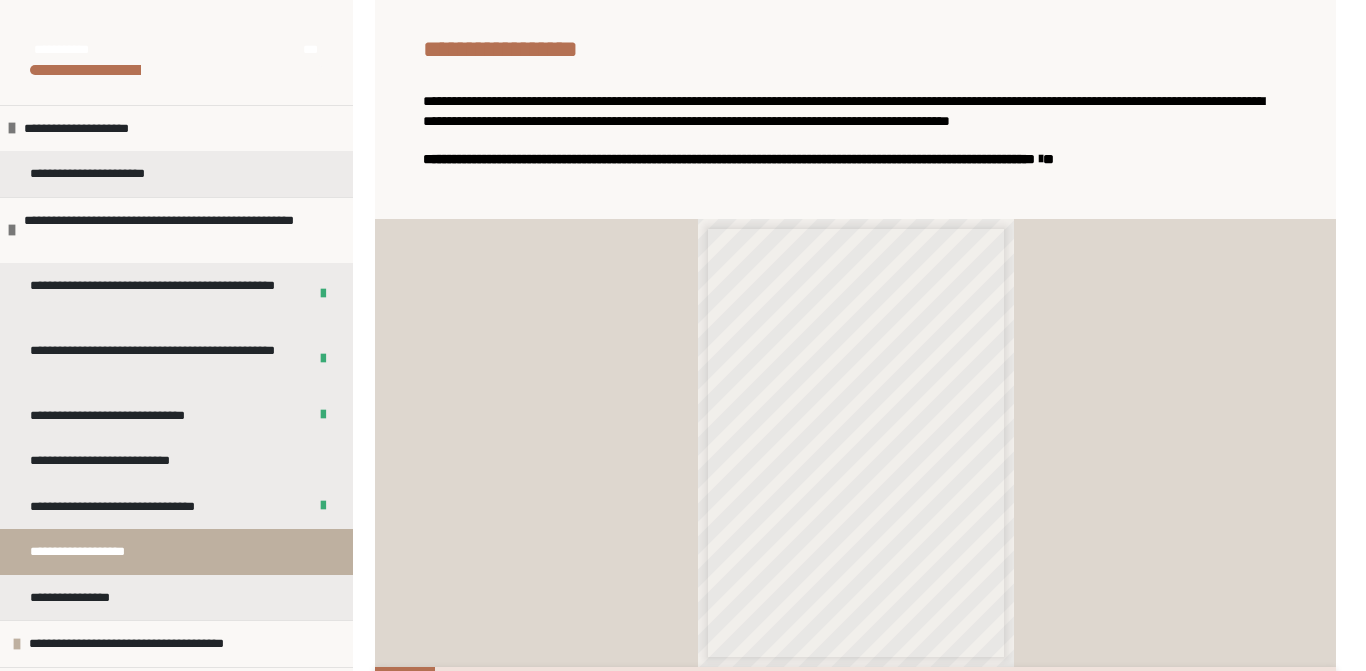 click on "**********" at bounding box center [85, 598] 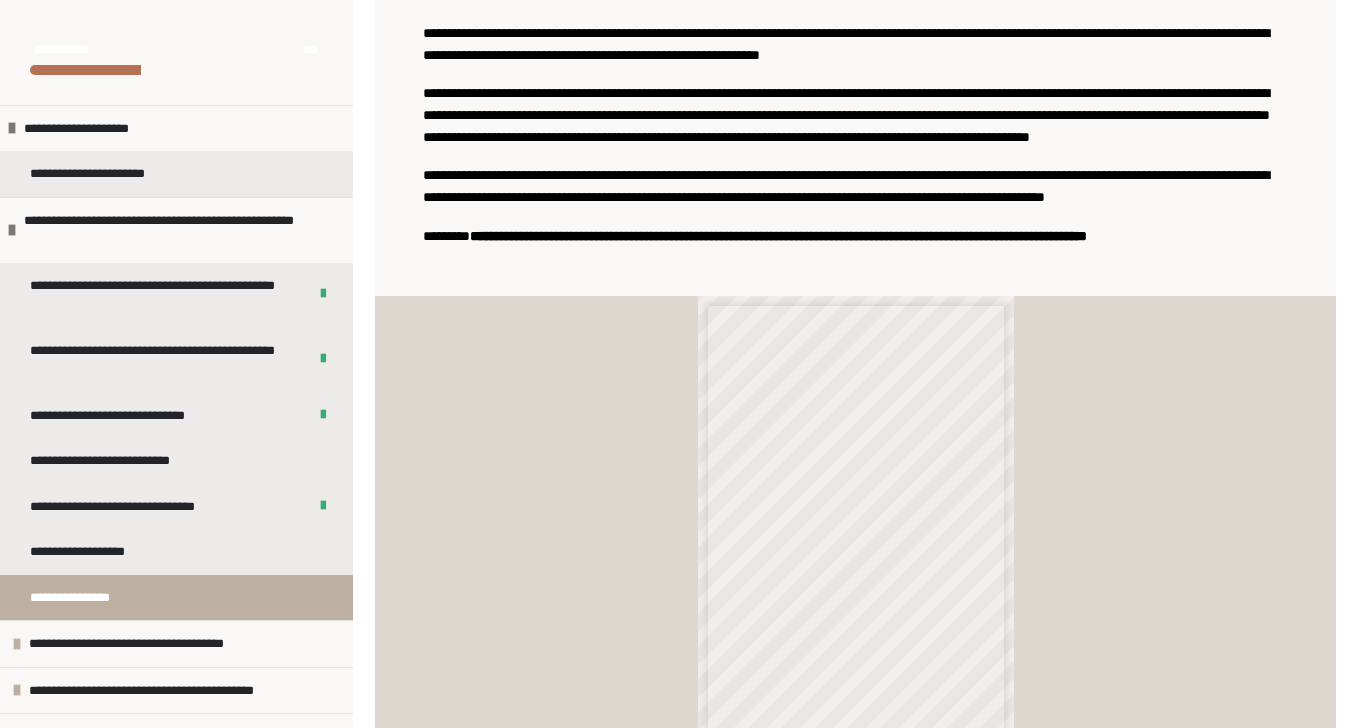 scroll, scrollTop: 490, scrollLeft: 0, axis: vertical 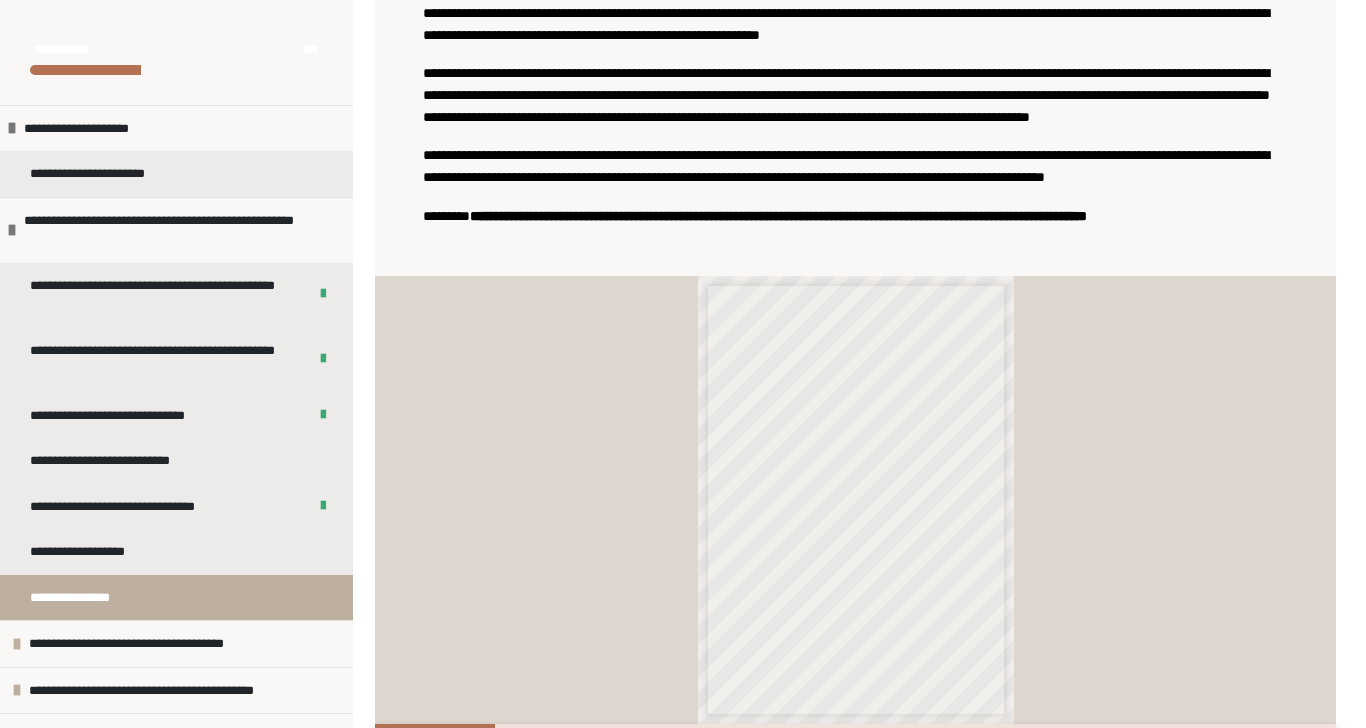 click on "**********" at bounding box center [156, 644] 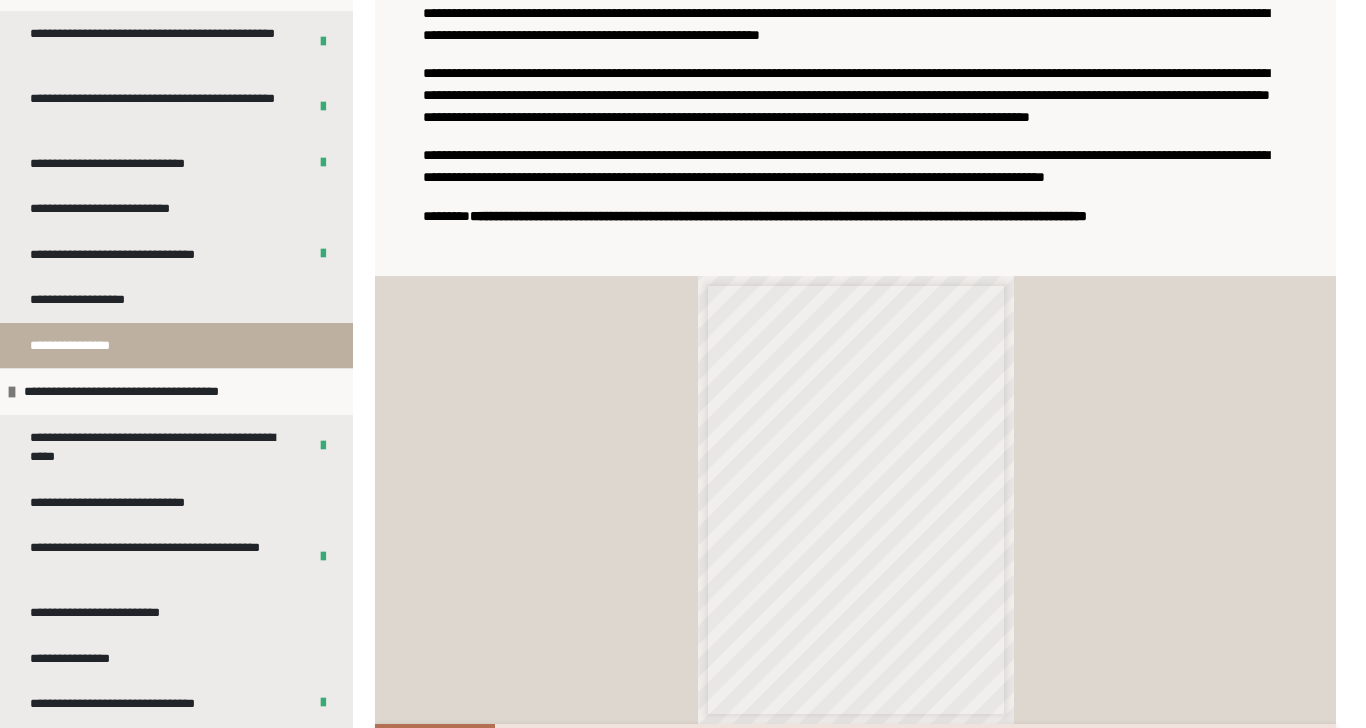 scroll, scrollTop: 254, scrollLeft: 0, axis: vertical 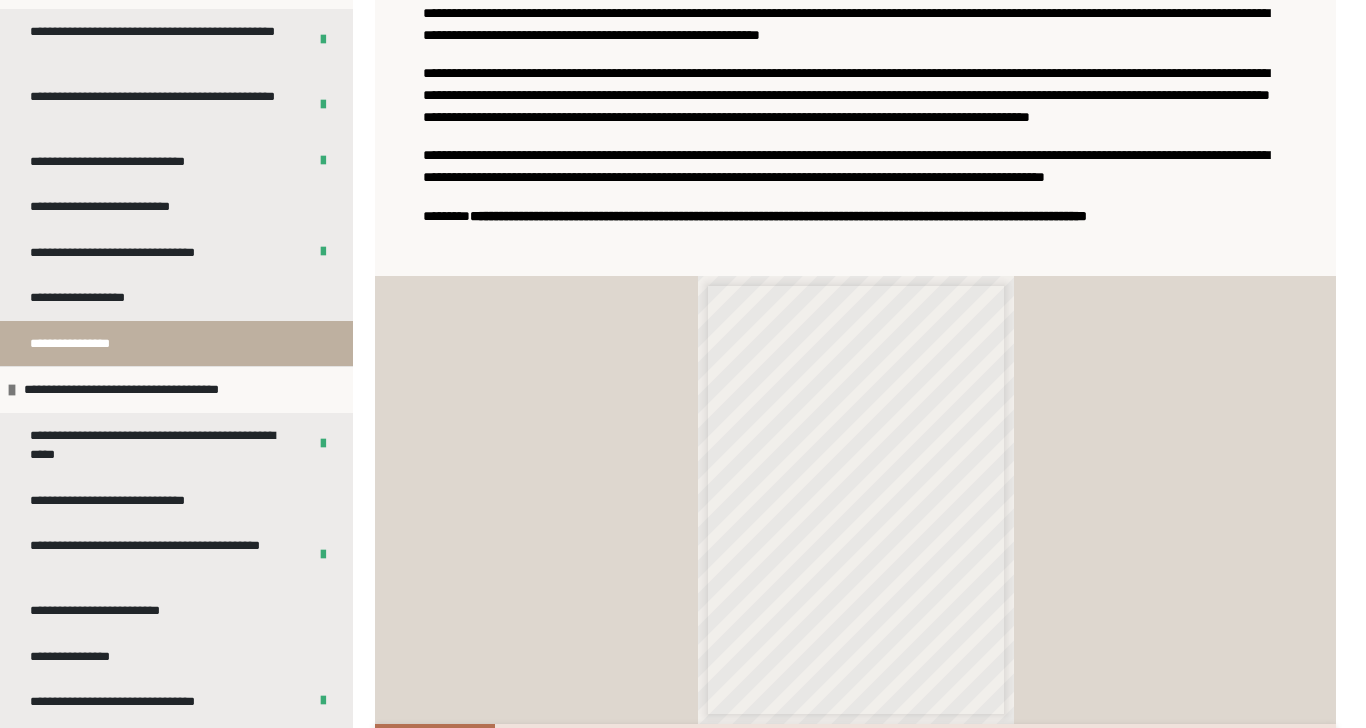 click on "**********" at bounding box center (855, 500) 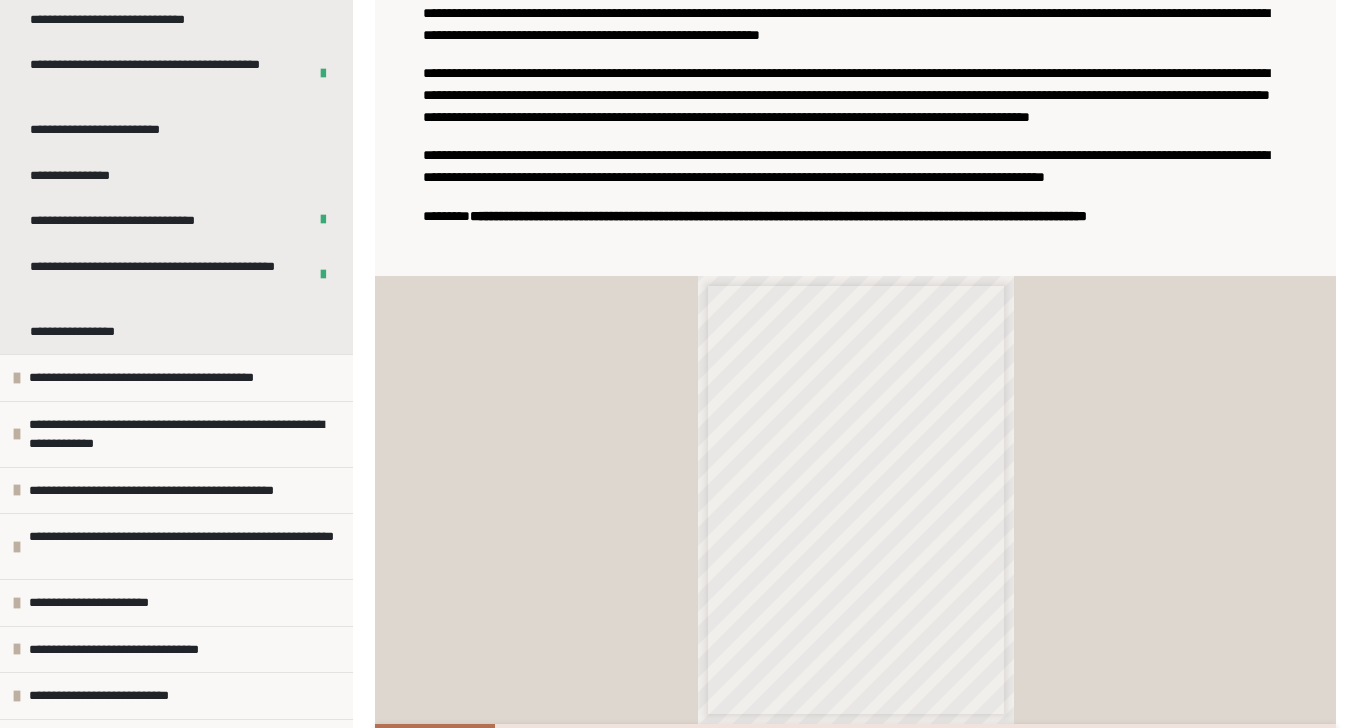 scroll, scrollTop: 767, scrollLeft: 0, axis: vertical 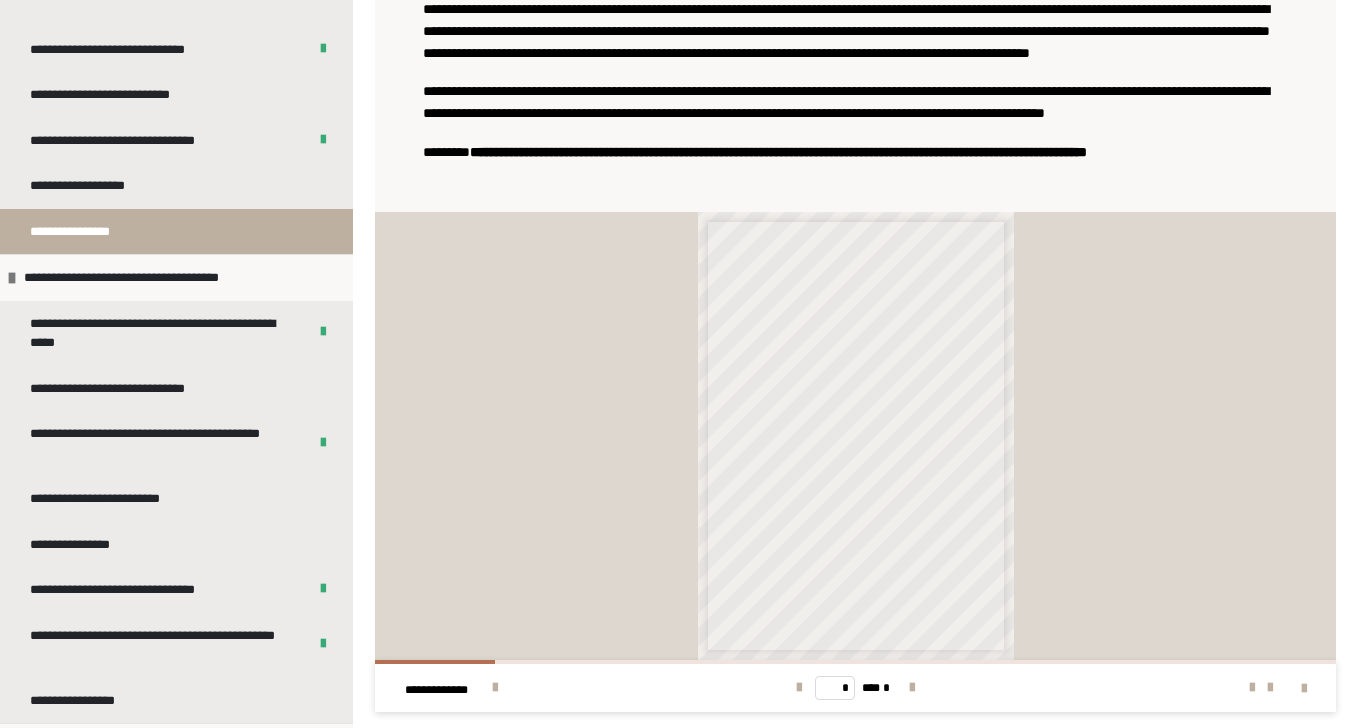 click on "**********" at bounding box center [160, 333] 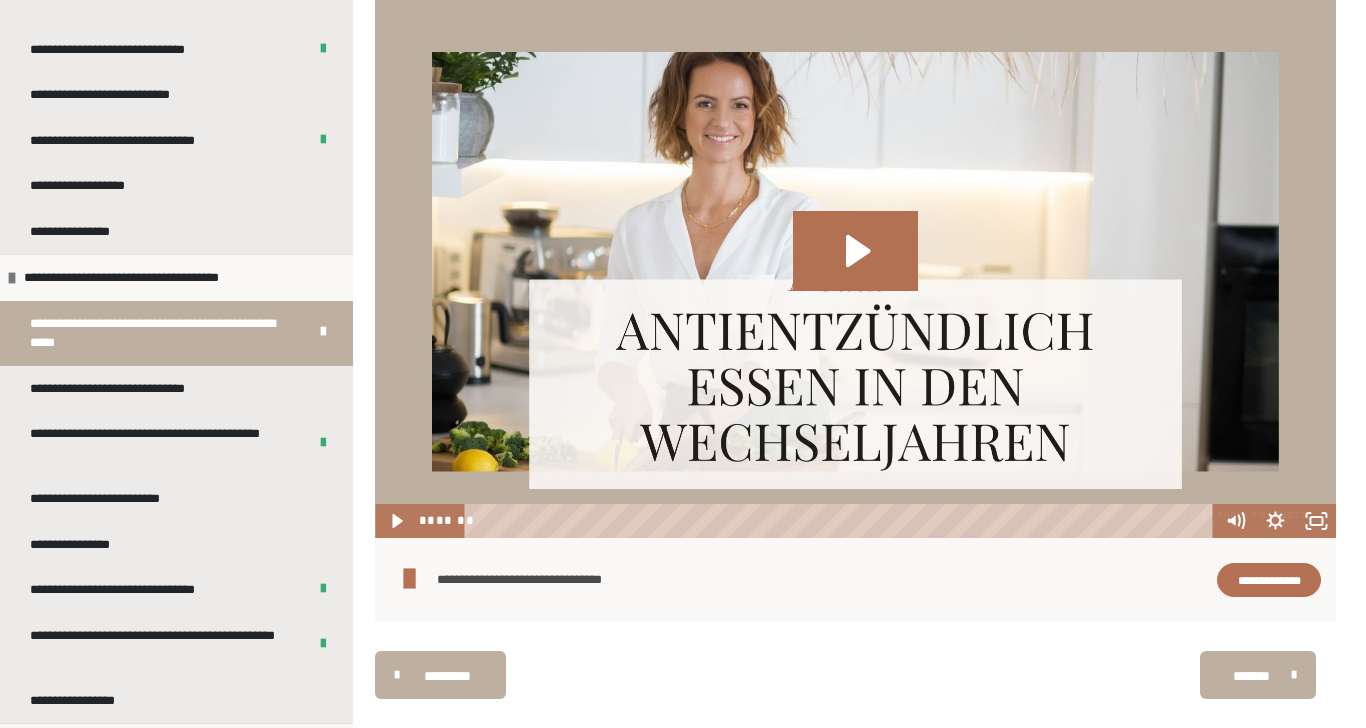 scroll, scrollTop: 514, scrollLeft: 0, axis: vertical 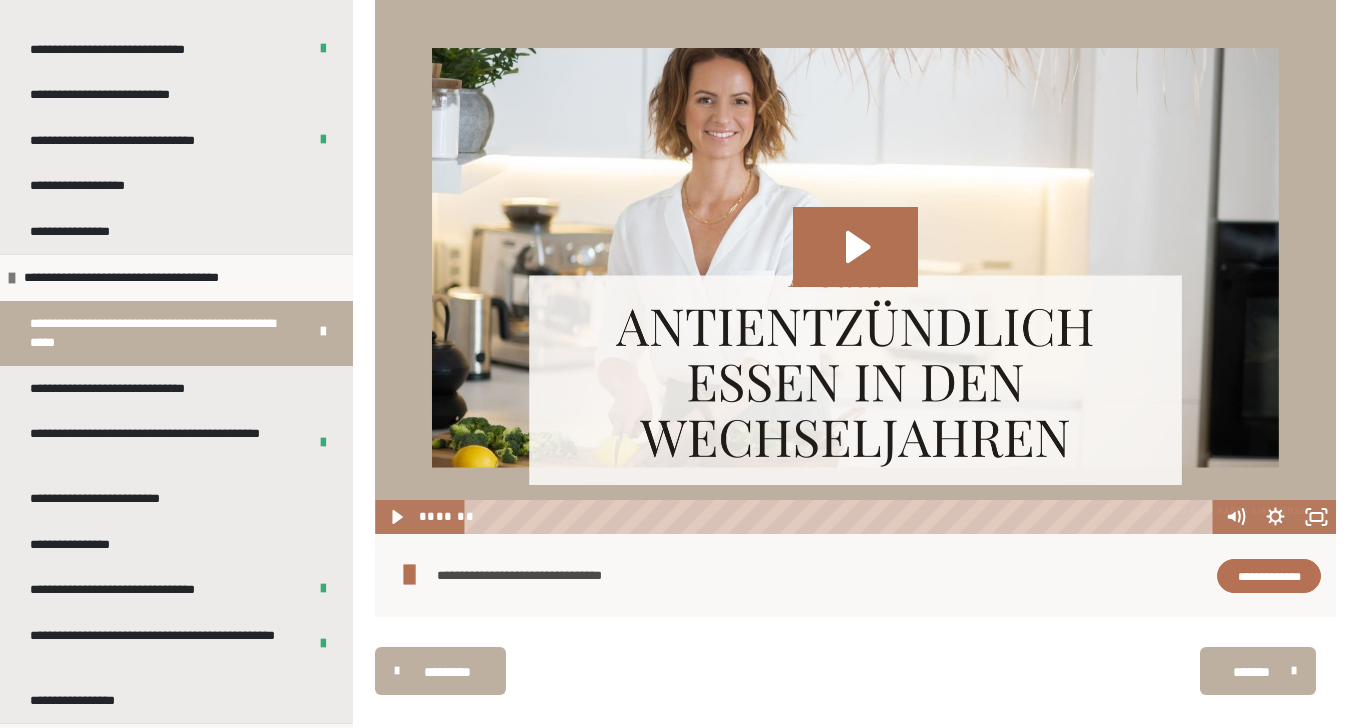 click on "**********" at bounding box center (131, 389) 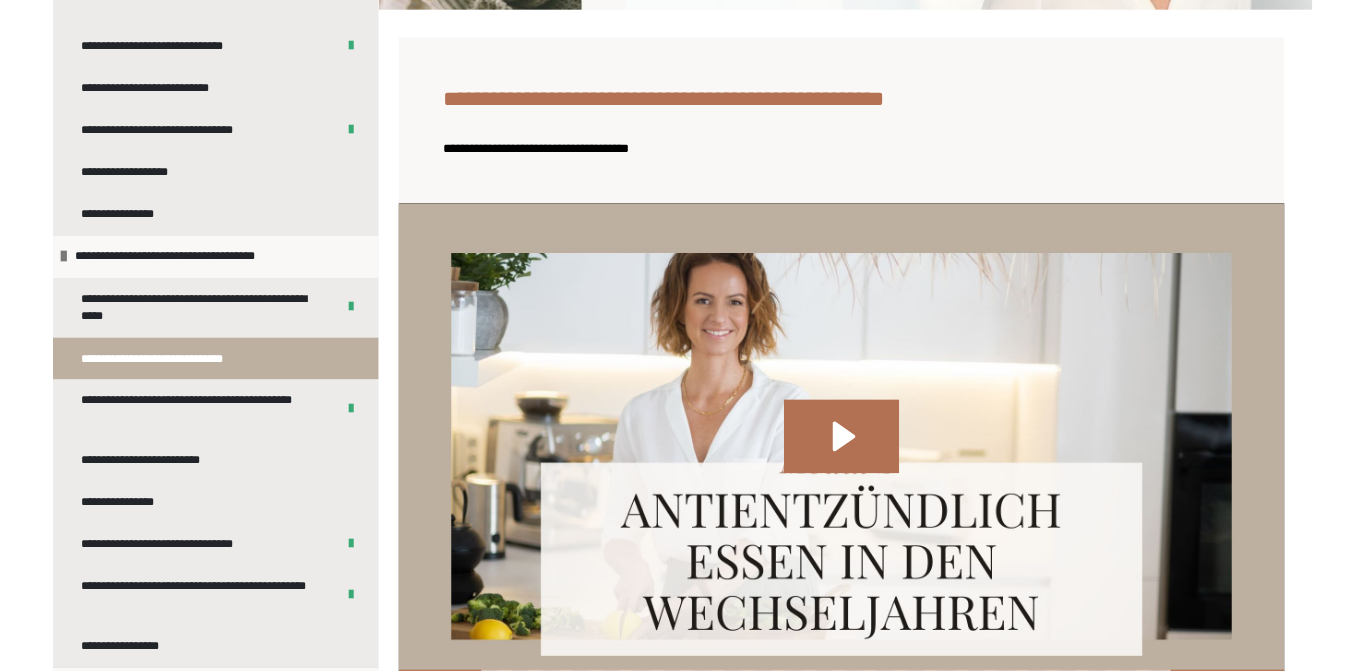 scroll, scrollTop: 345, scrollLeft: 0, axis: vertical 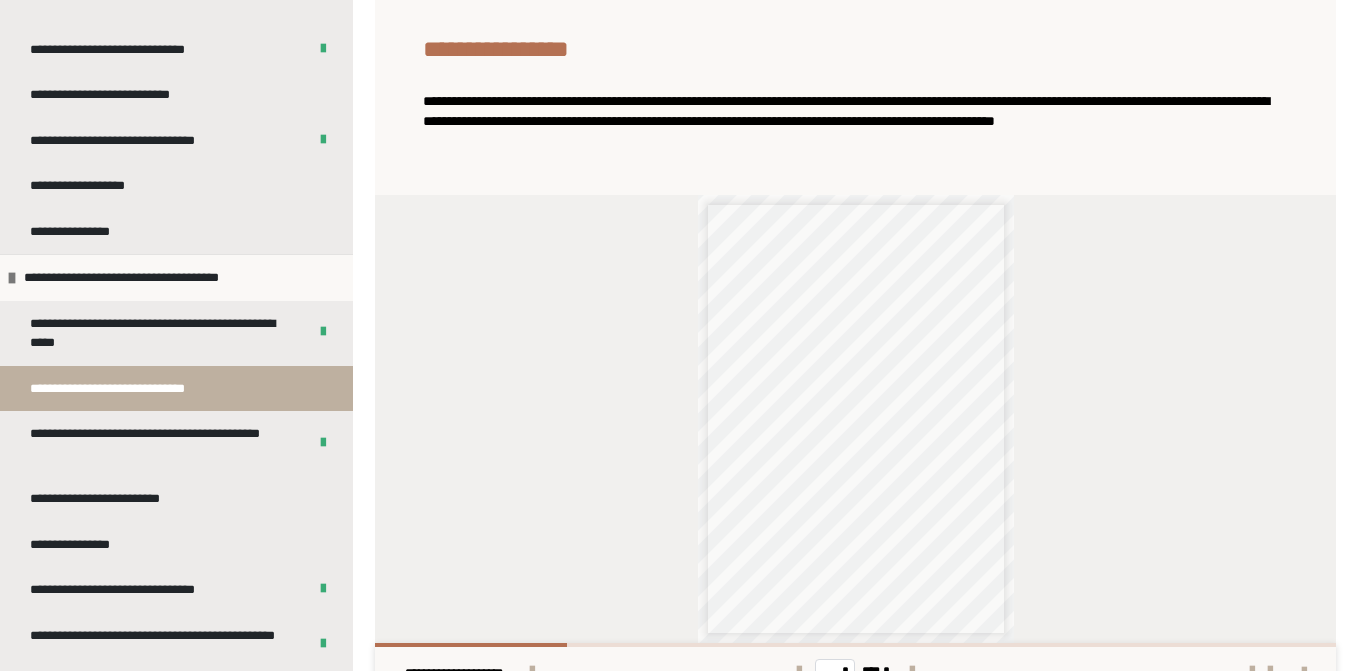 click on "**********" at bounding box center [853, 438] 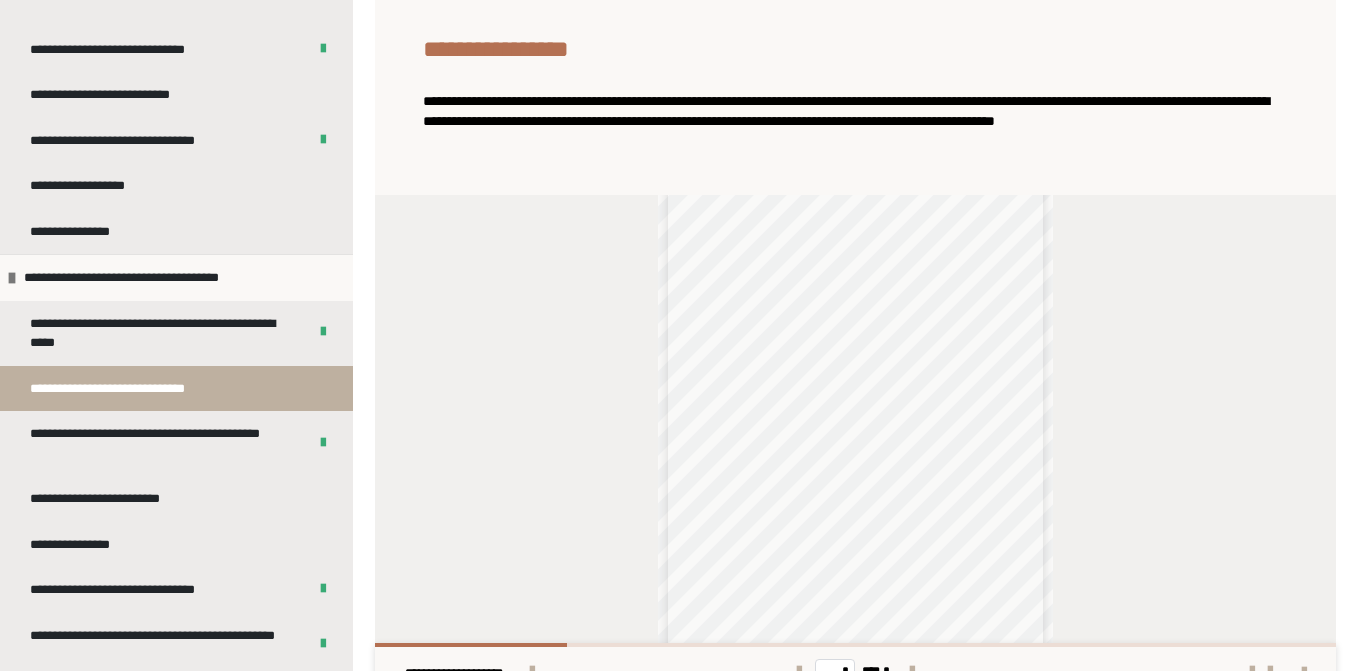 scroll, scrollTop: 112, scrollLeft: 0, axis: vertical 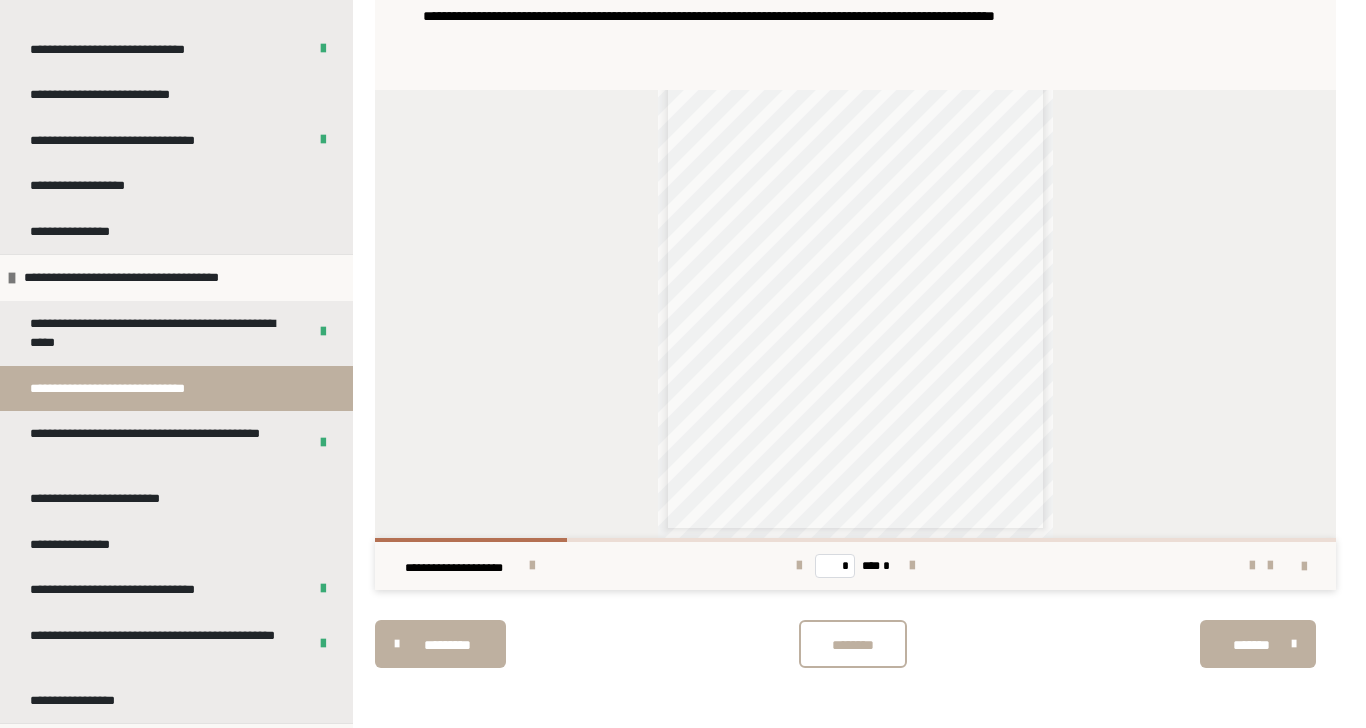 click at bounding box center [912, 566] 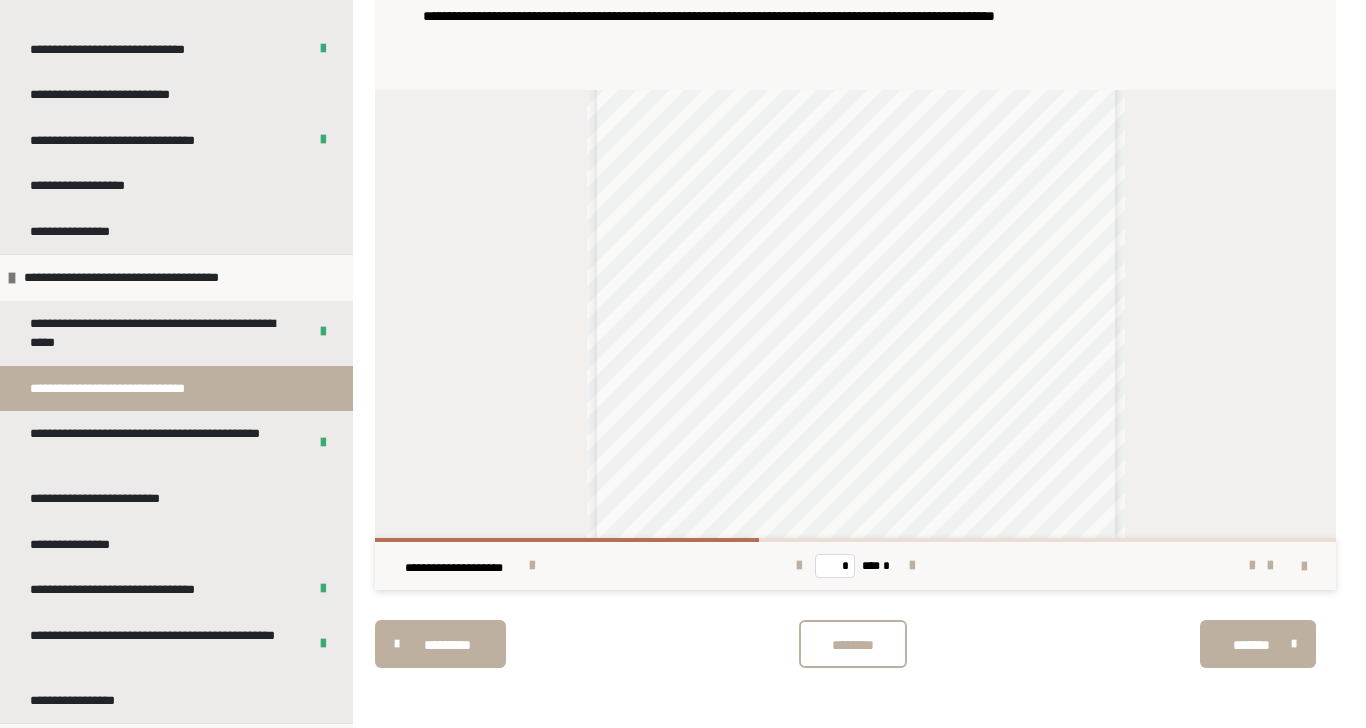 scroll, scrollTop: 314, scrollLeft: 0, axis: vertical 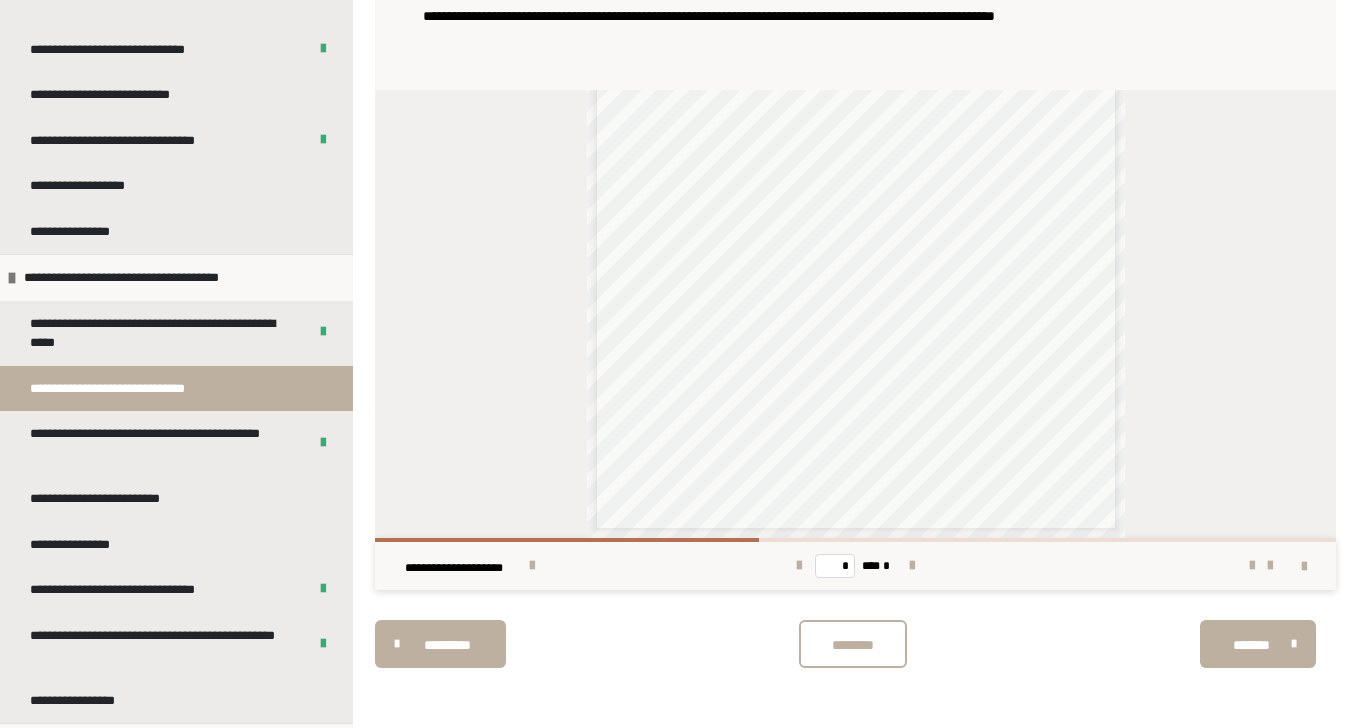click at bounding box center [1216, 566] 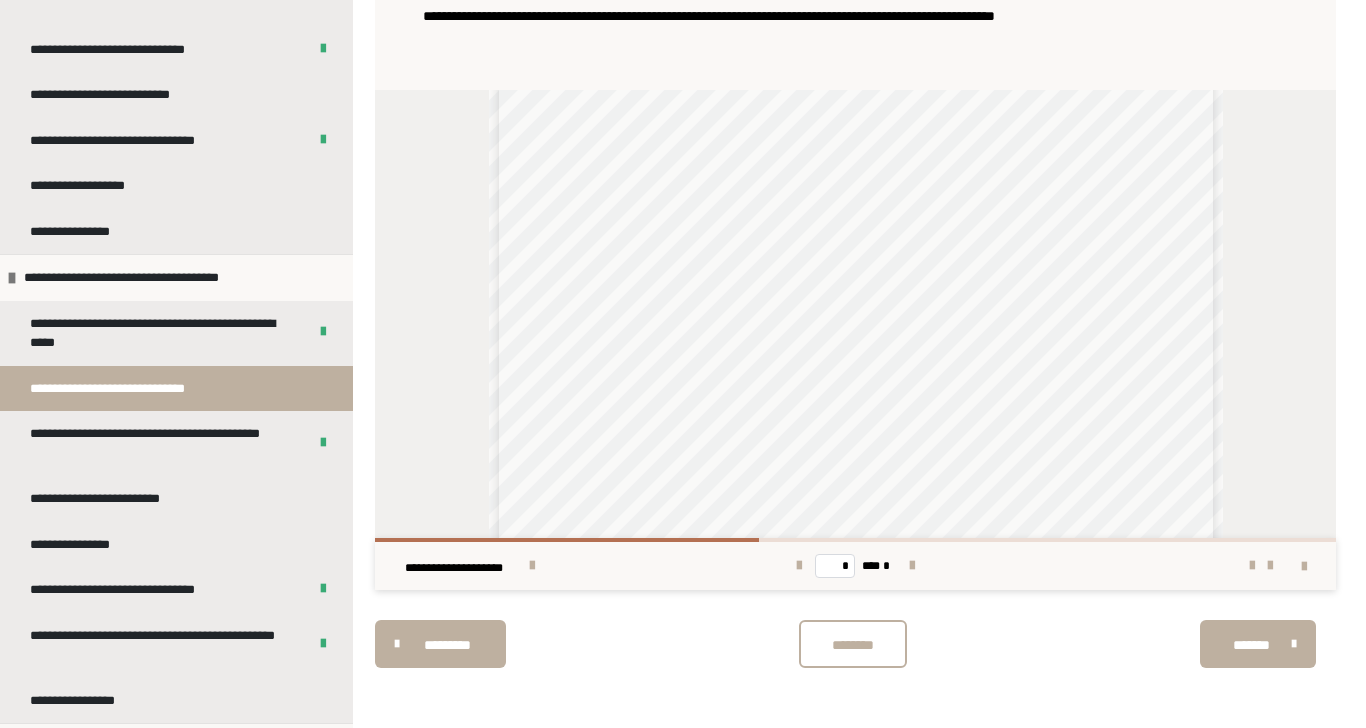 scroll, scrollTop: 591, scrollLeft: 0, axis: vertical 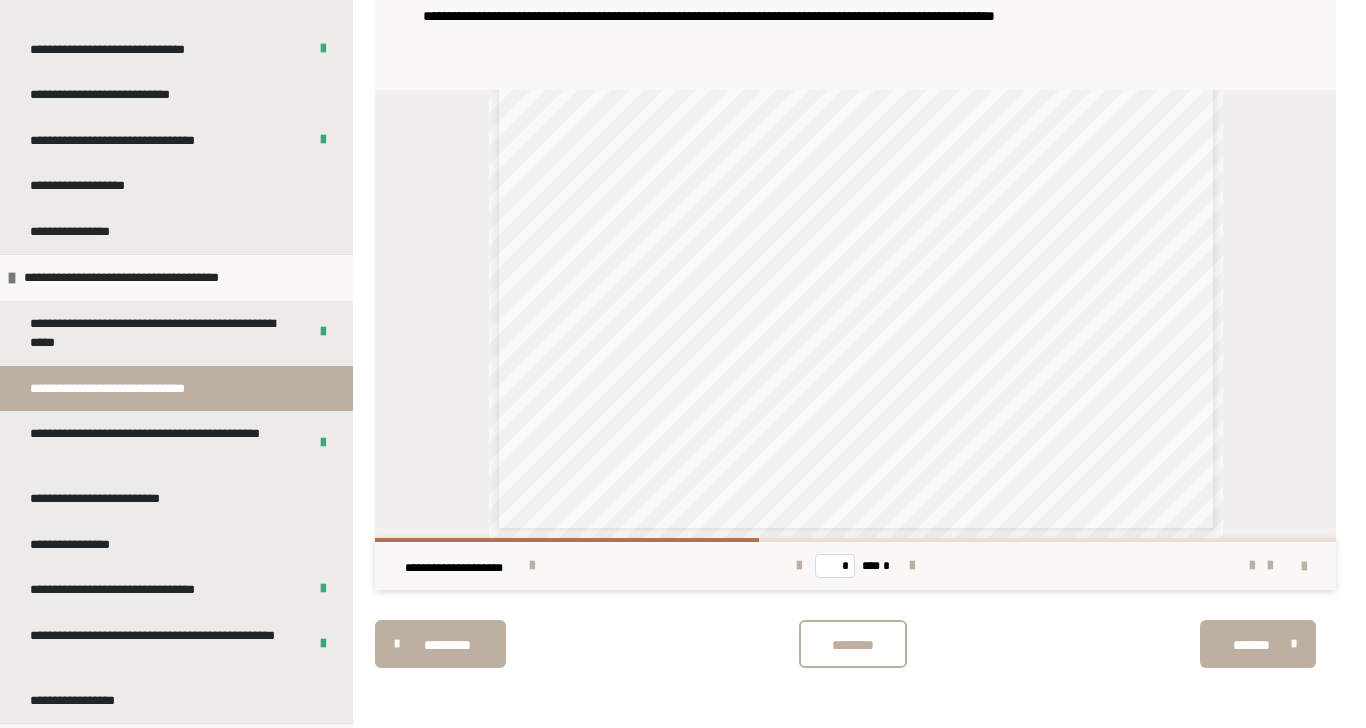 click at bounding box center (912, 566) 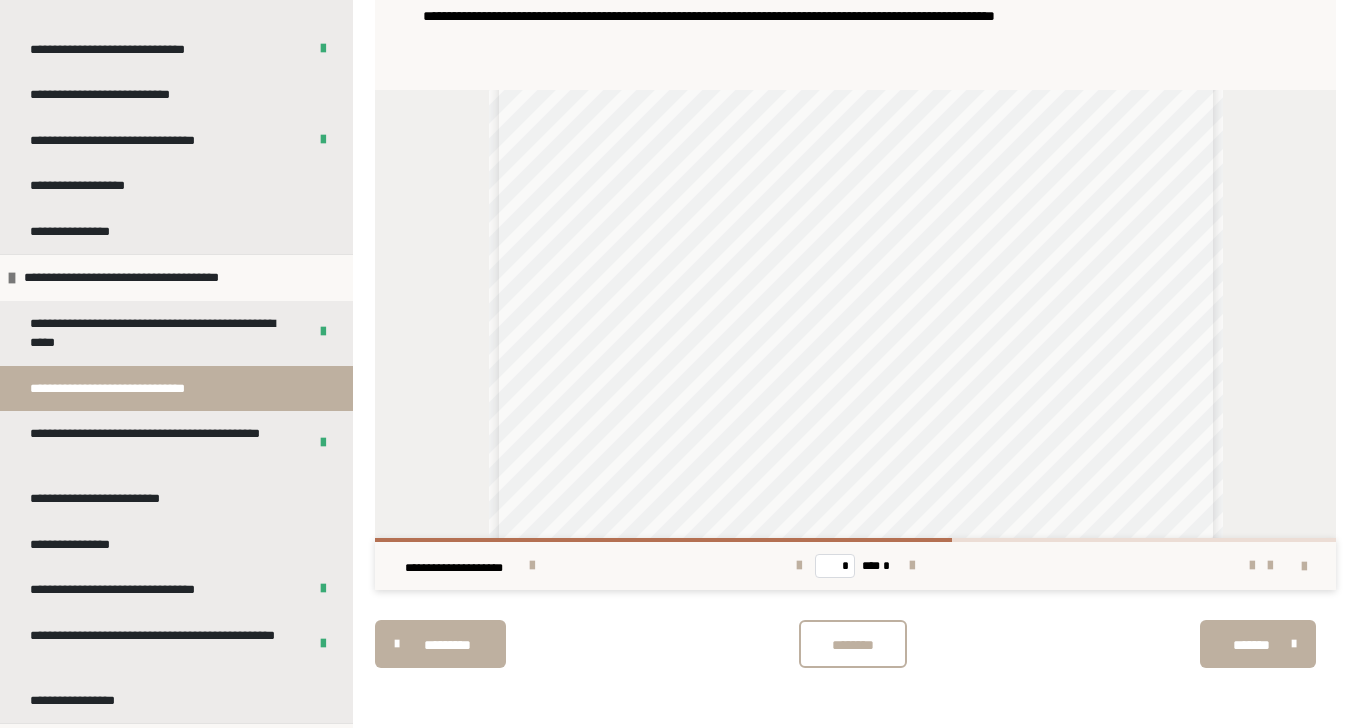 scroll, scrollTop: 591, scrollLeft: 0, axis: vertical 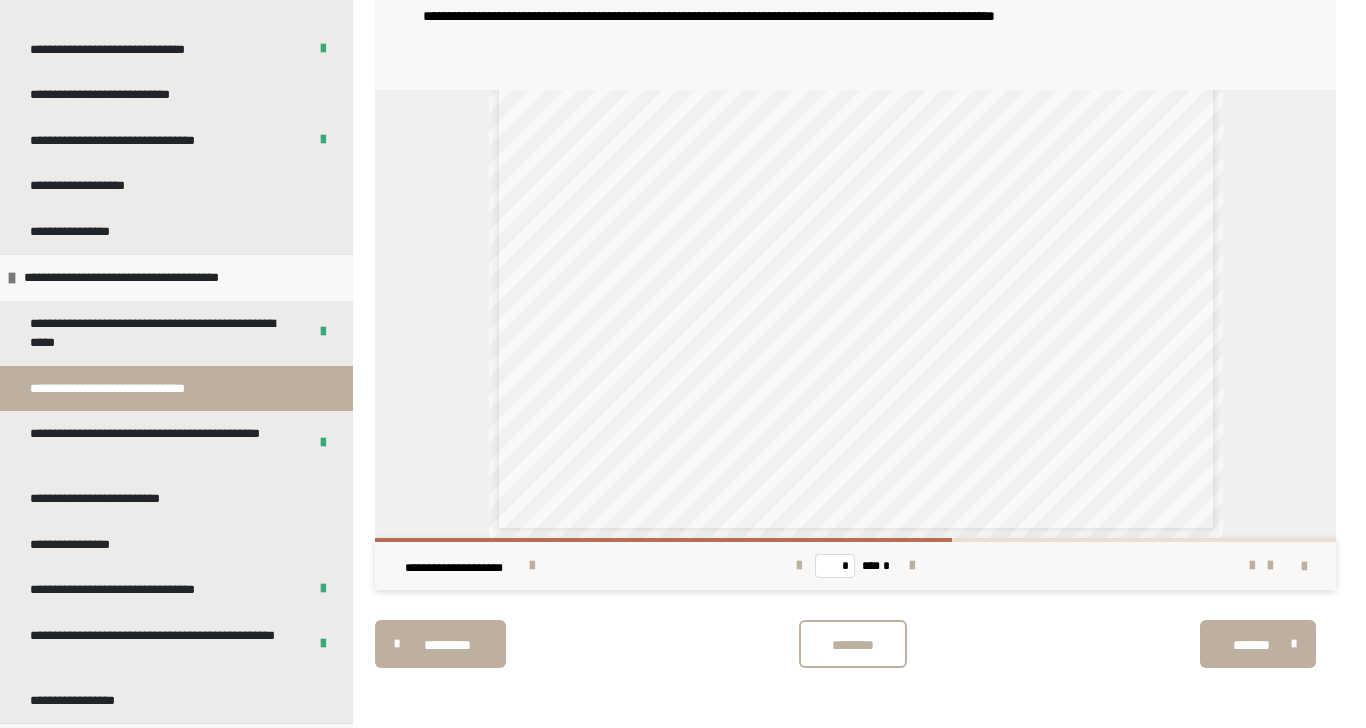 click at bounding box center (912, 566) 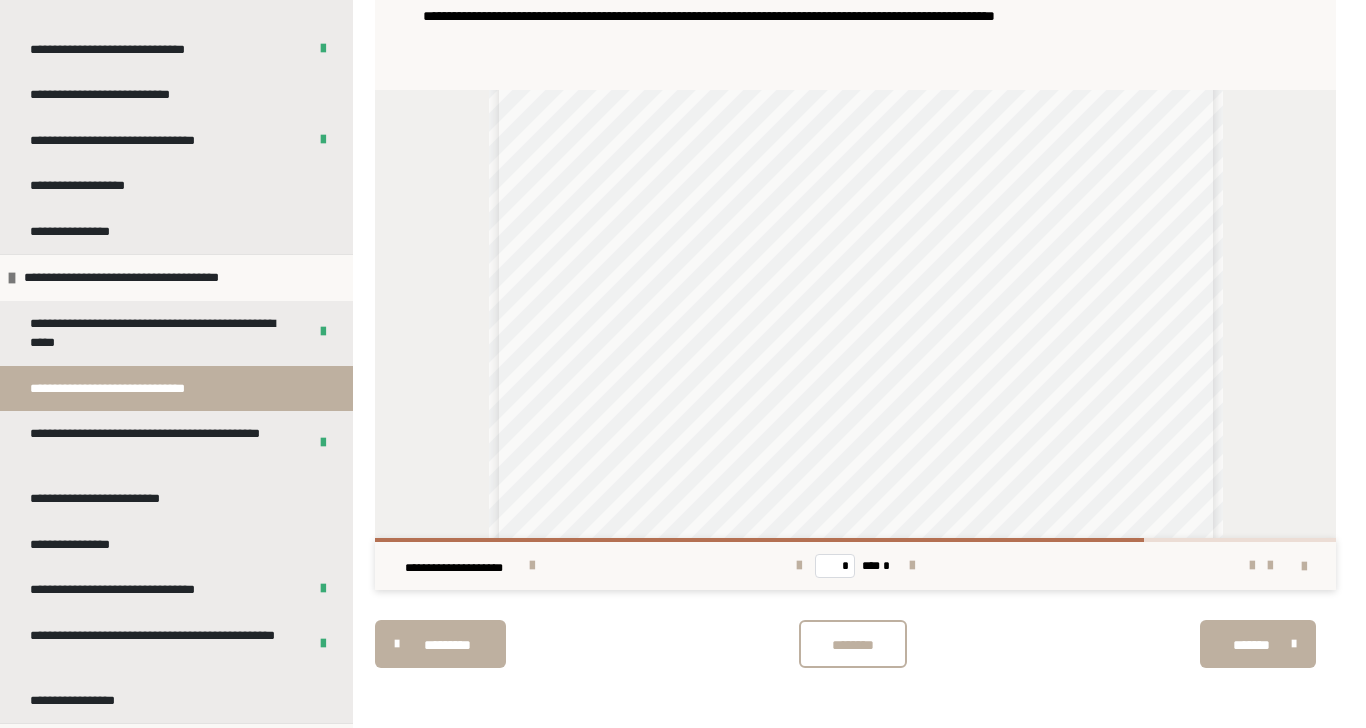 scroll, scrollTop: 591, scrollLeft: 0, axis: vertical 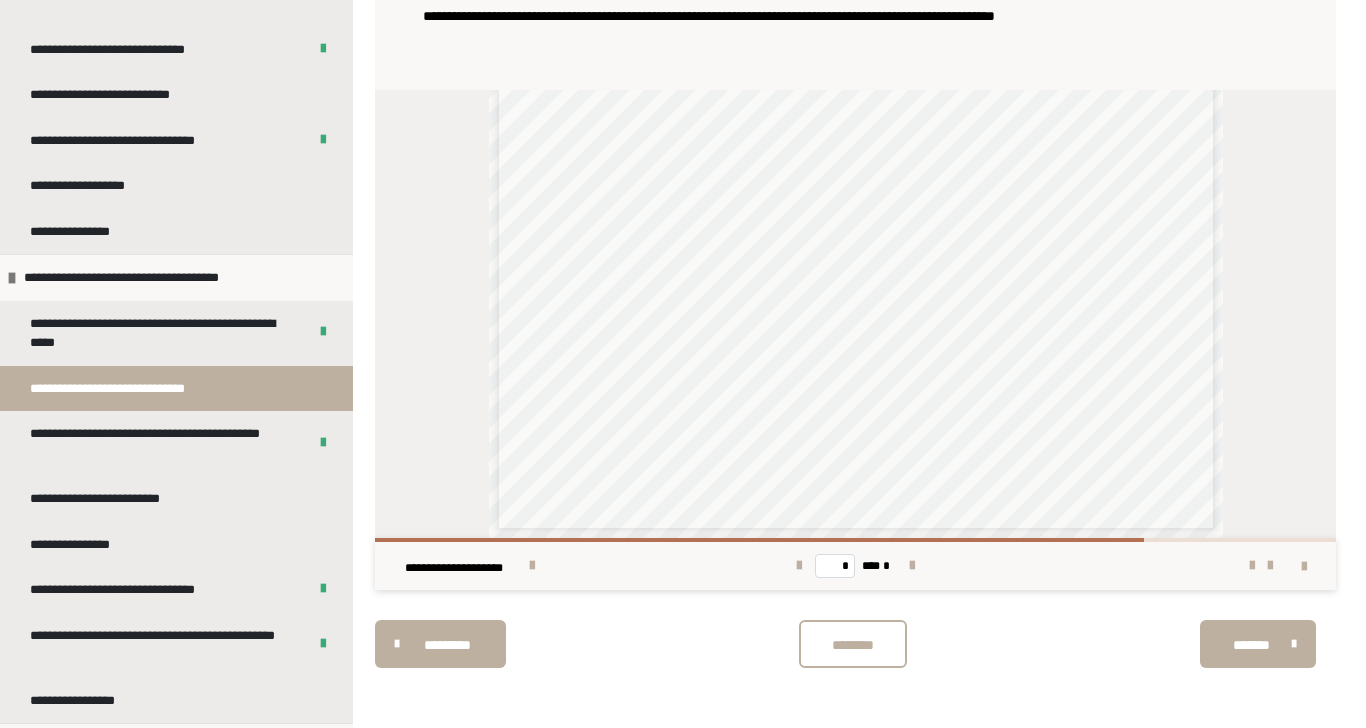 click at bounding box center (912, 566) 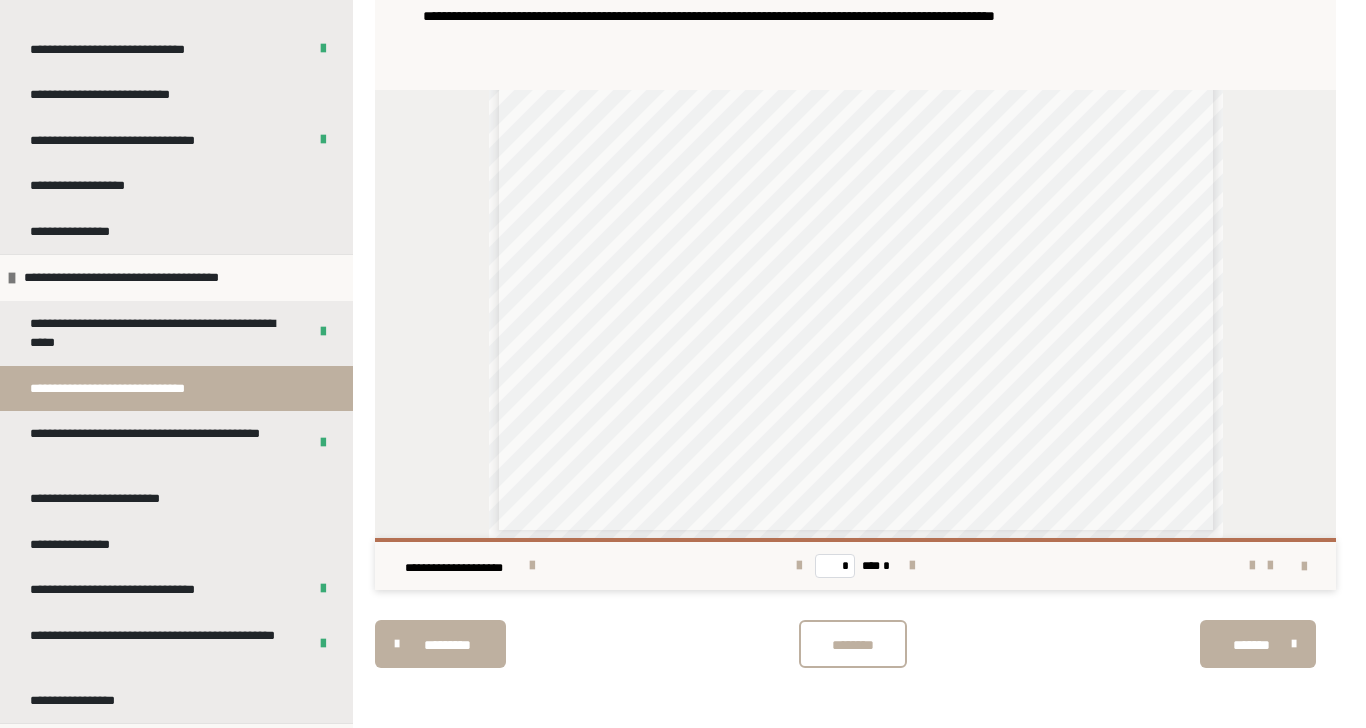 scroll, scrollTop: 610, scrollLeft: 0, axis: vertical 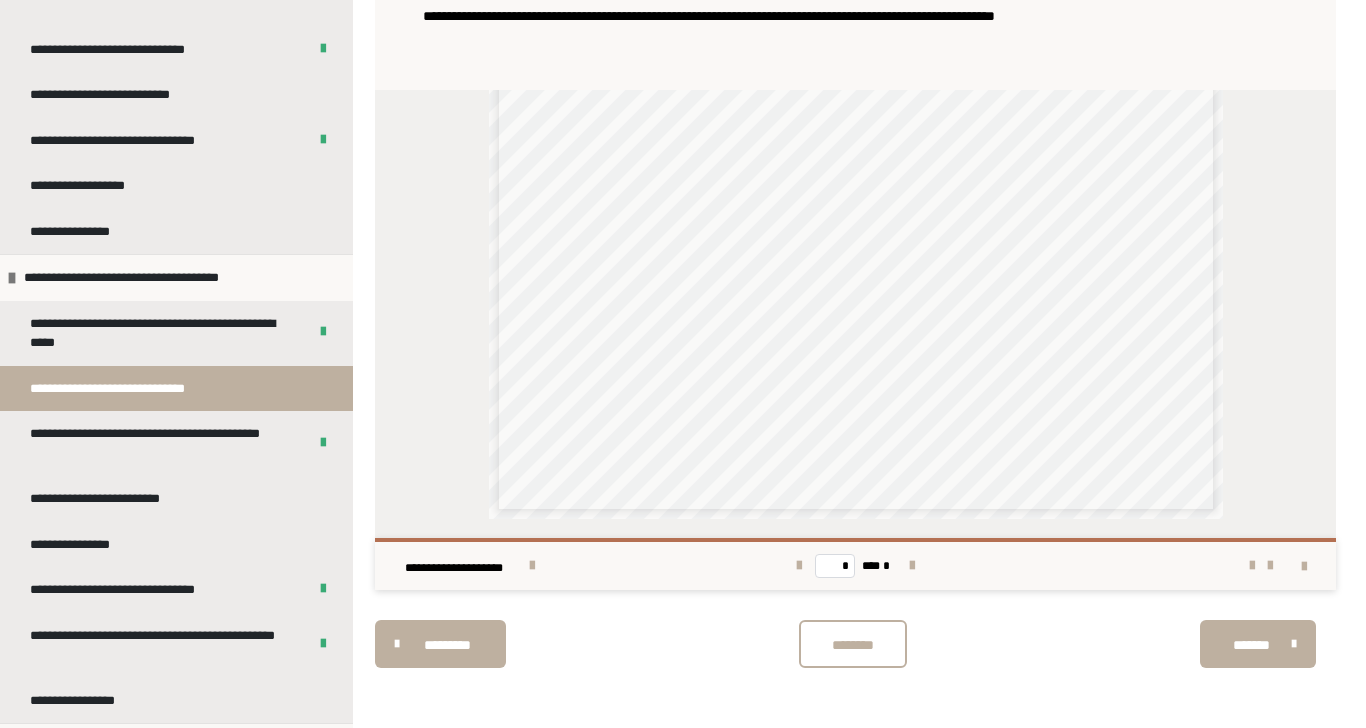 click on "**********" at bounding box center [123, 499] 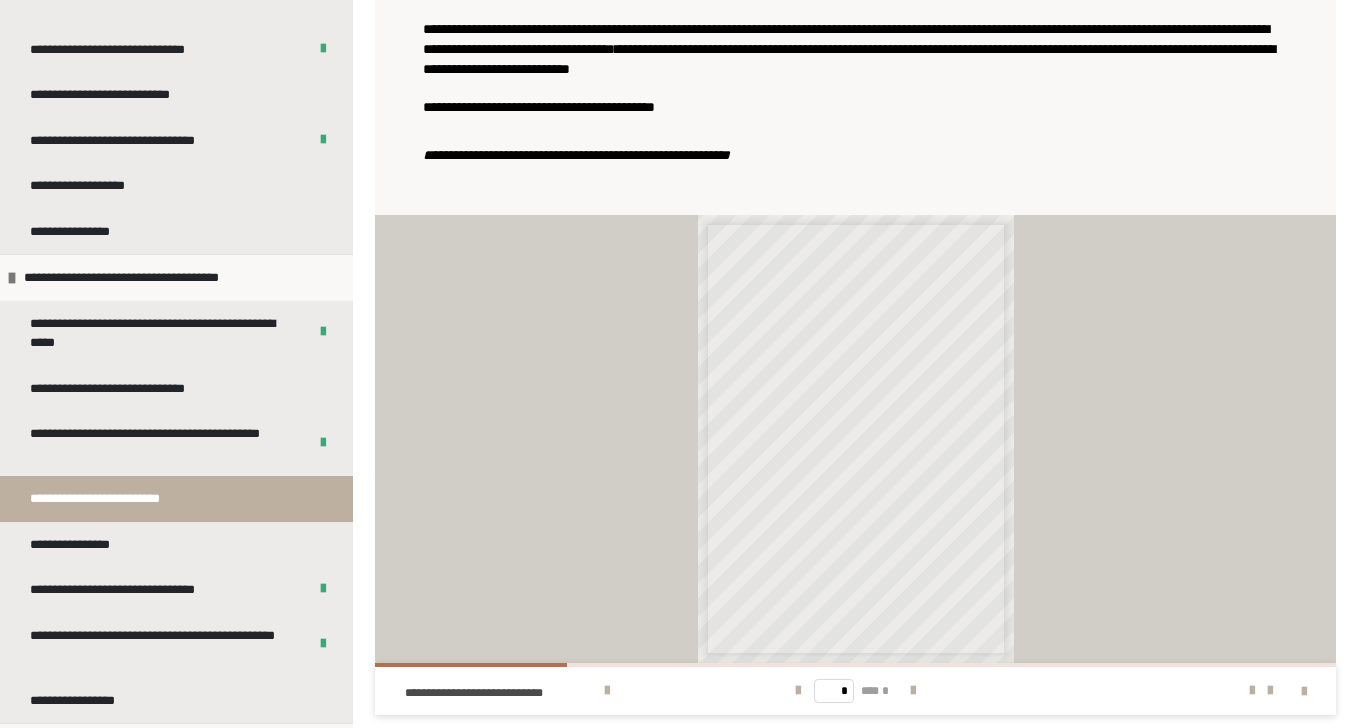 scroll, scrollTop: 593, scrollLeft: 0, axis: vertical 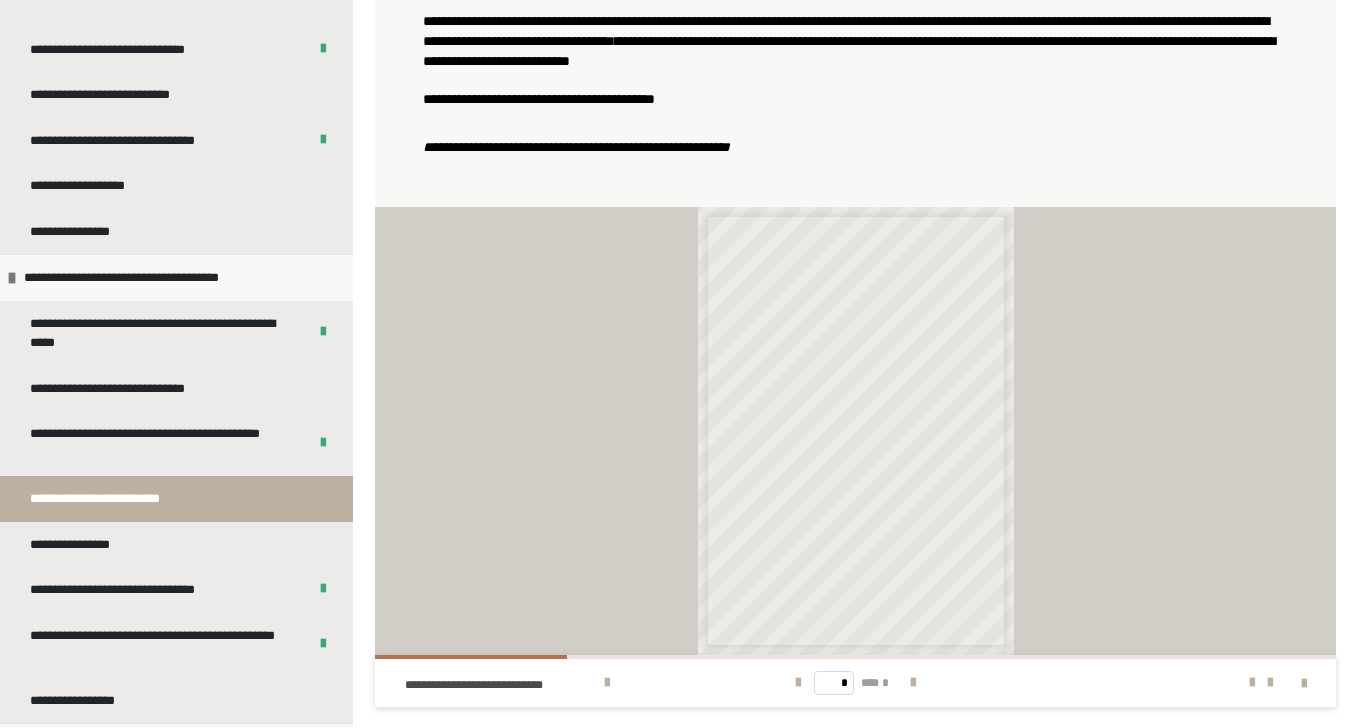 click on "**********" at bounding box center (855, 481) 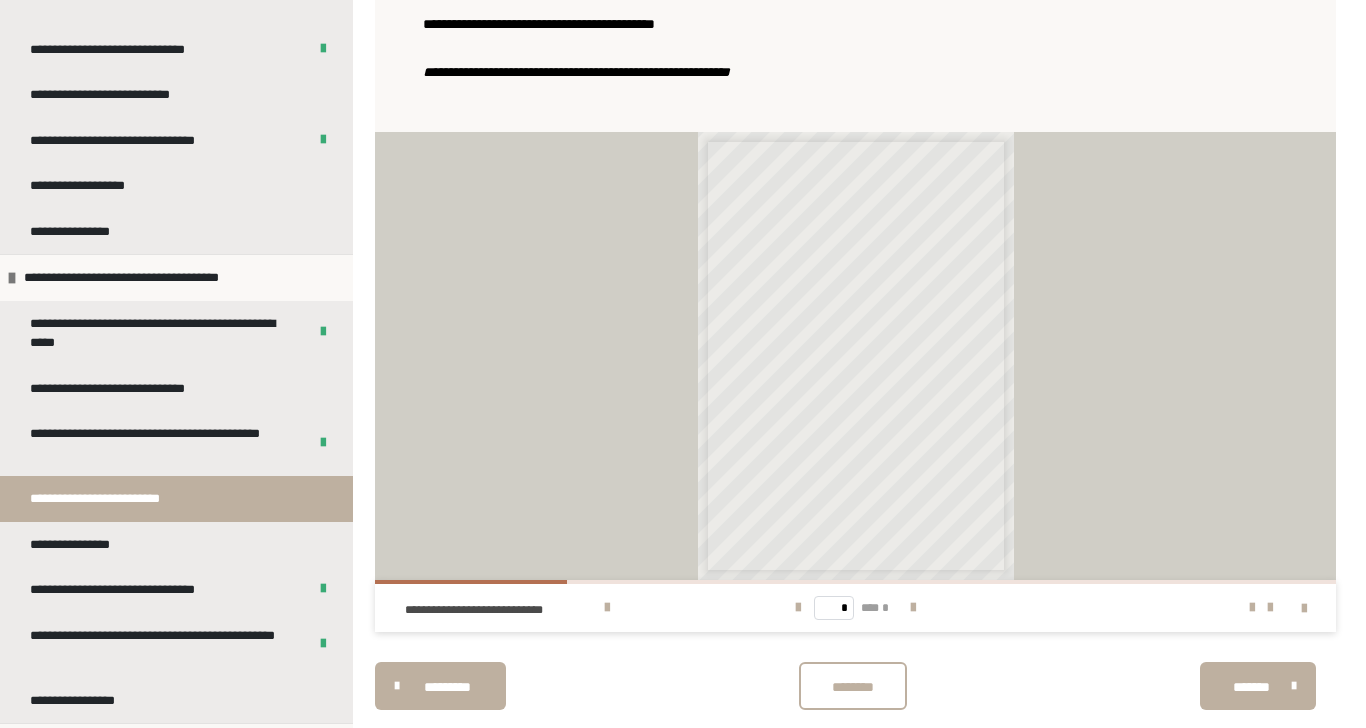 scroll, scrollTop: 750, scrollLeft: 0, axis: vertical 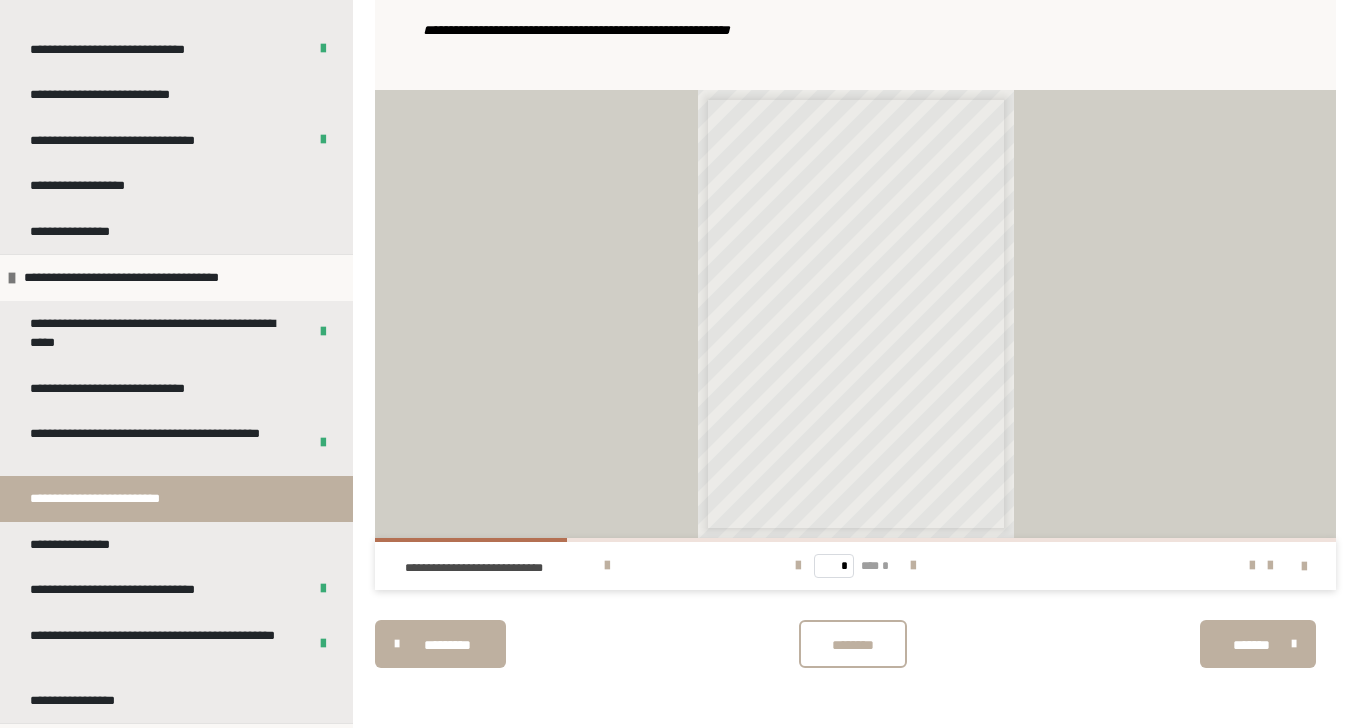 click at bounding box center (913, 566) 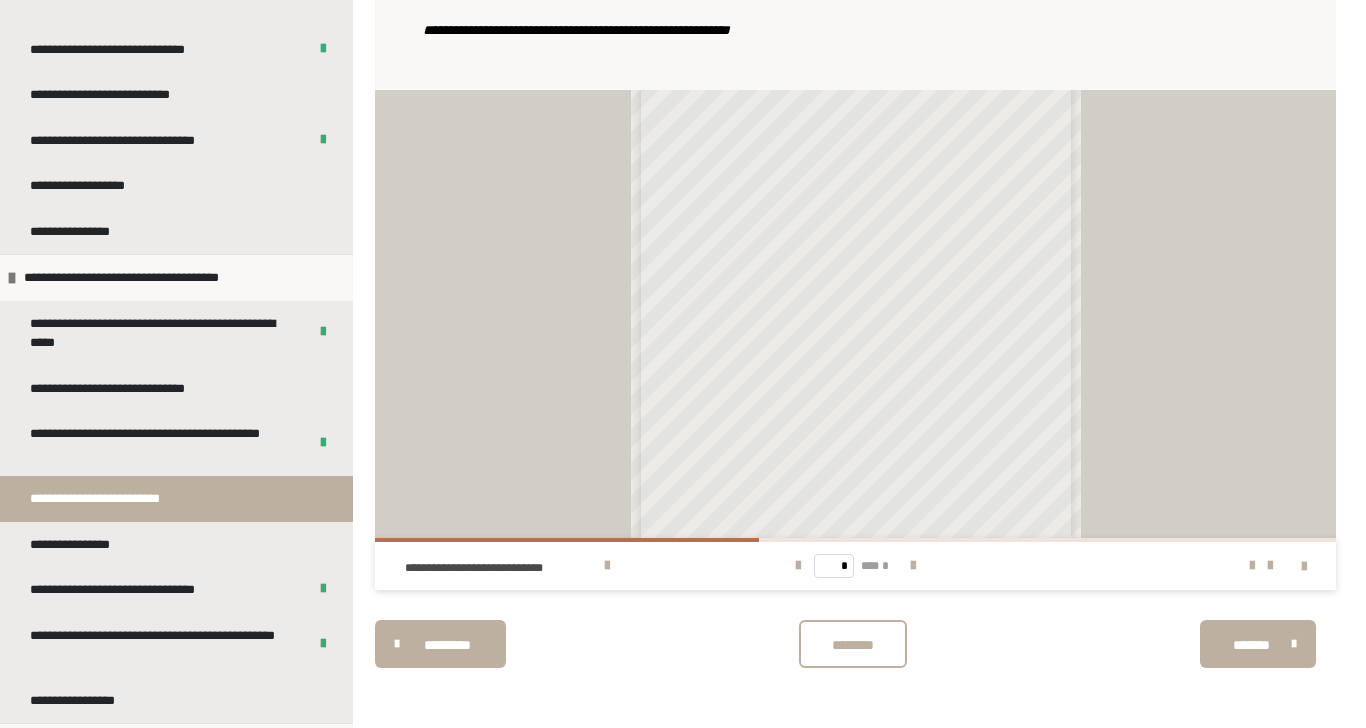 scroll, scrollTop: 189, scrollLeft: 0, axis: vertical 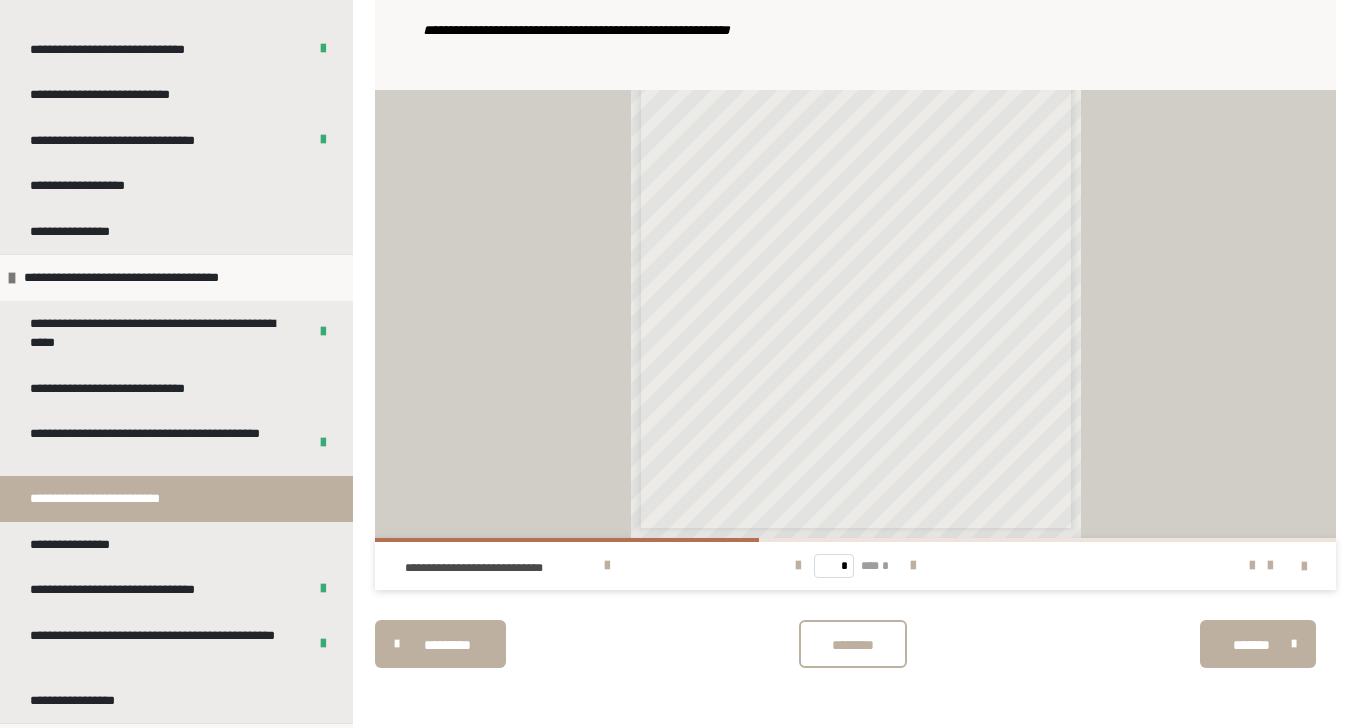 click at bounding box center (1304, 567) 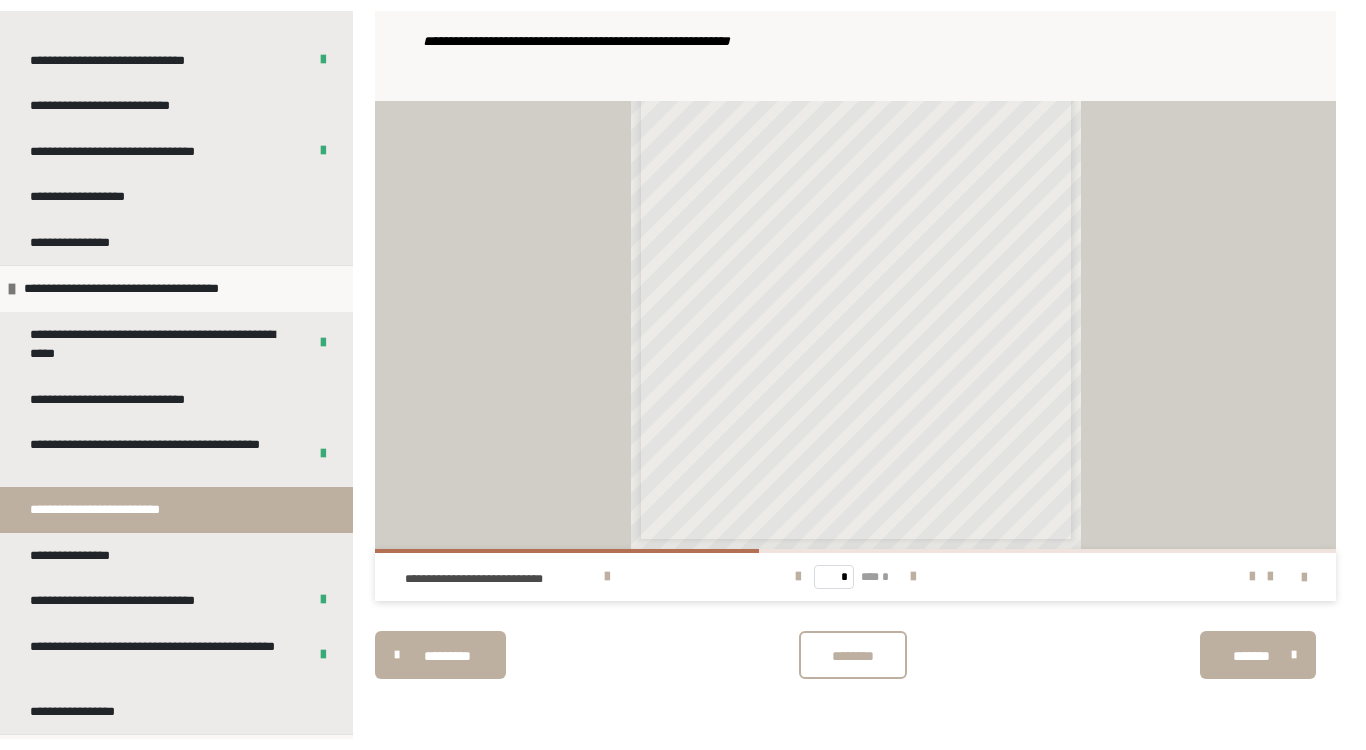 scroll, scrollTop: 728, scrollLeft: 0, axis: vertical 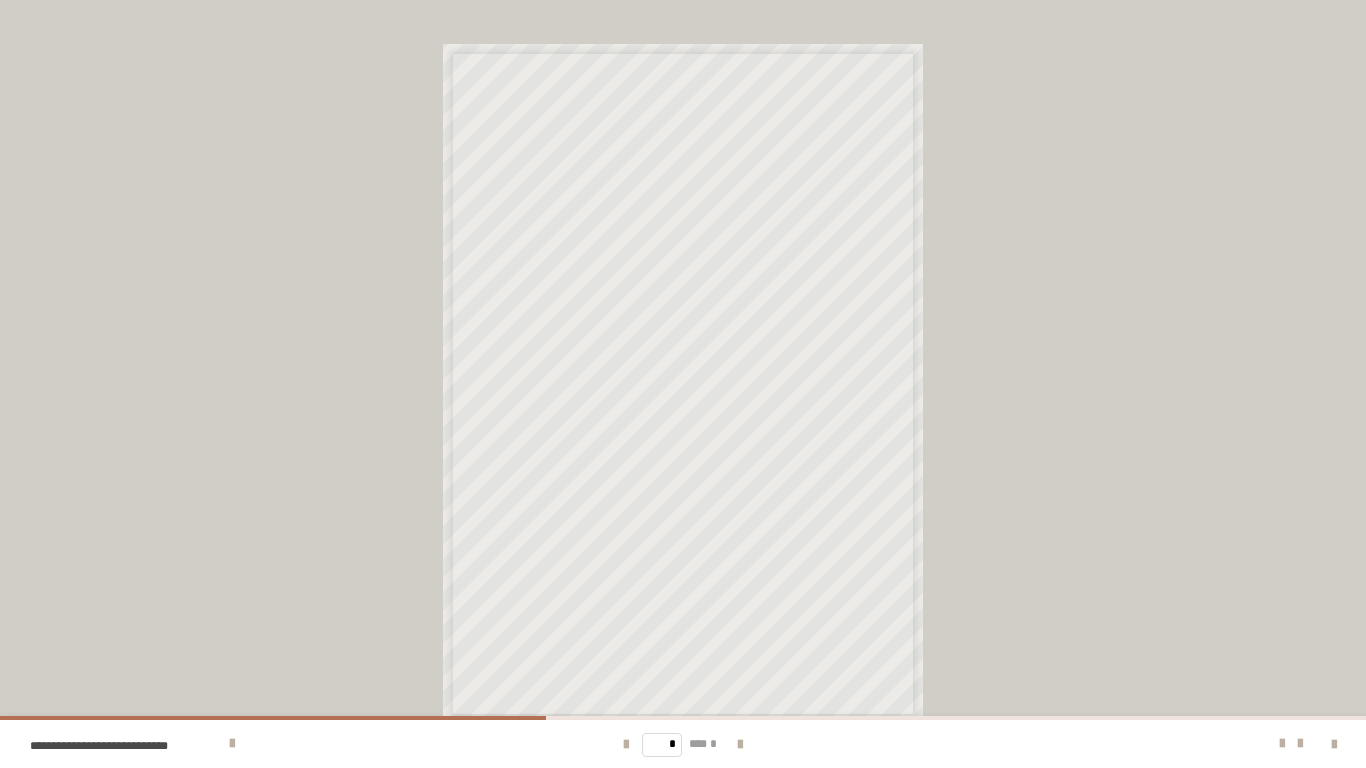 click at bounding box center [1282, 744] 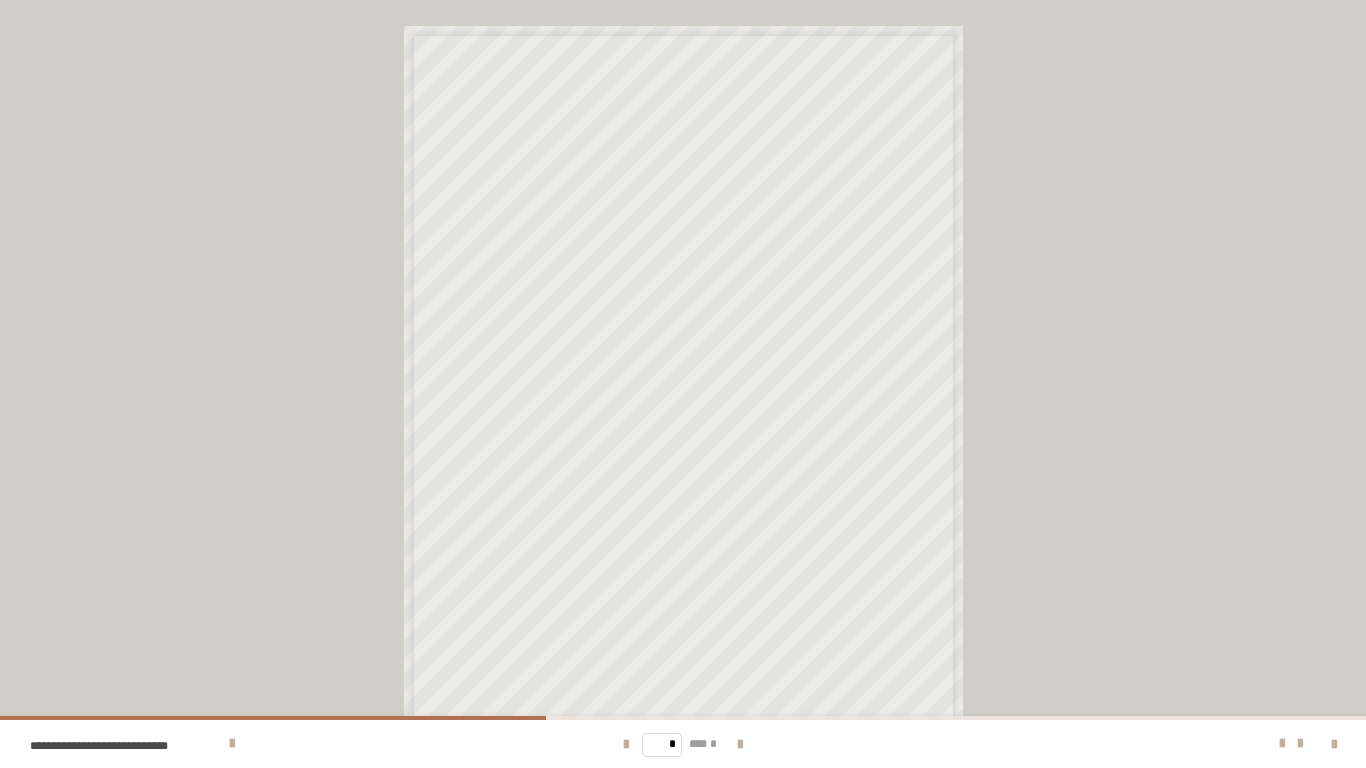 click at bounding box center (1282, 744) 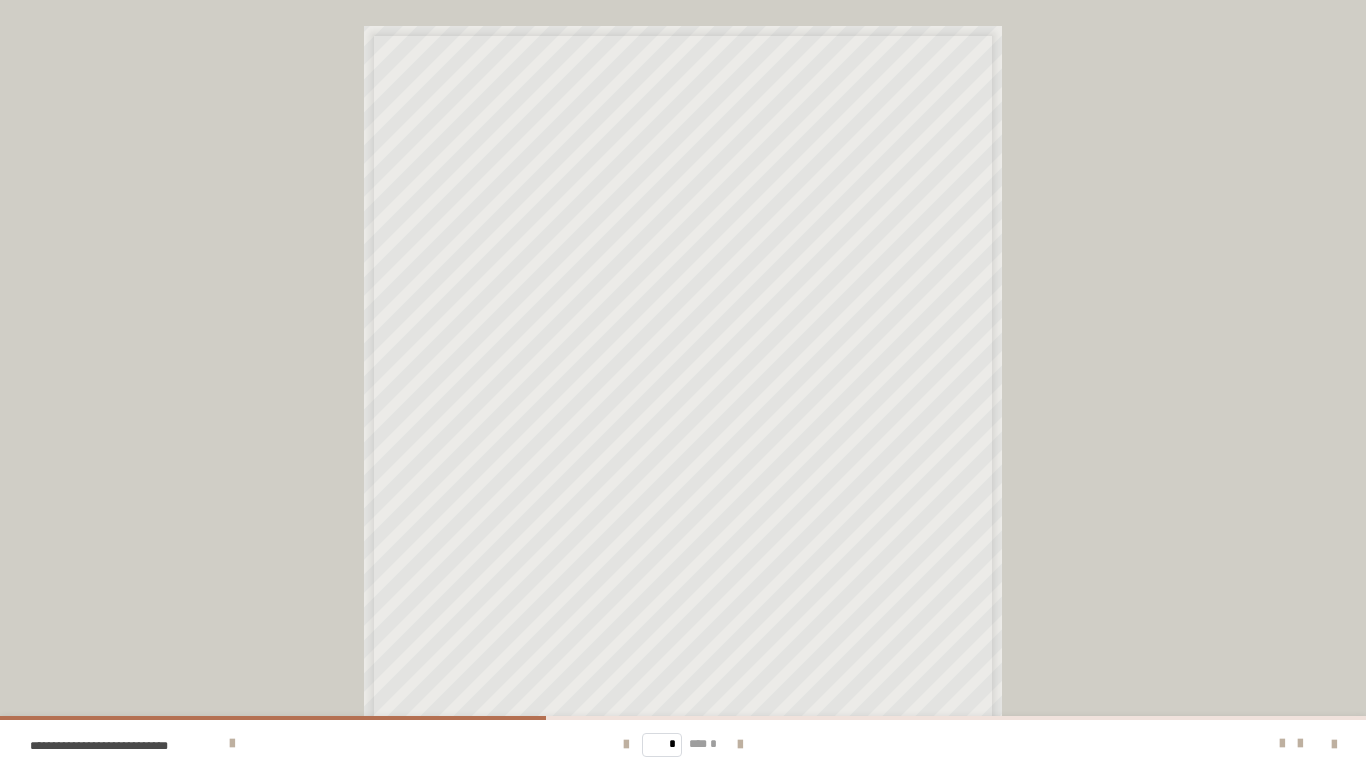 click at bounding box center [1205, 744] 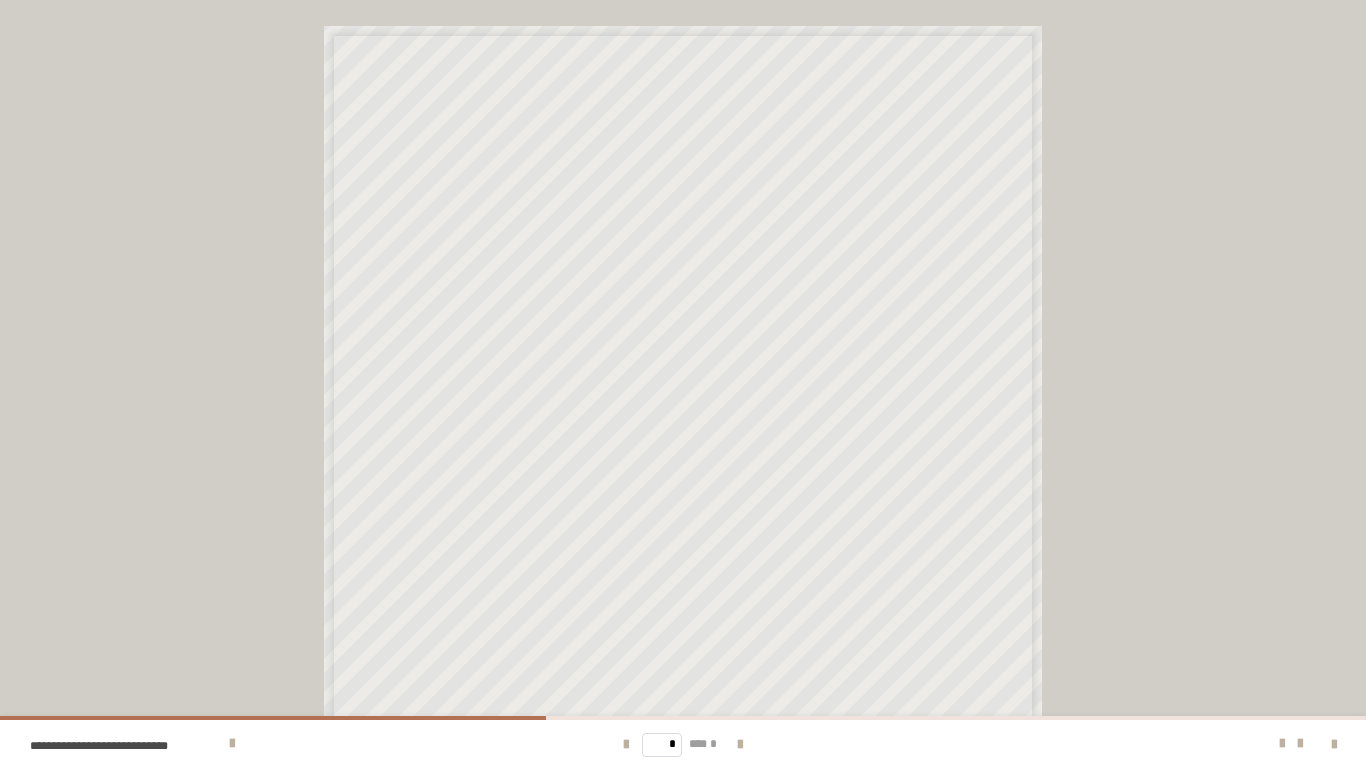 click at bounding box center [1282, 744] 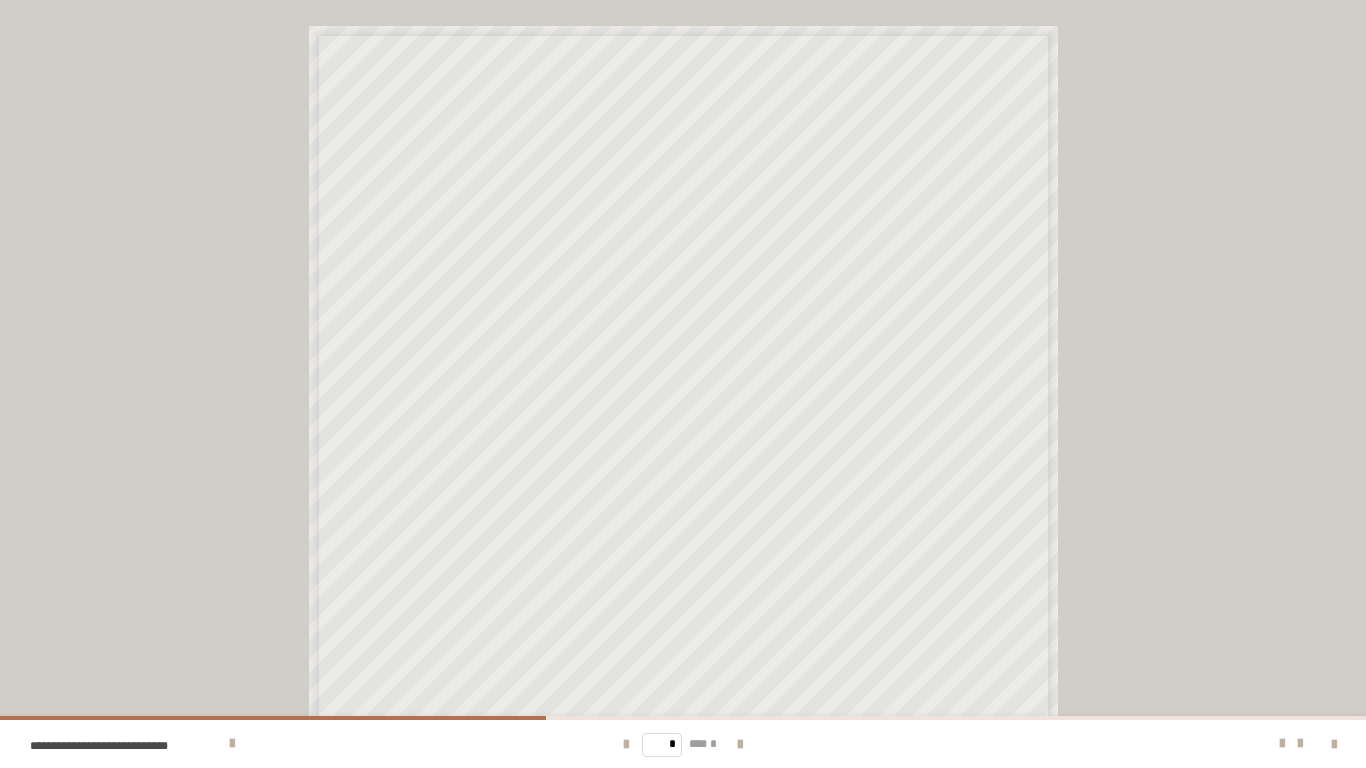 click at bounding box center (1282, 744) 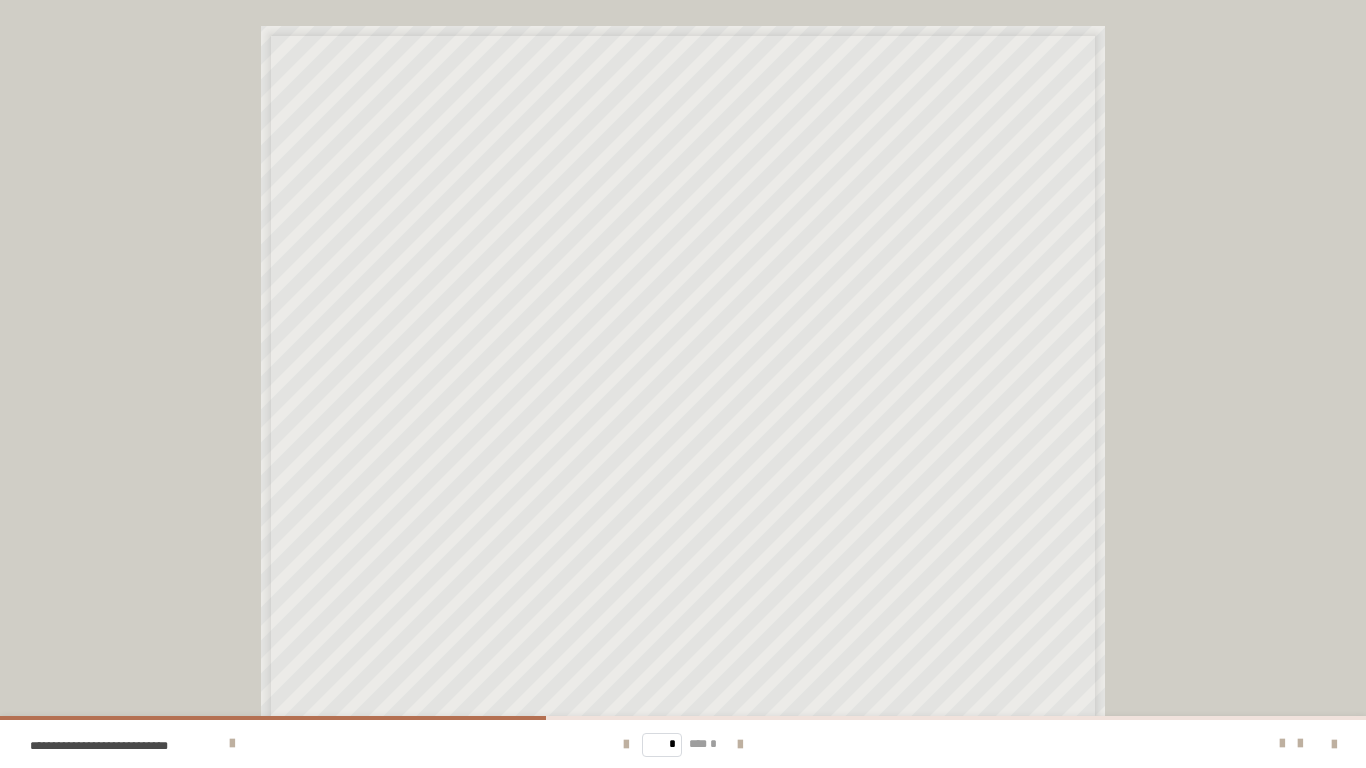 click at bounding box center [1282, 744] 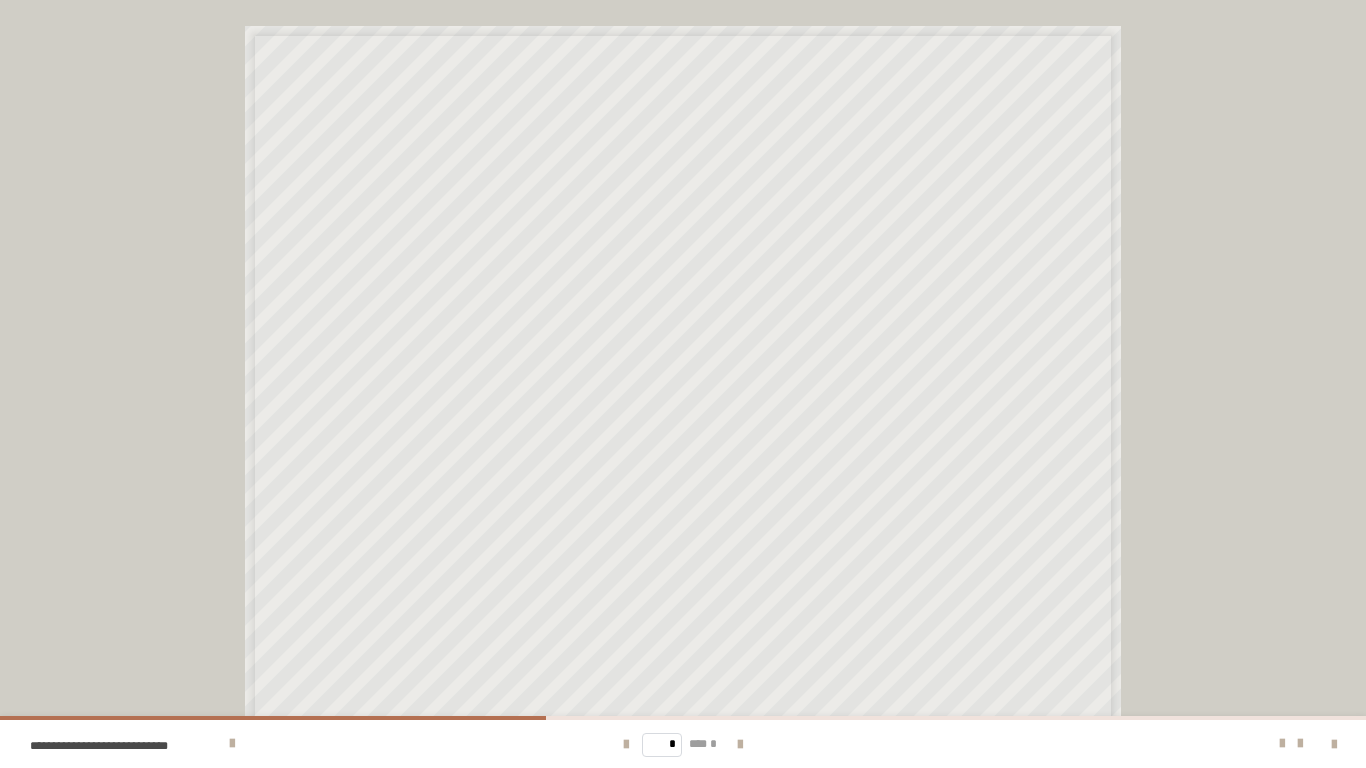 click at bounding box center [1282, 744] 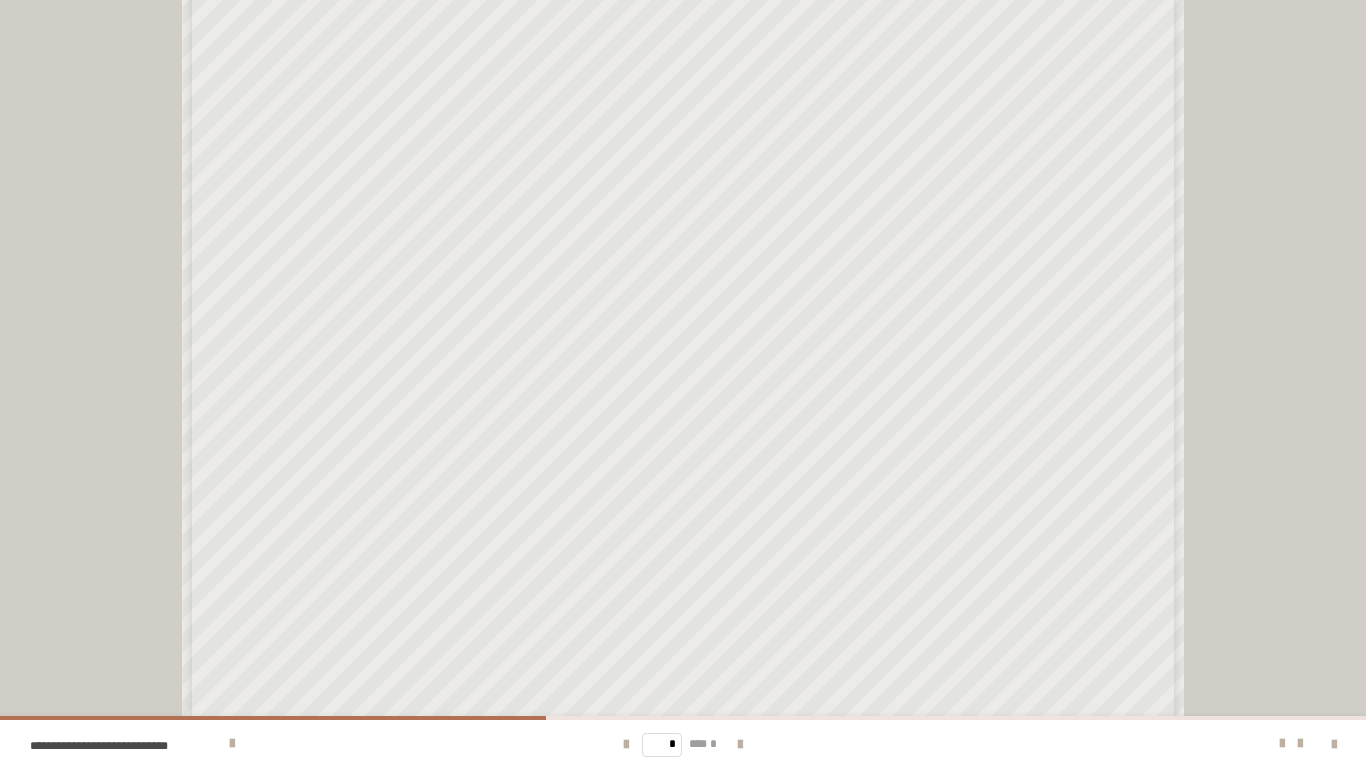 scroll, scrollTop: 637, scrollLeft: 0, axis: vertical 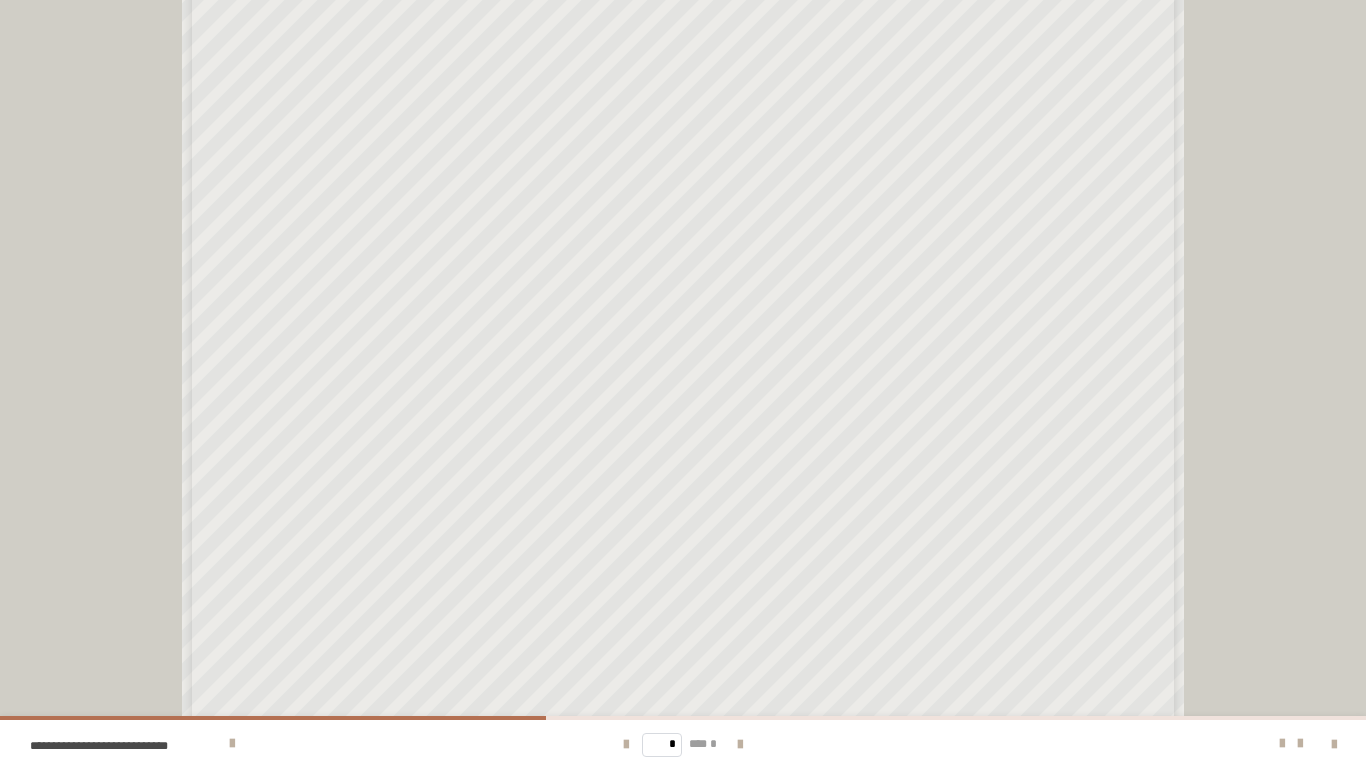 click at bounding box center [740, 745] 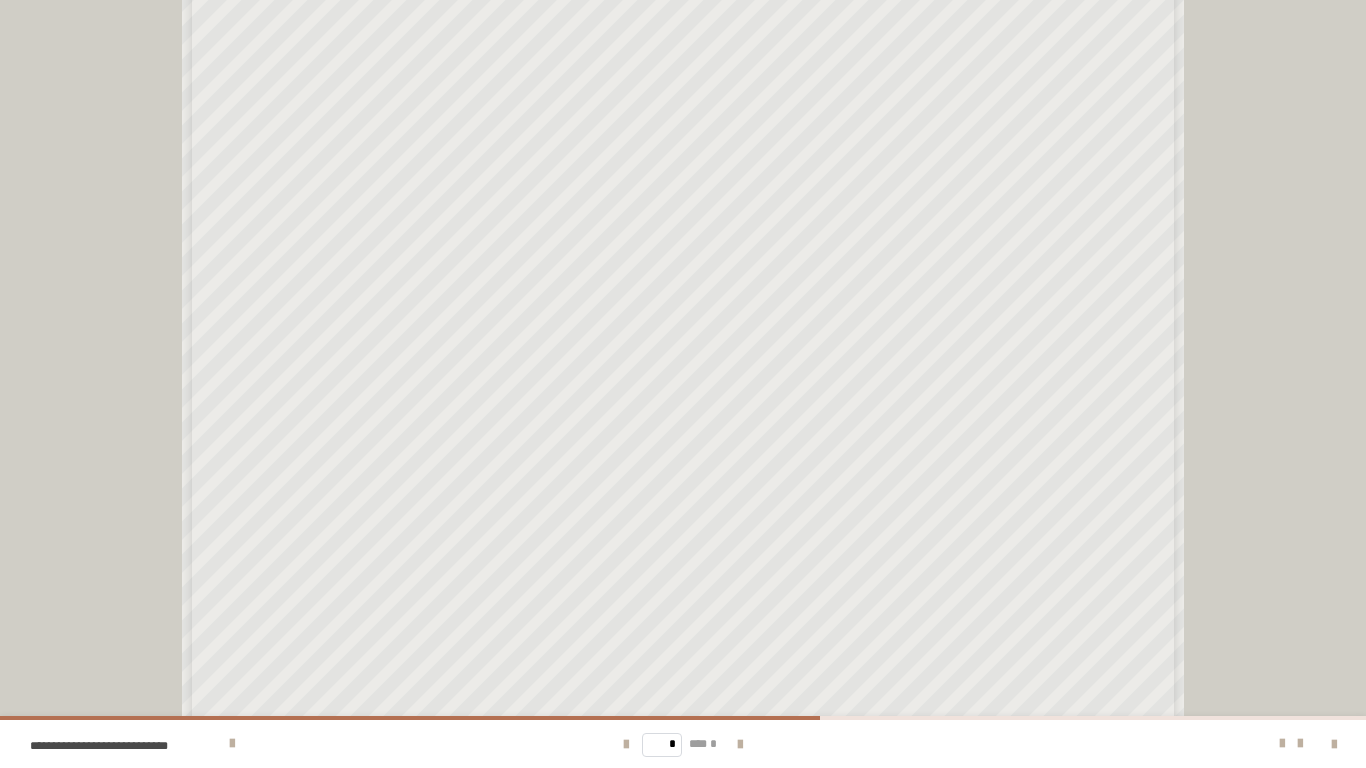 scroll, scrollTop: 192, scrollLeft: 0, axis: vertical 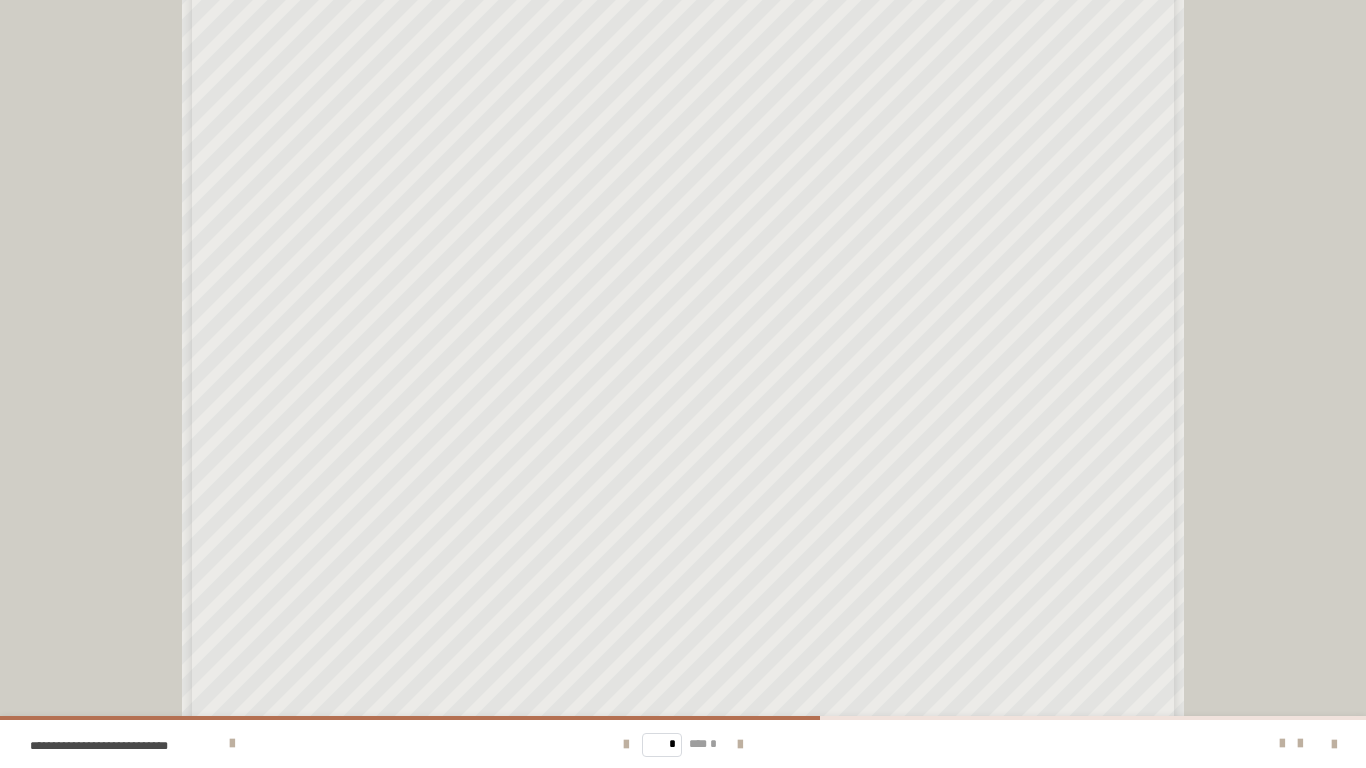 click at bounding box center (740, 744) 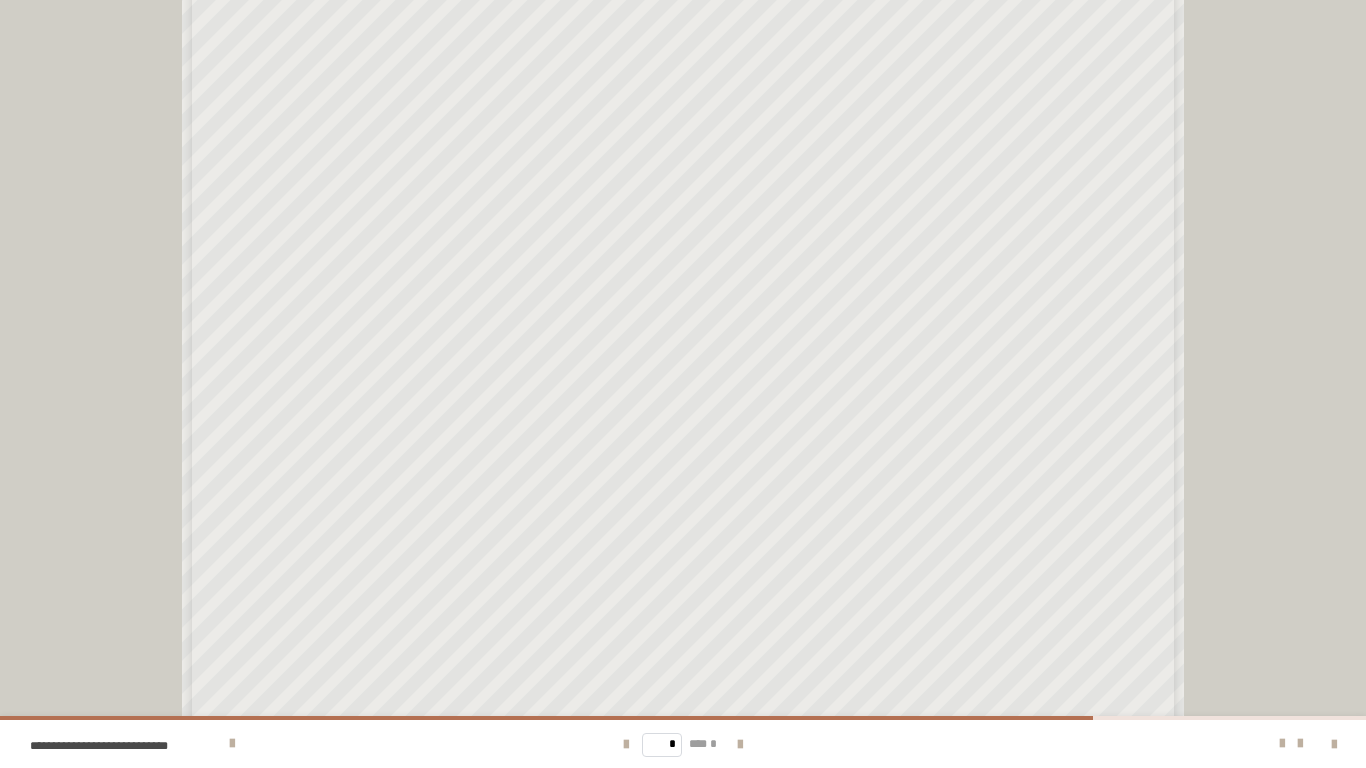 scroll, scrollTop: 161, scrollLeft: 0, axis: vertical 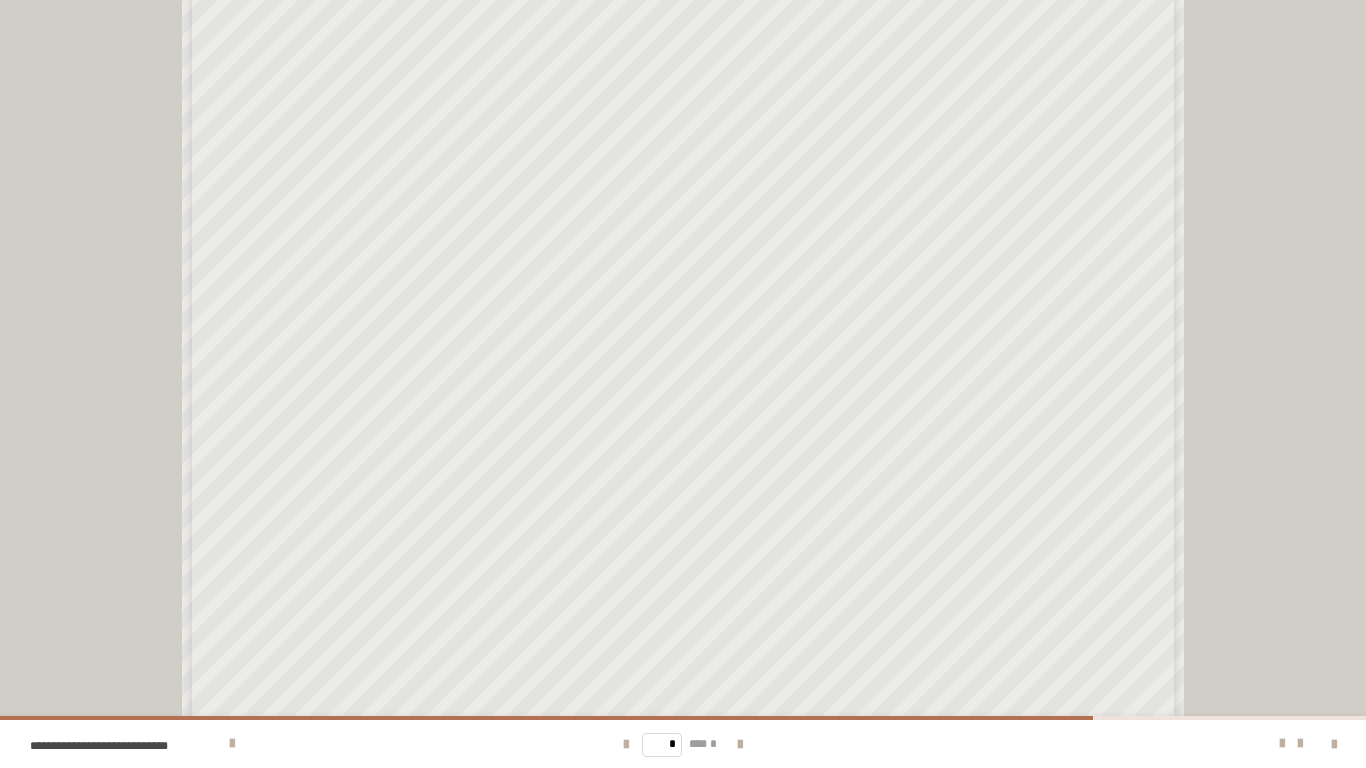 click at bounding box center [740, 744] 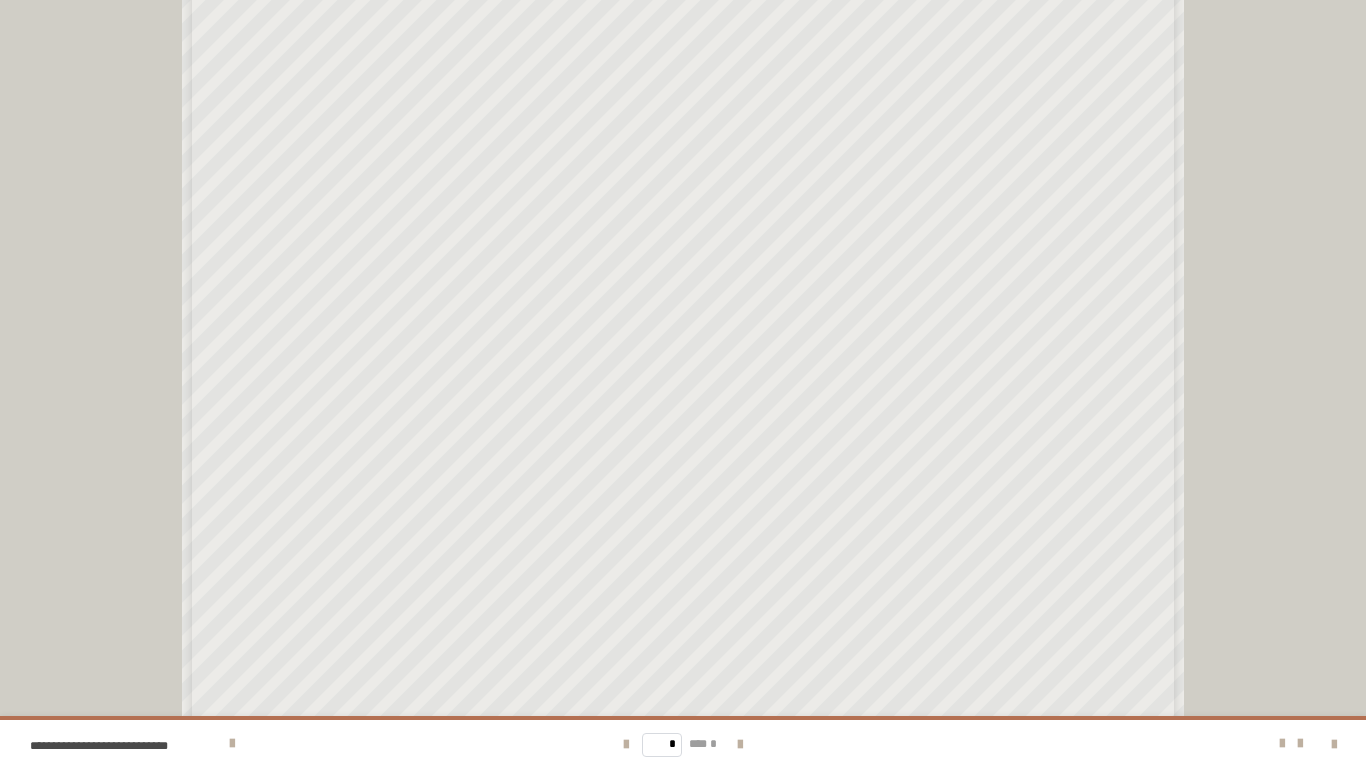 scroll, scrollTop: 553, scrollLeft: 0, axis: vertical 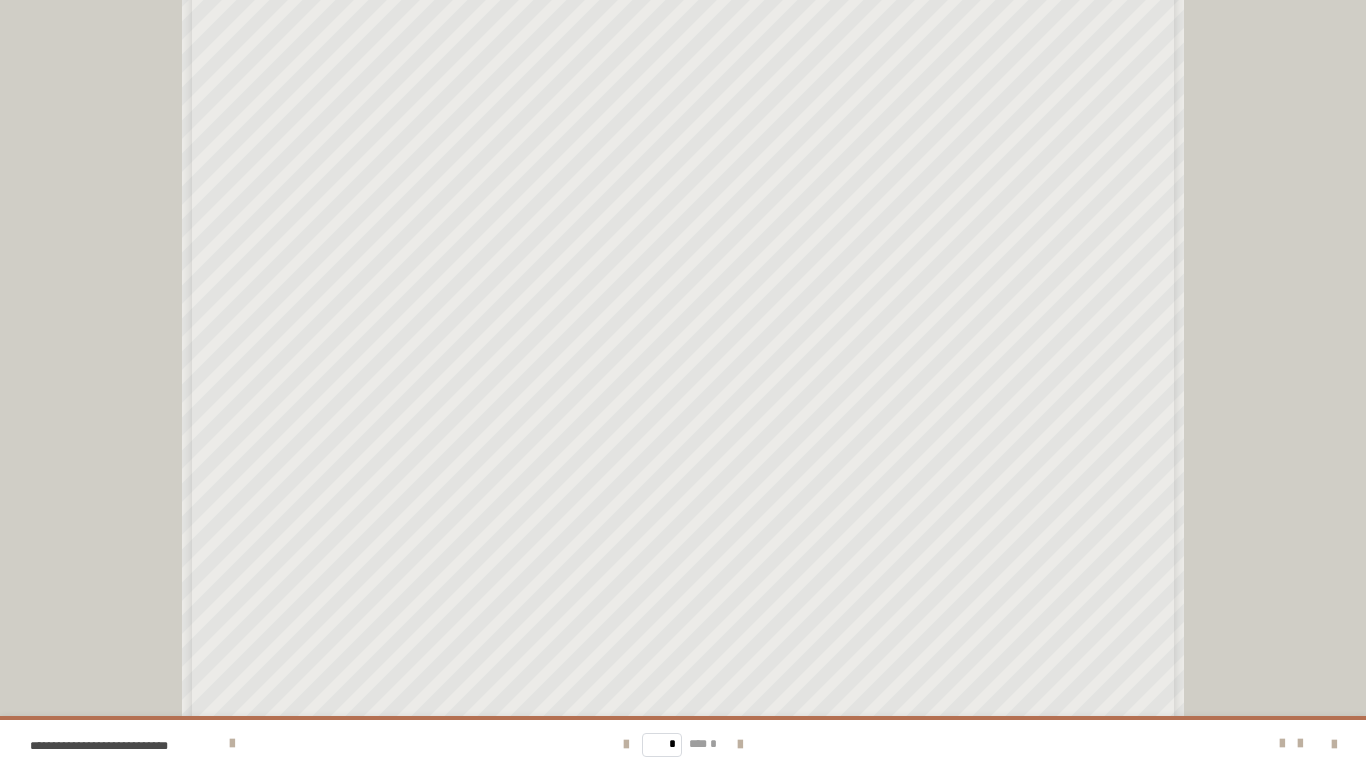 click on "* *** *" at bounding box center (683, 744) 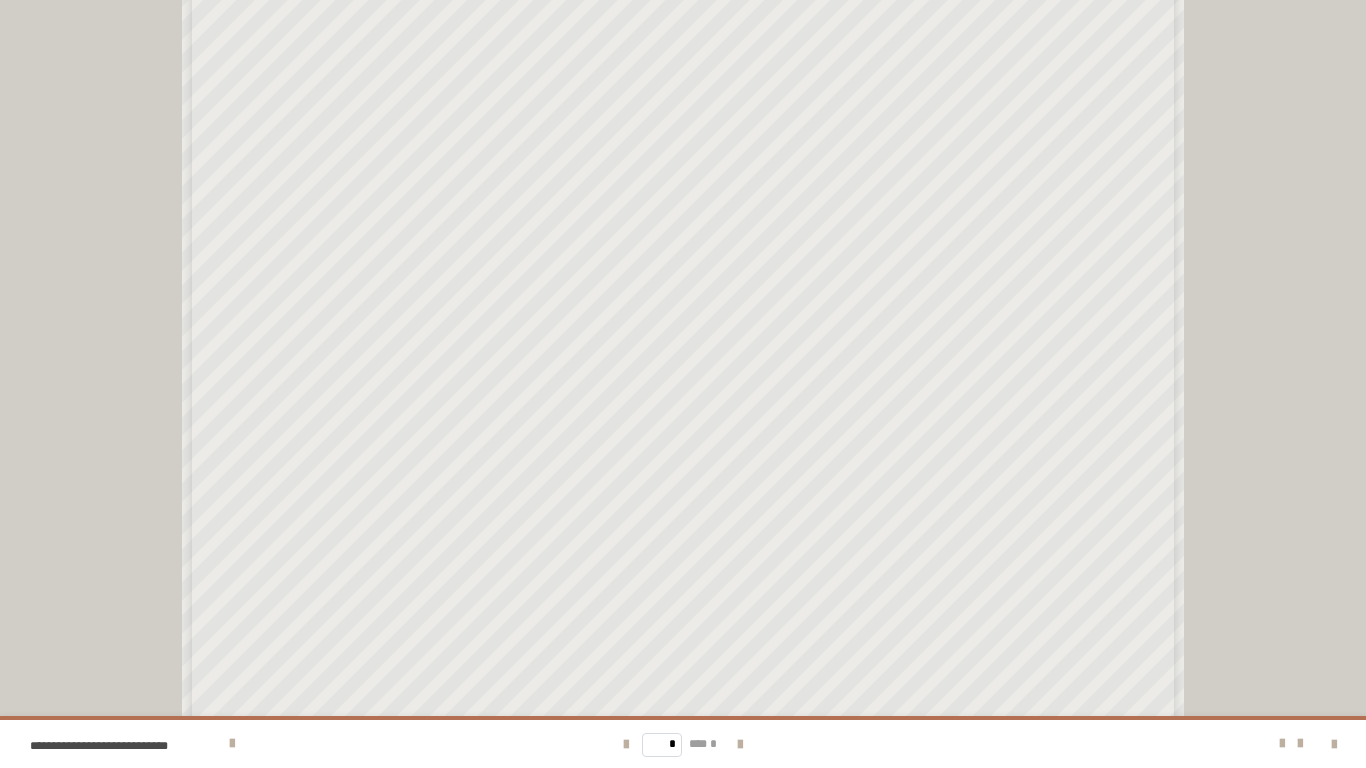 scroll, scrollTop: 597, scrollLeft: 0, axis: vertical 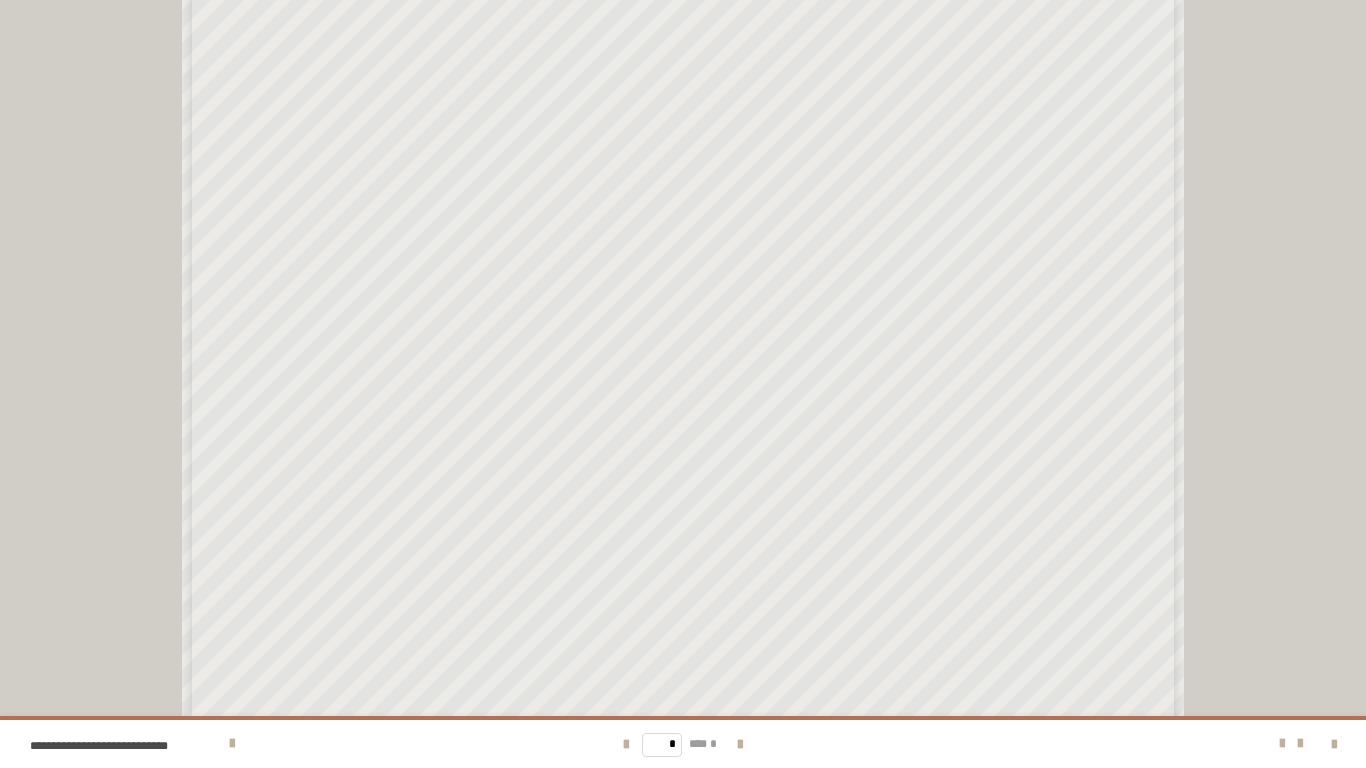 click on "**********" at bounding box center (845, 517) 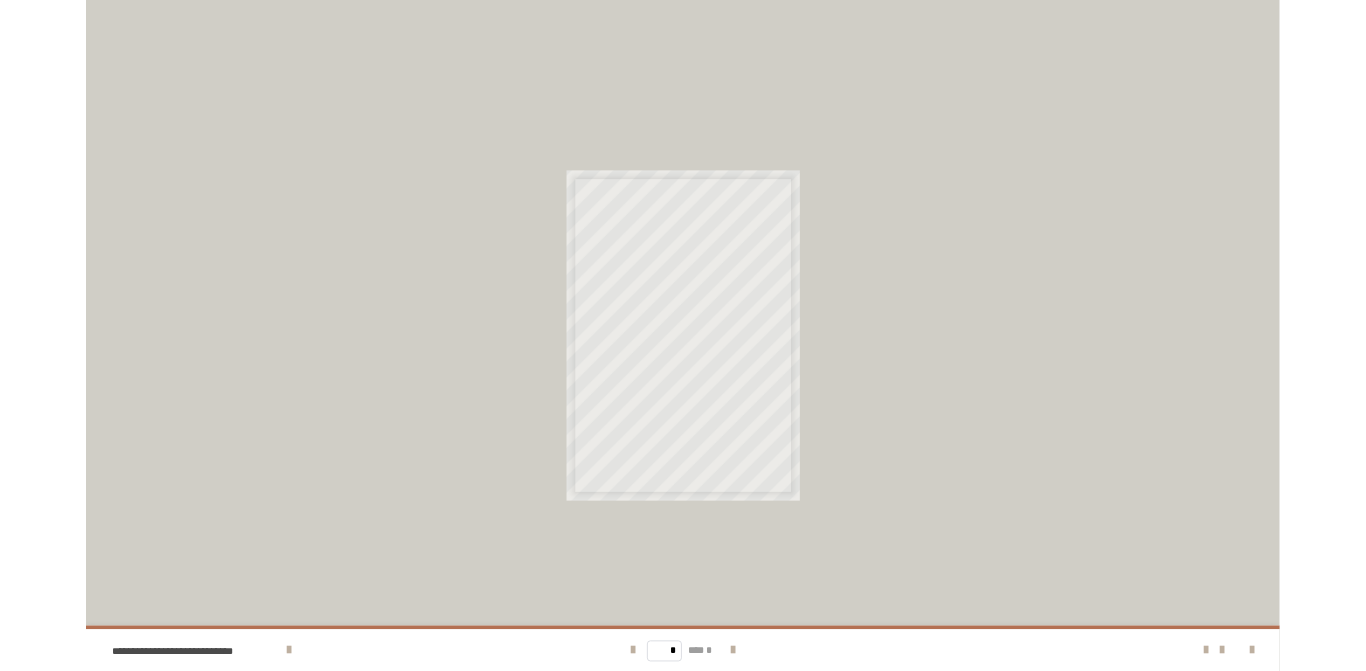 scroll, scrollTop: 0, scrollLeft: 0, axis: both 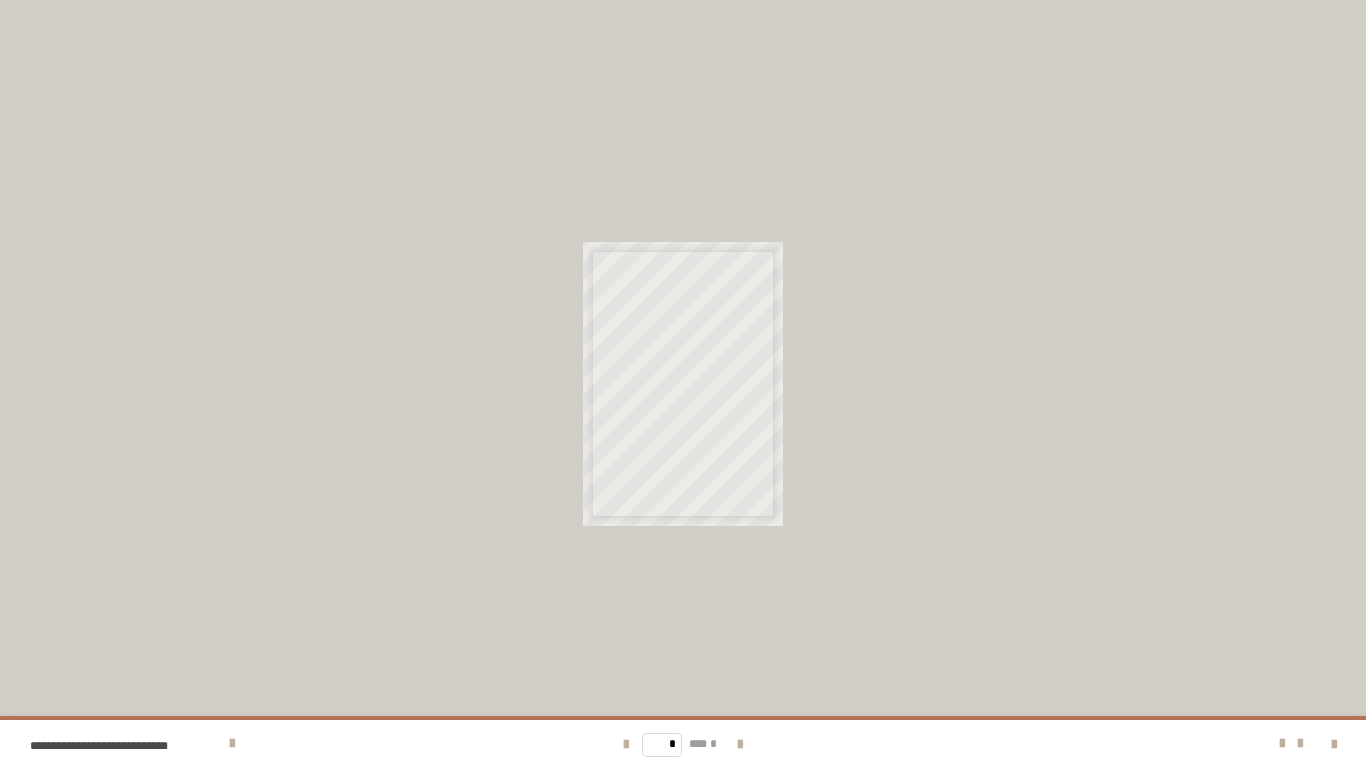 click at bounding box center [1334, 745] 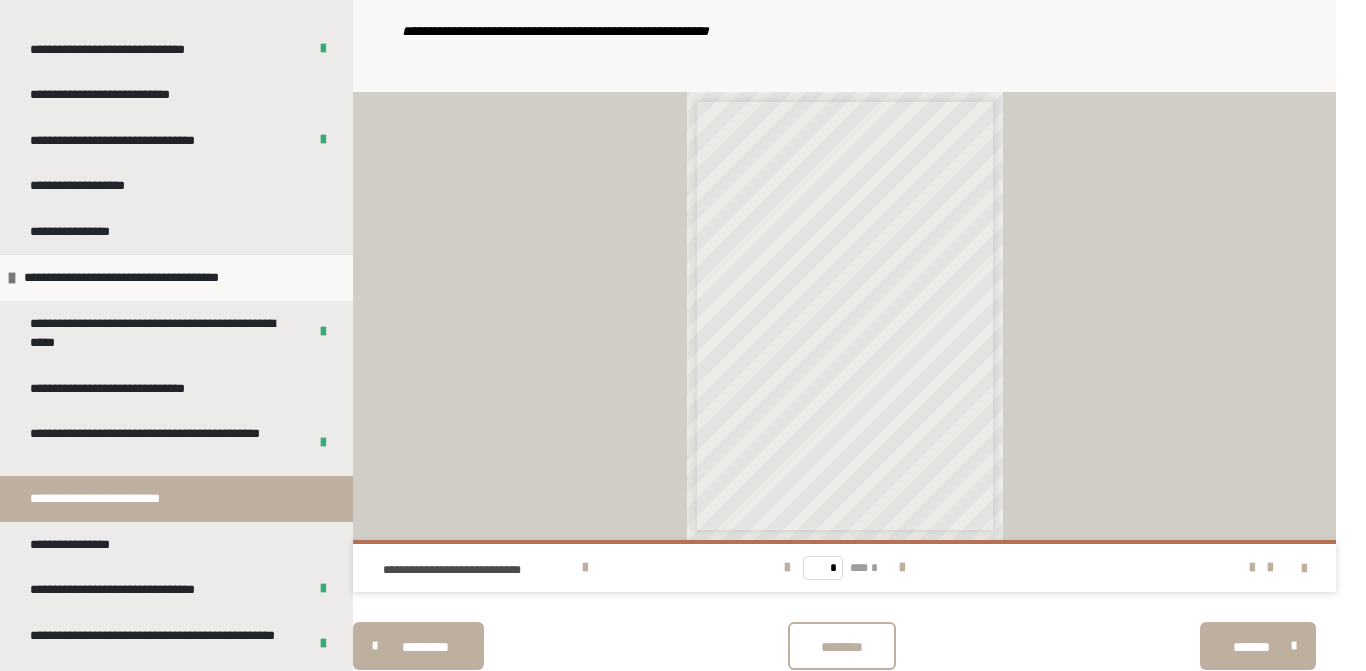 click on "**********" at bounding box center [86, 545] 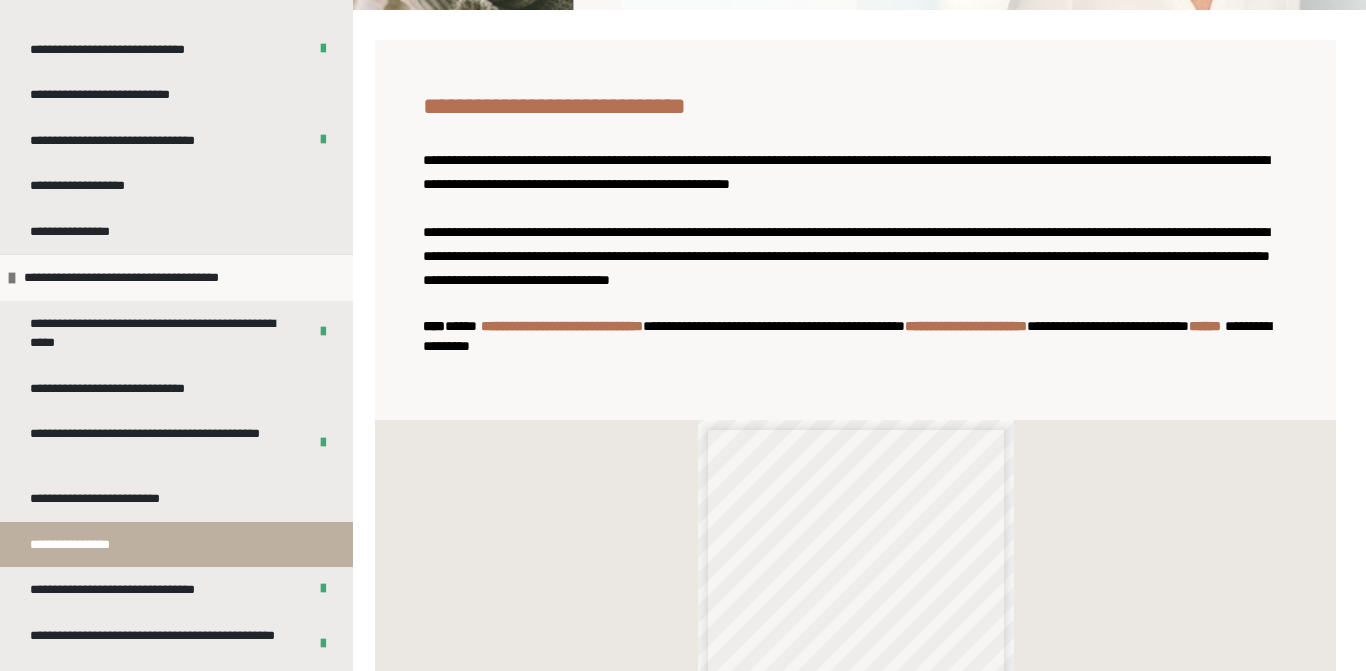 scroll, scrollTop: 170, scrollLeft: 0, axis: vertical 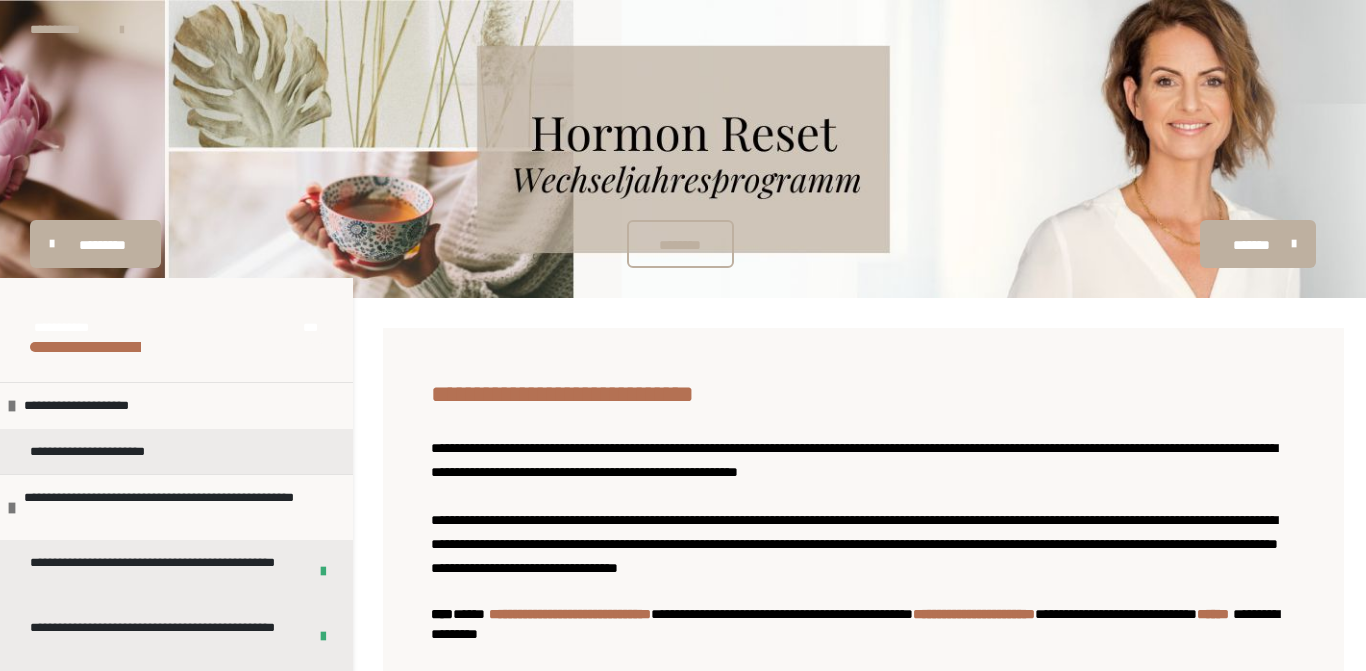 click on "**********" at bounding box center (854, 508) 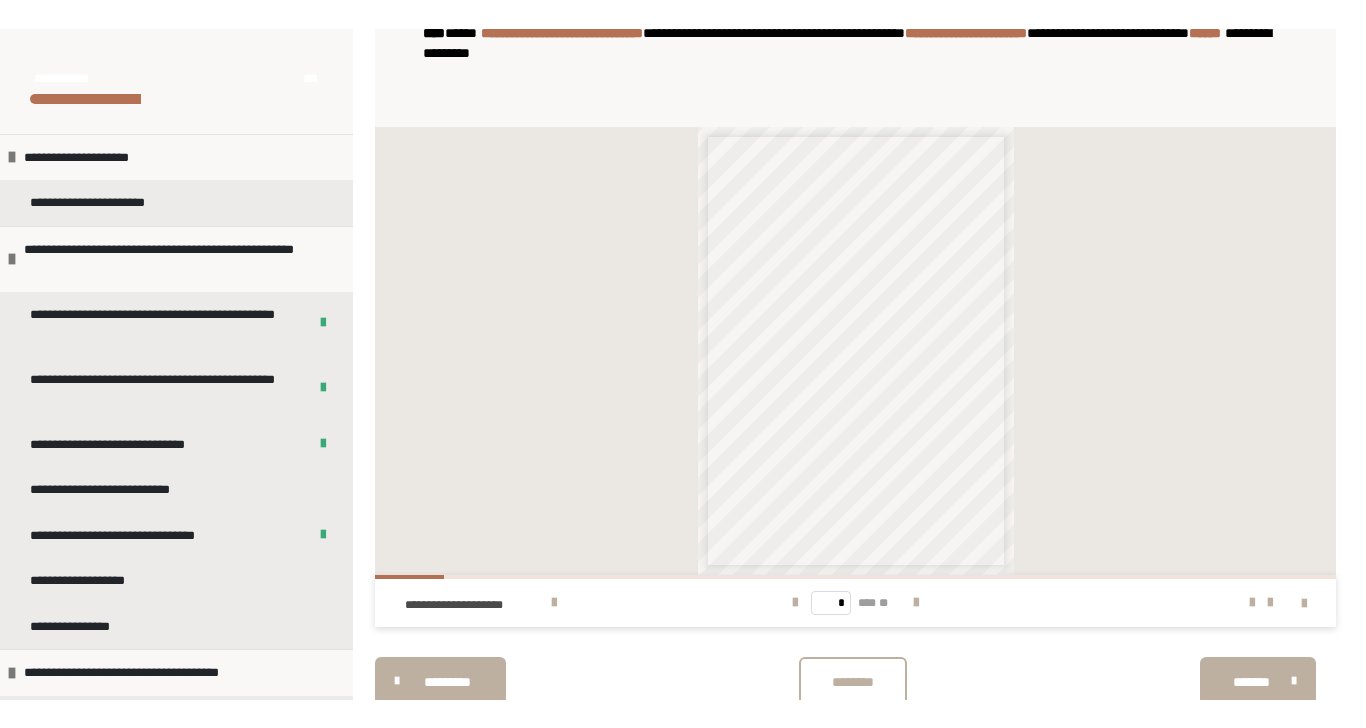scroll, scrollTop: 618, scrollLeft: 0, axis: vertical 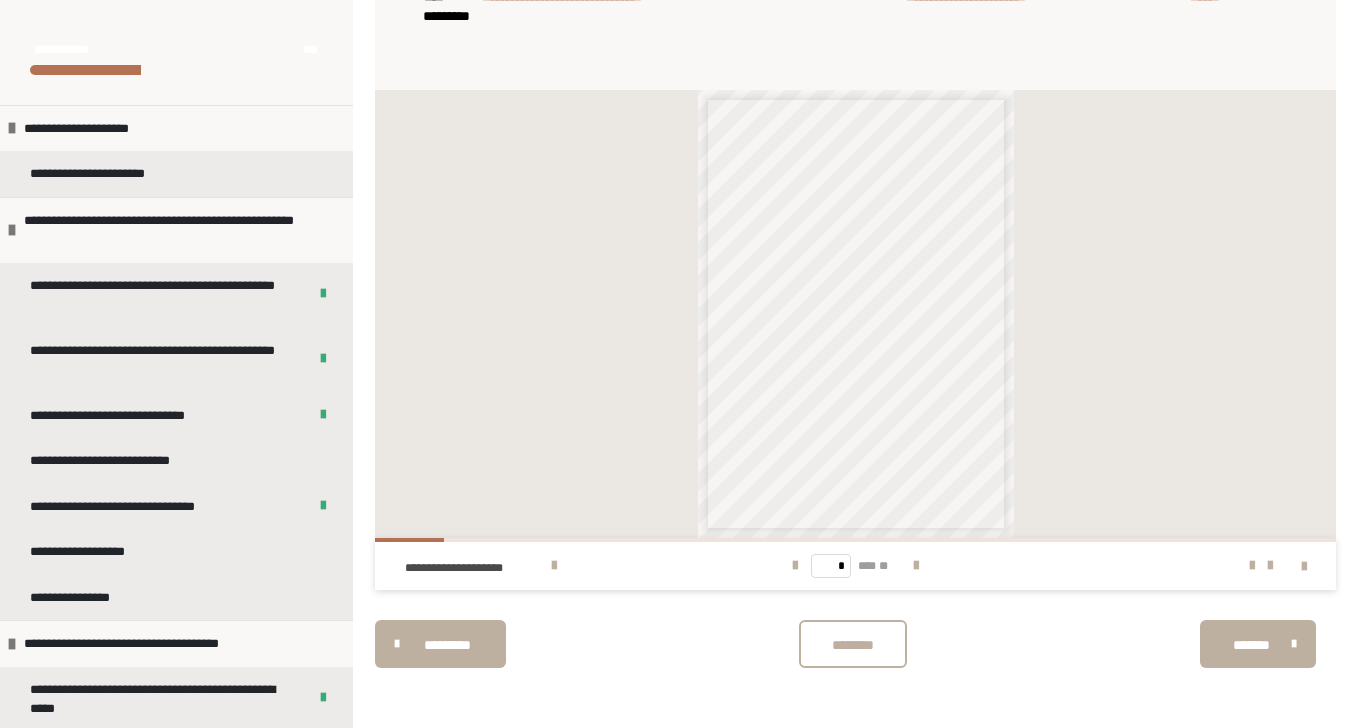 click at bounding box center (916, 566) 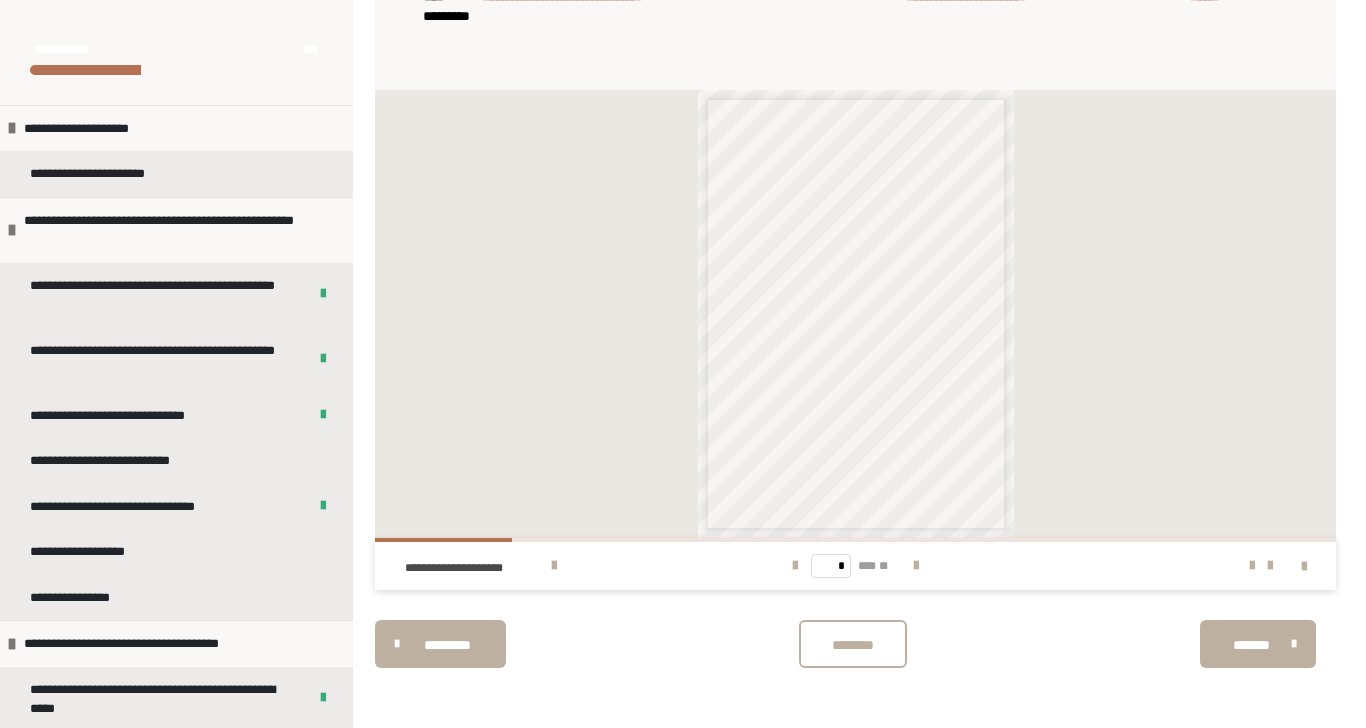 click at bounding box center [916, 566] 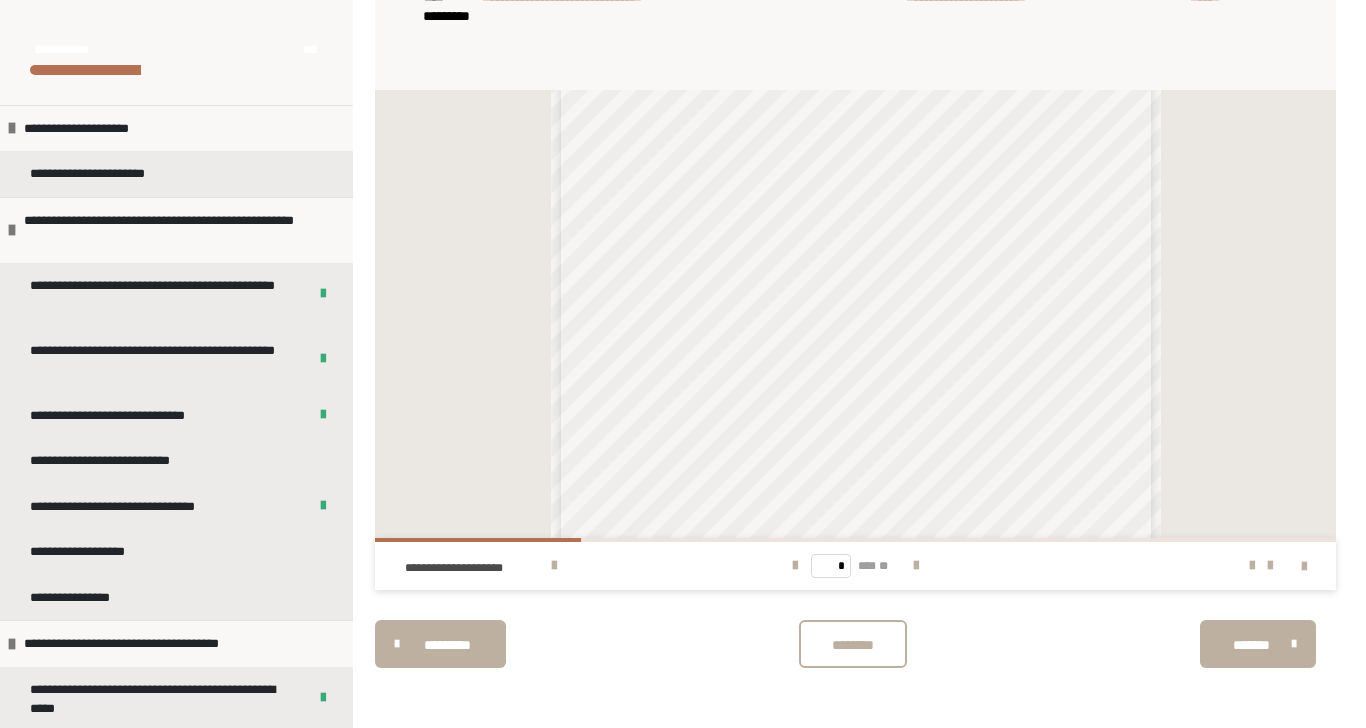 scroll, scrollTop: 280, scrollLeft: 0, axis: vertical 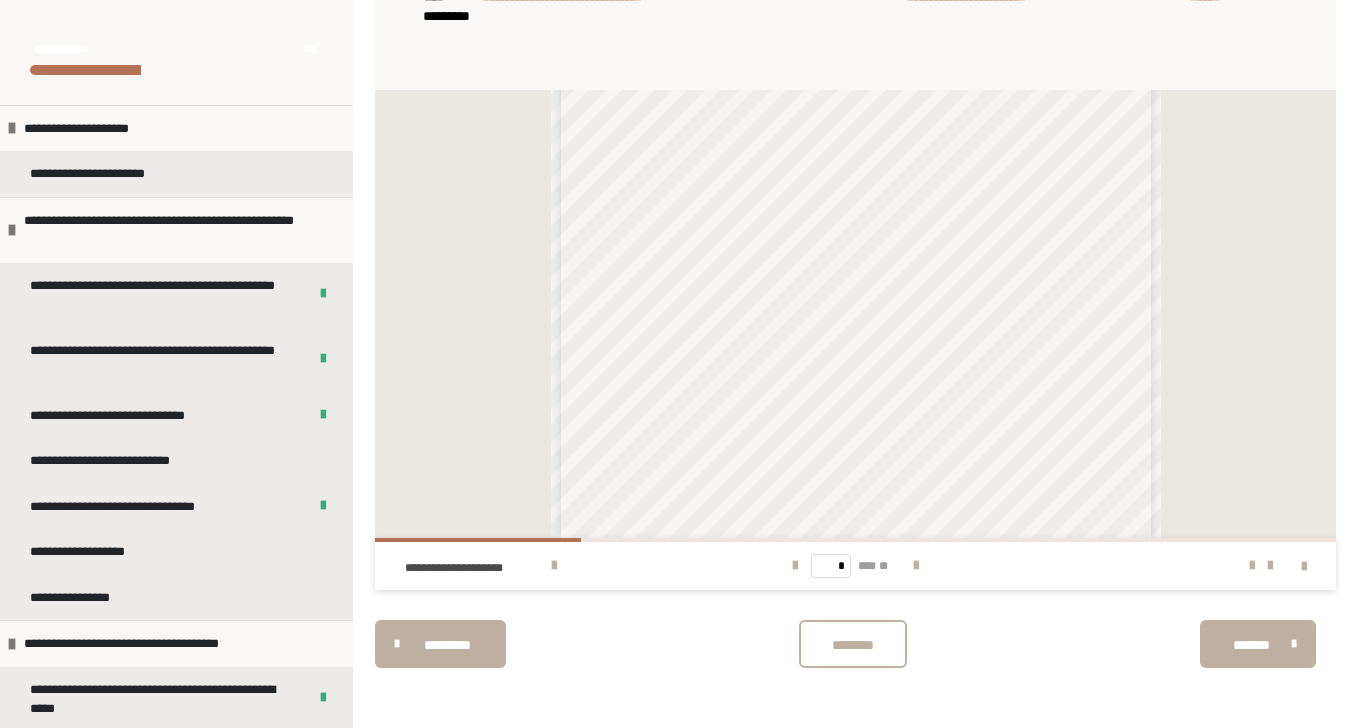 click at bounding box center (1304, 567) 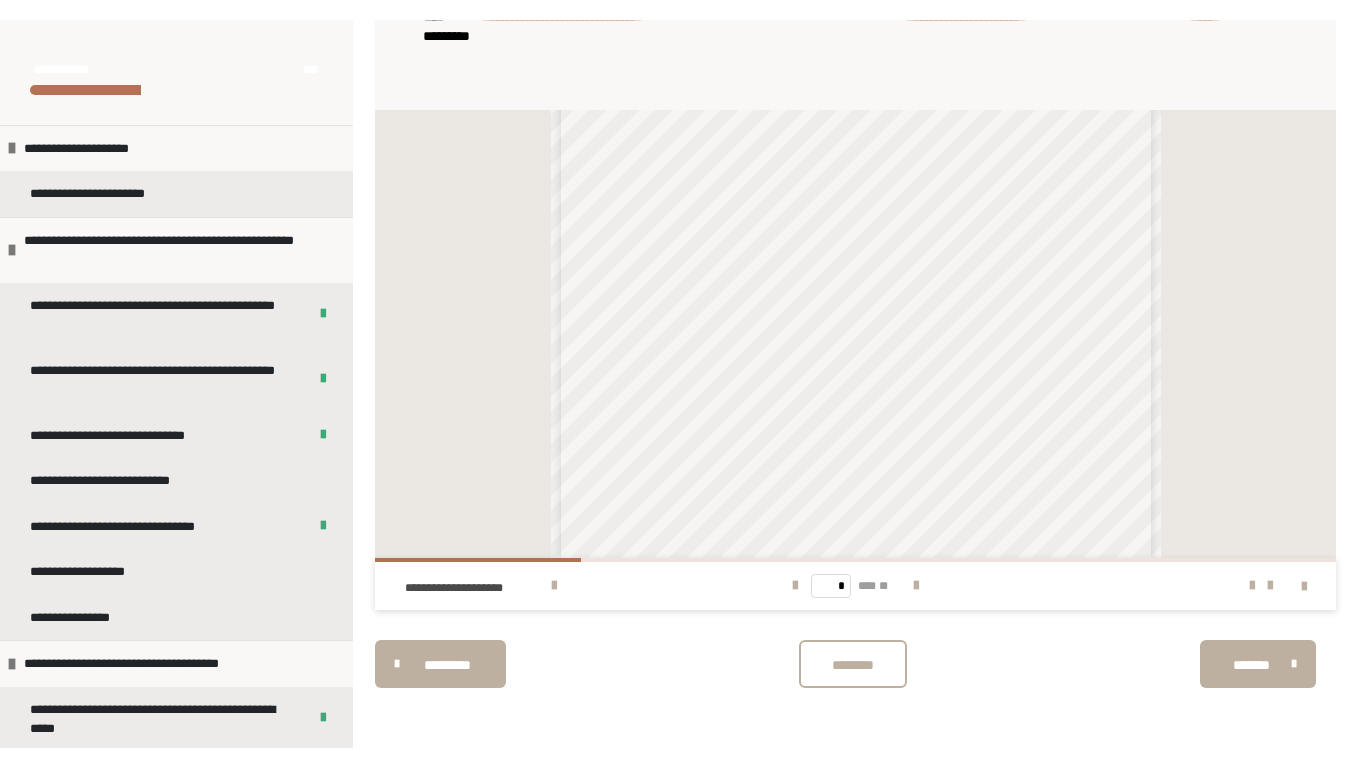 scroll, scrollTop: 578, scrollLeft: 0, axis: vertical 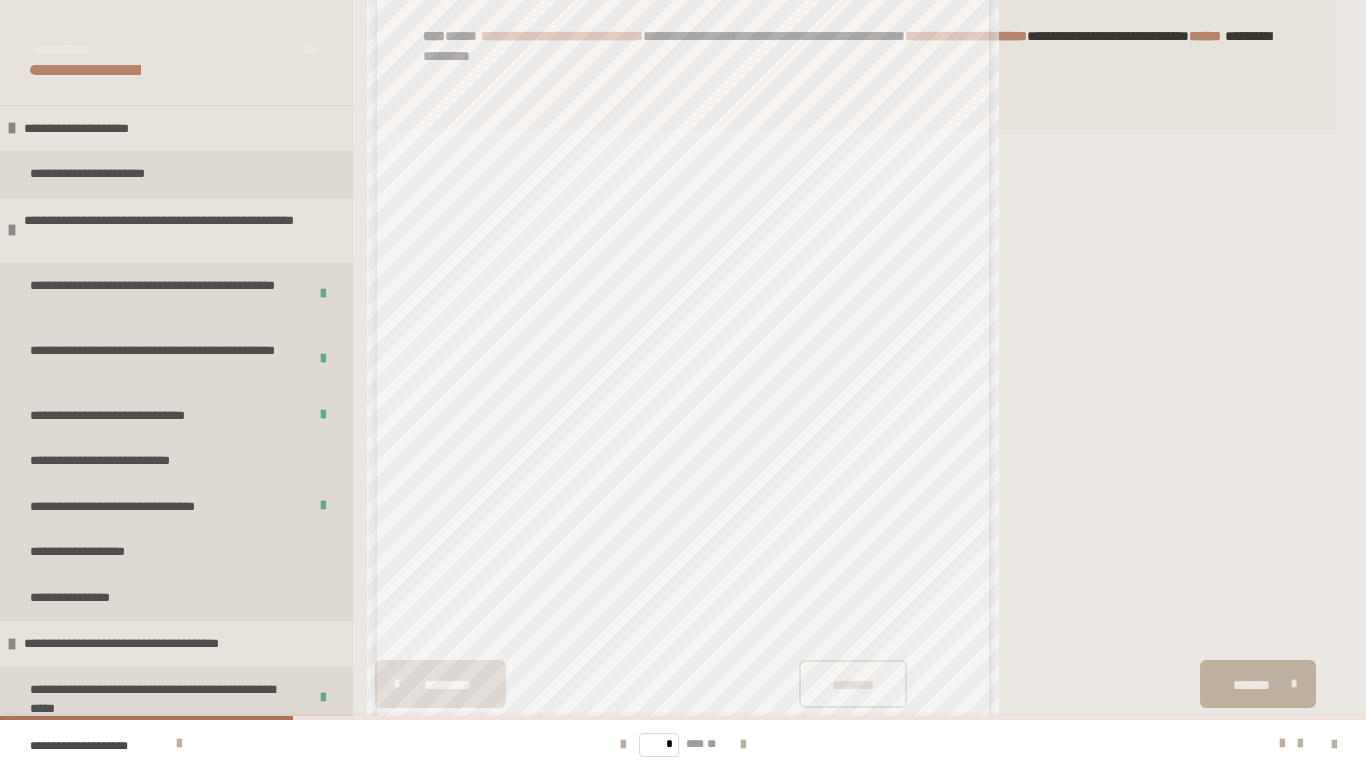 click at bounding box center (1282, 744) 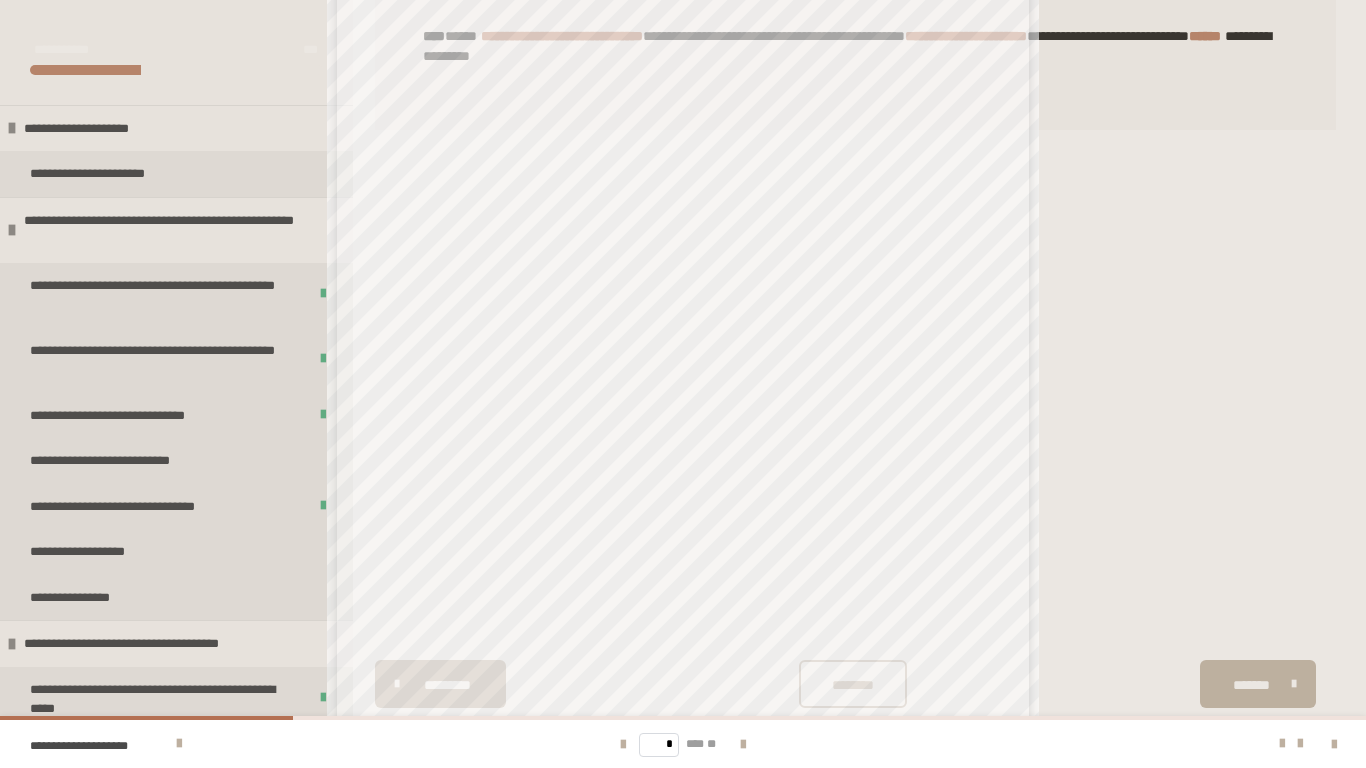 click at bounding box center (1282, 744) 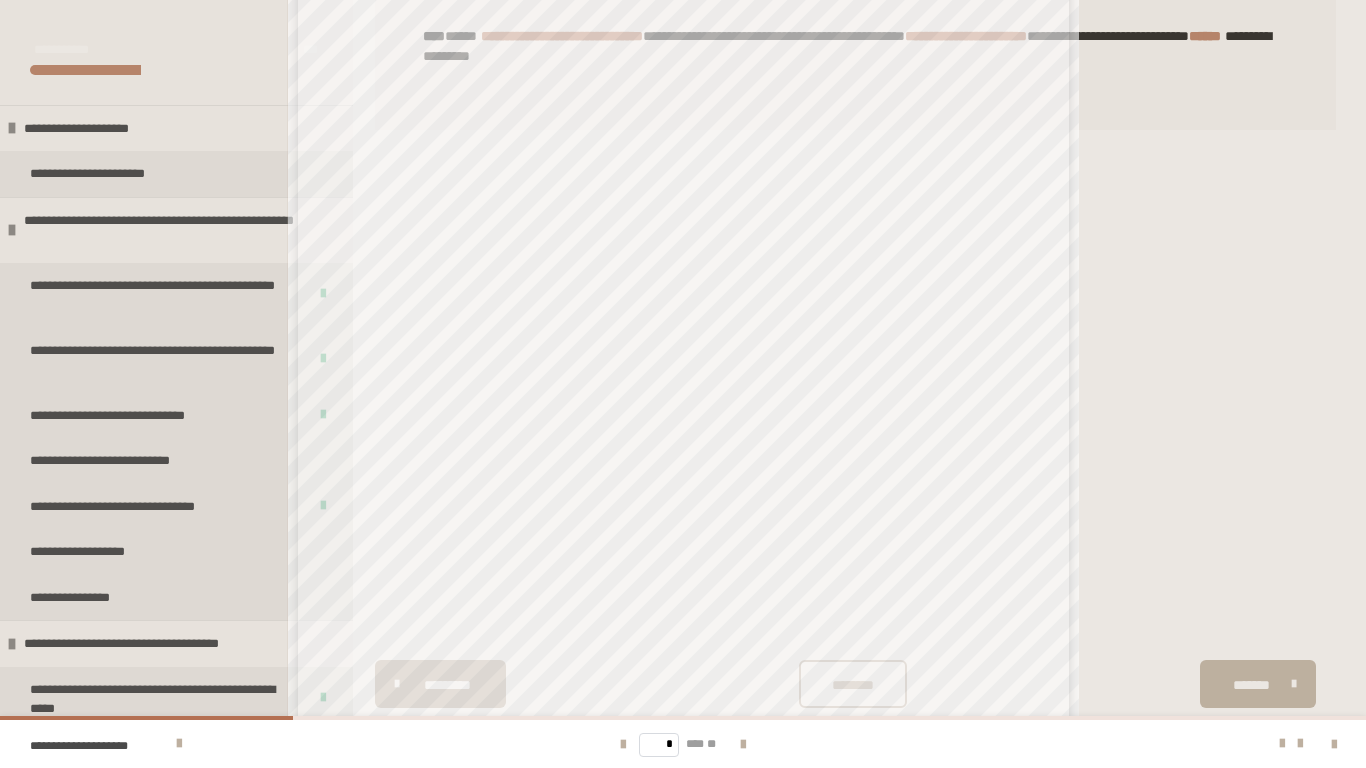 click at bounding box center [743, 744] 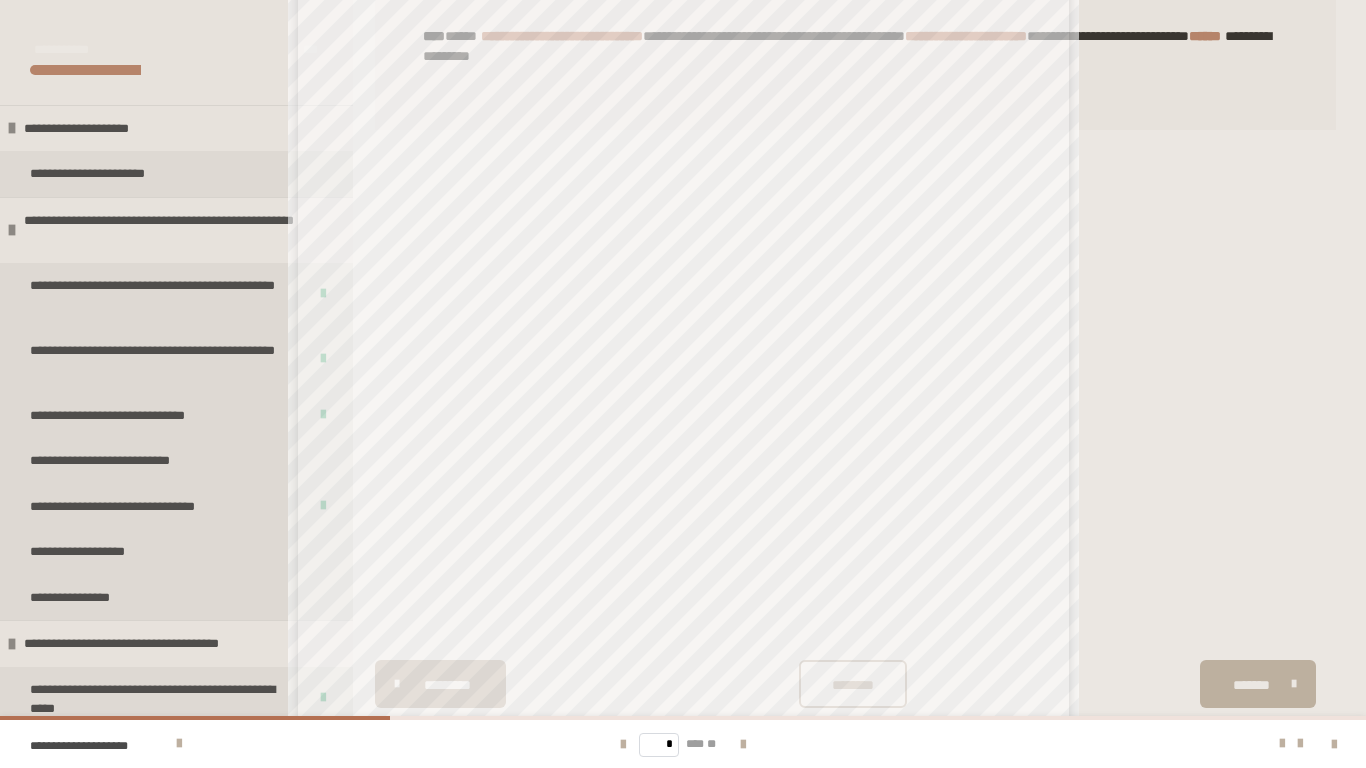 scroll, scrollTop: 247, scrollLeft: 0, axis: vertical 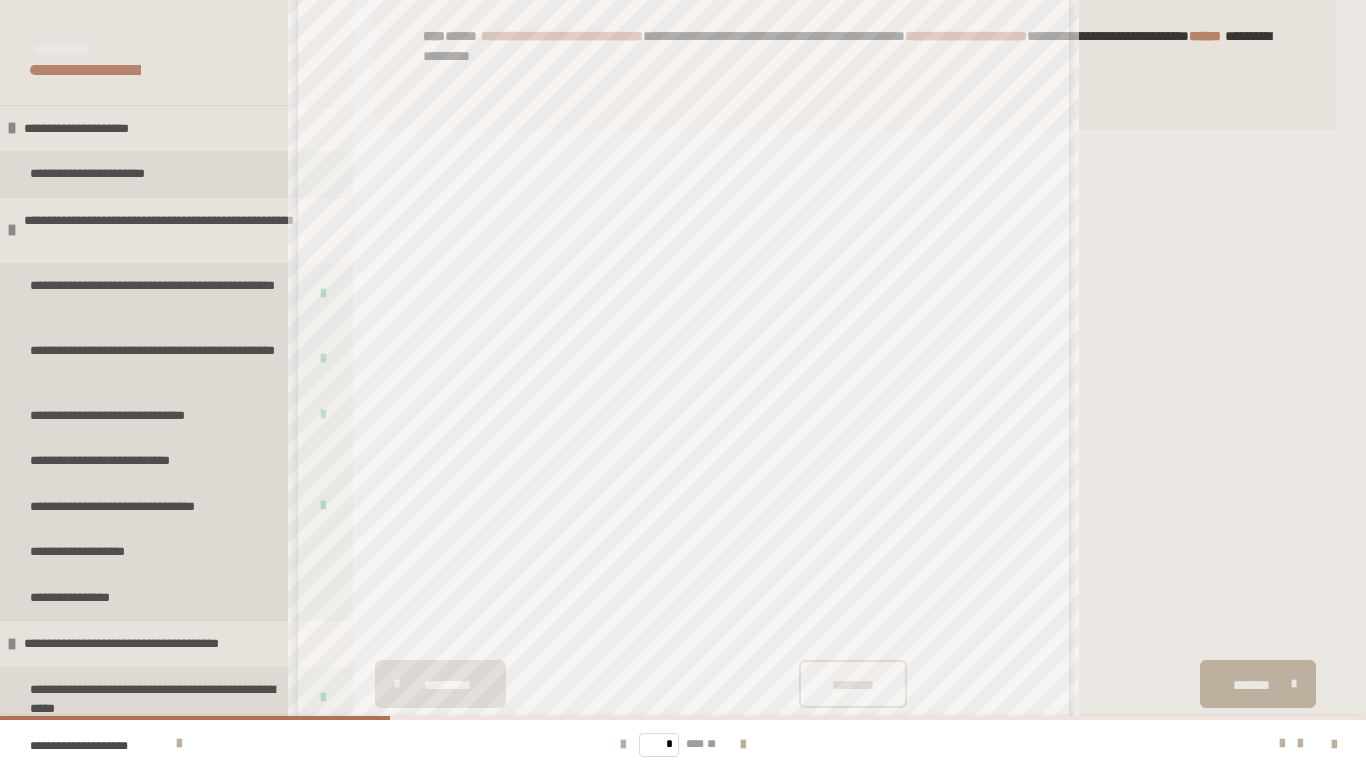 click at bounding box center [743, 745] 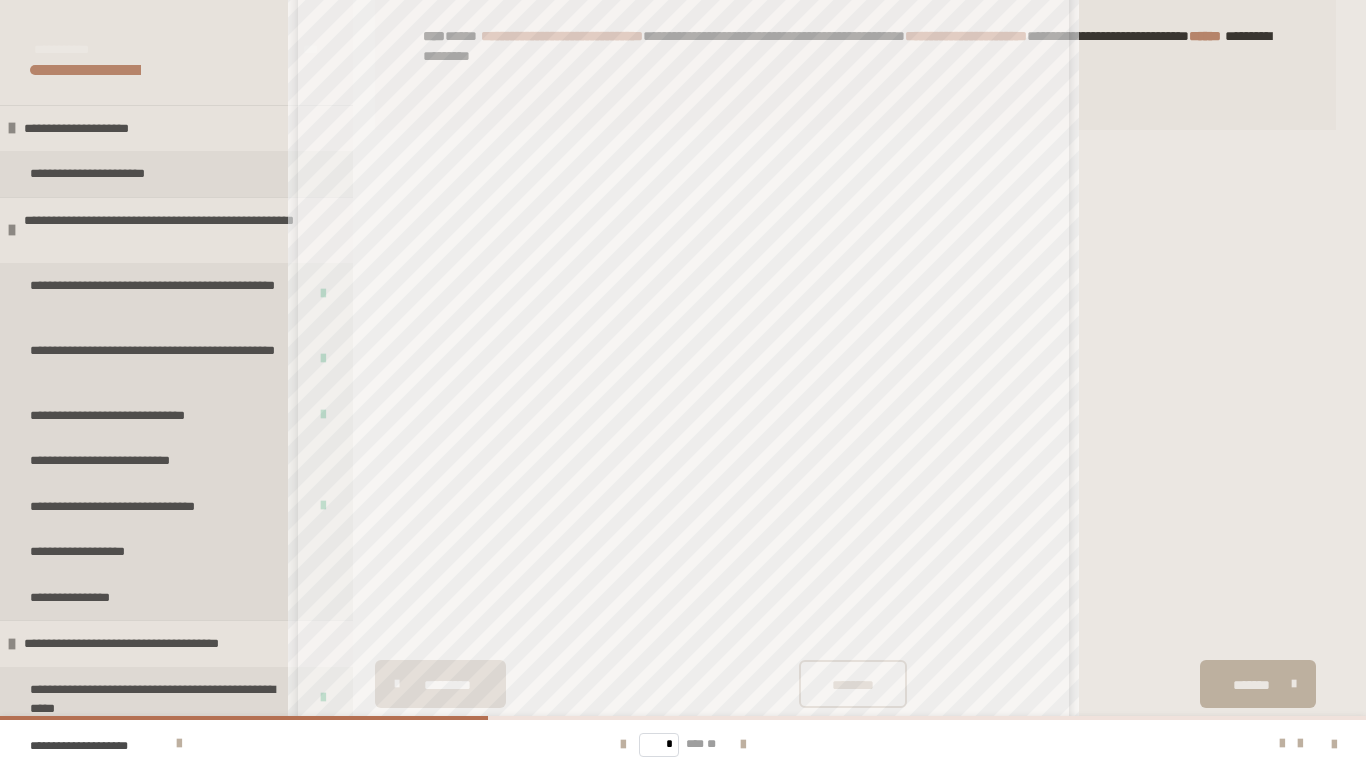 scroll, scrollTop: 239, scrollLeft: 0, axis: vertical 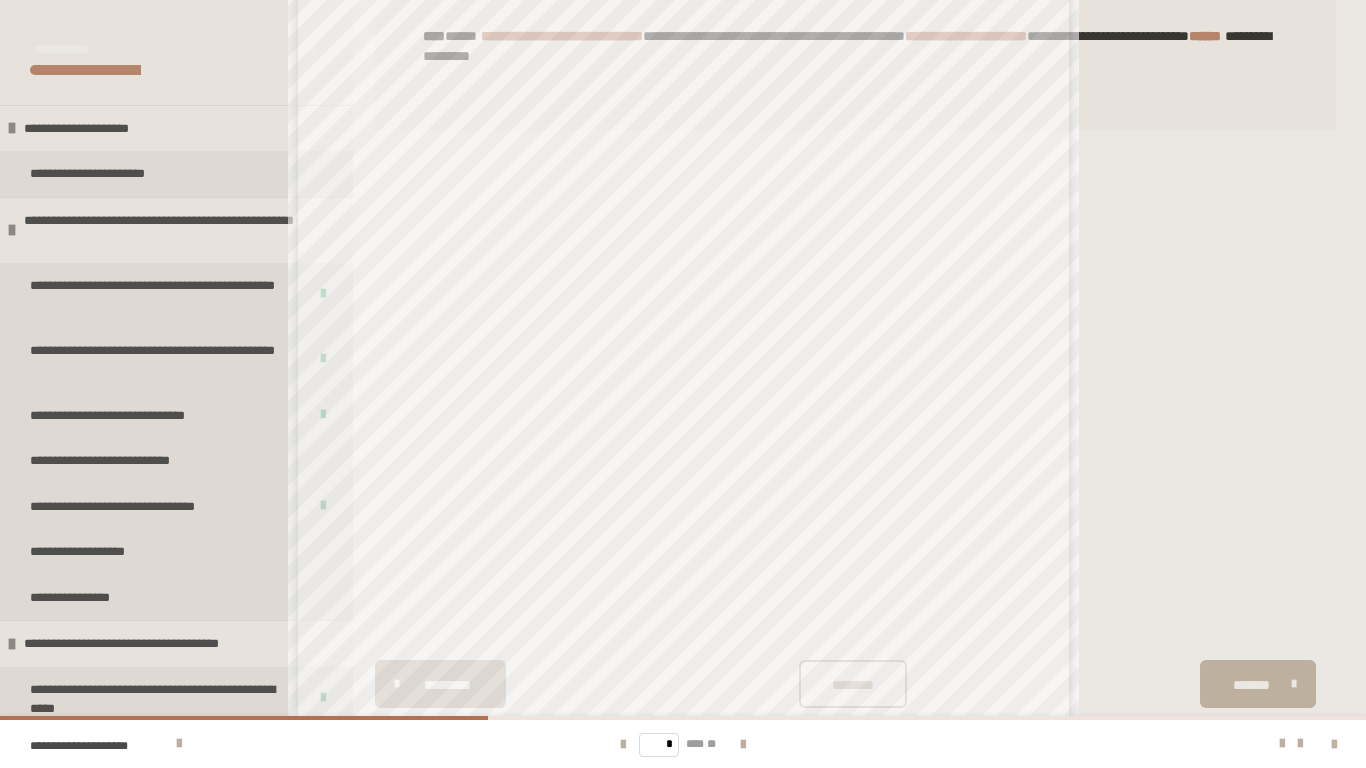 click at bounding box center [743, 745] 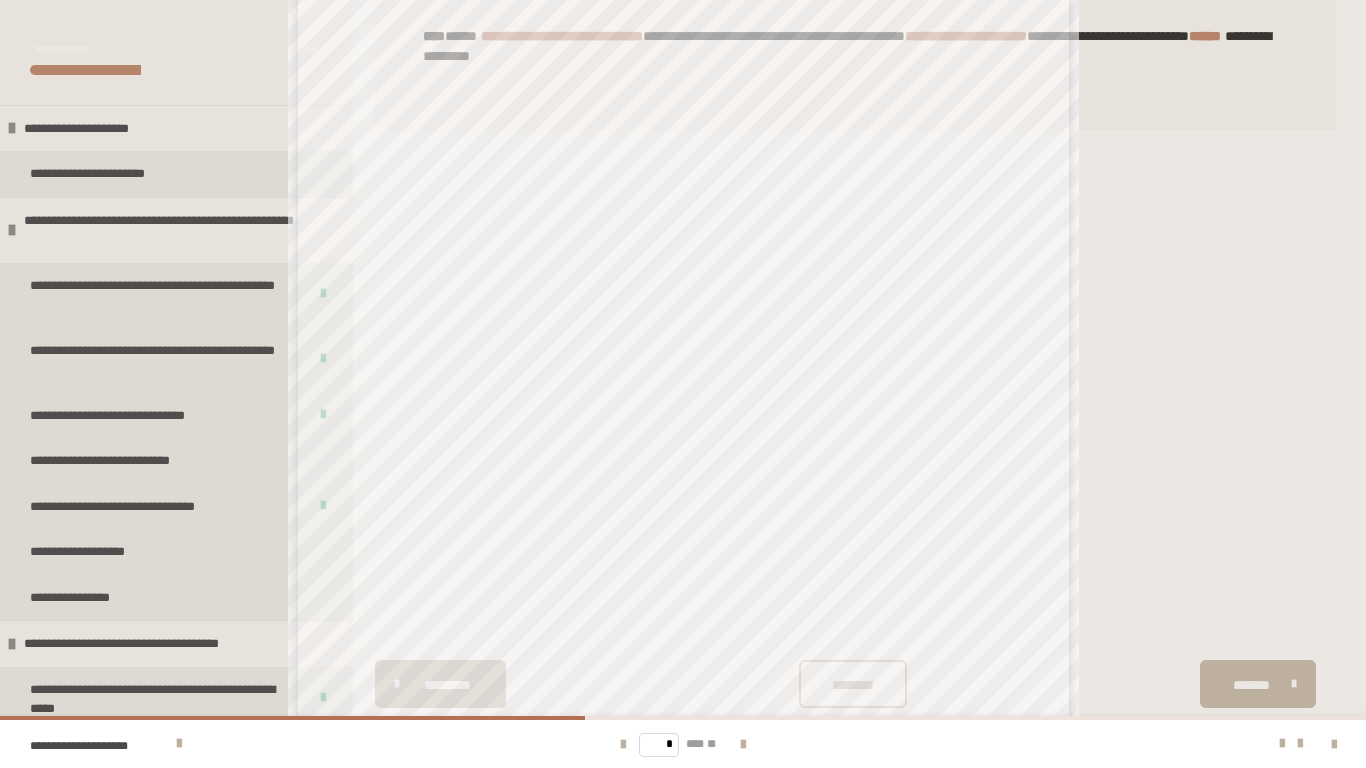 scroll, scrollTop: 216, scrollLeft: 0, axis: vertical 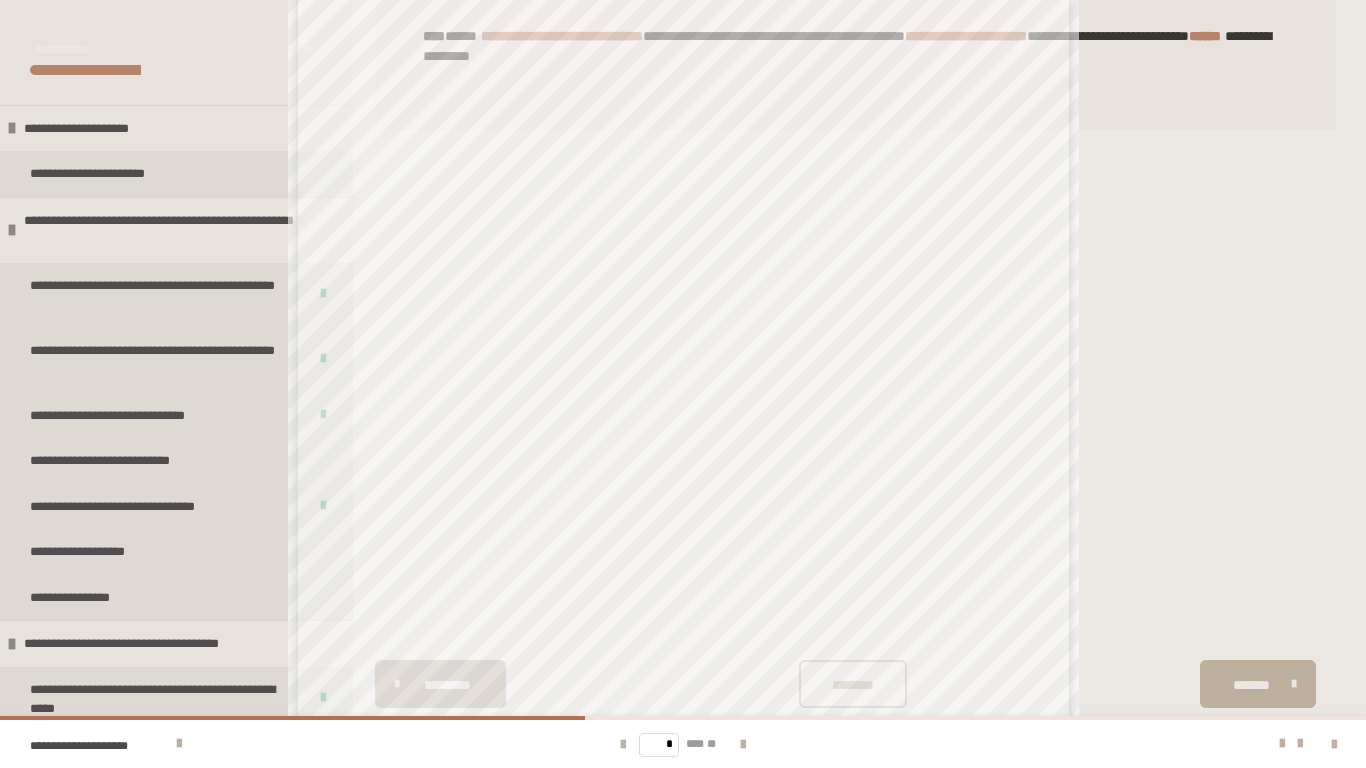 click at bounding box center (743, 744) 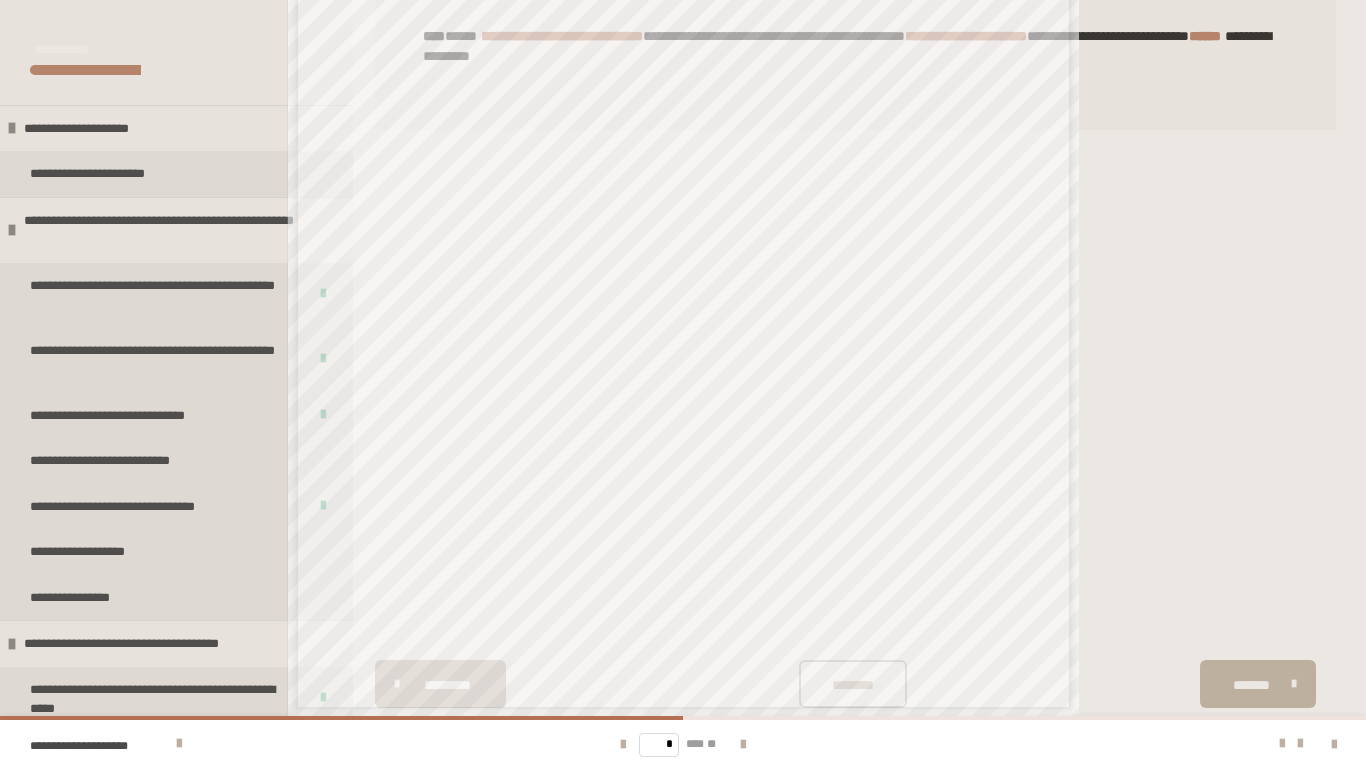 scroll, scrollTop: 430, scrollLeft: 0, axis: vertical 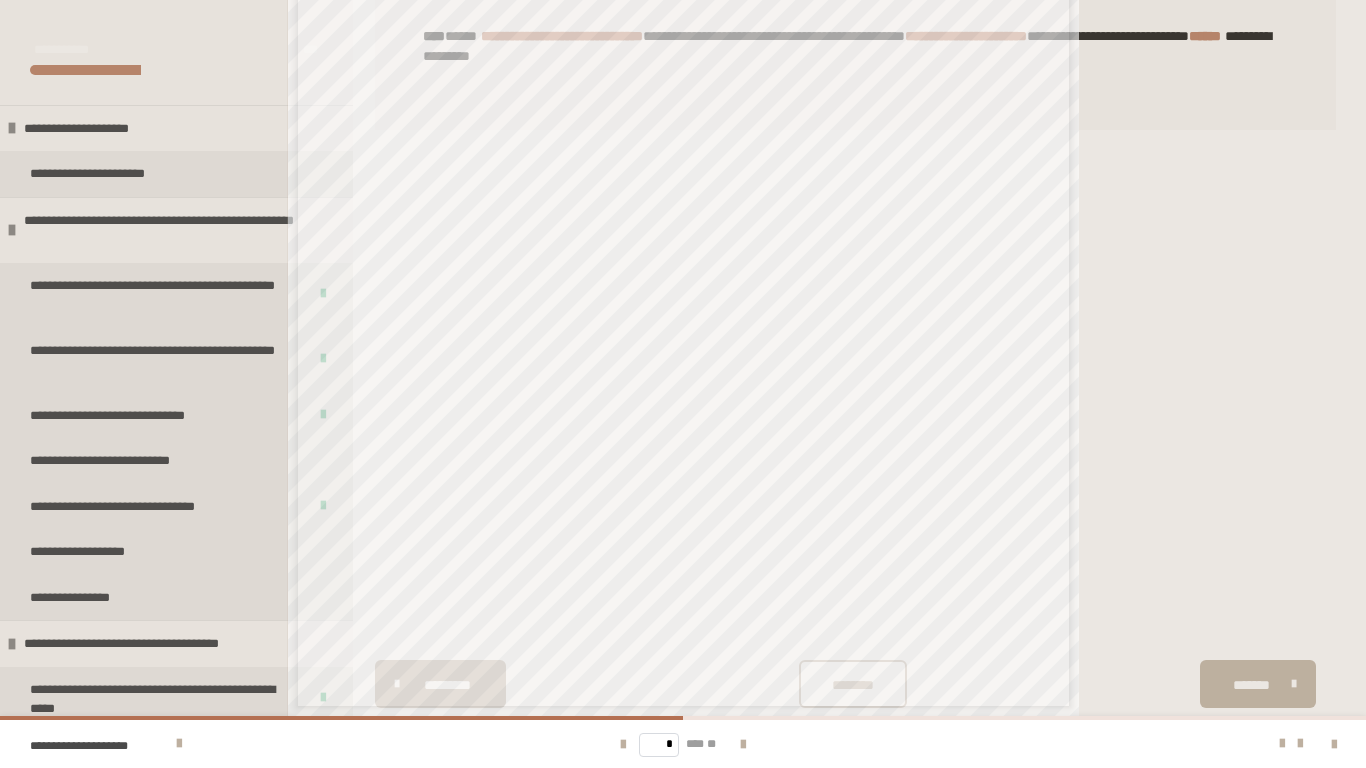 click at bounding box center (743, 744) 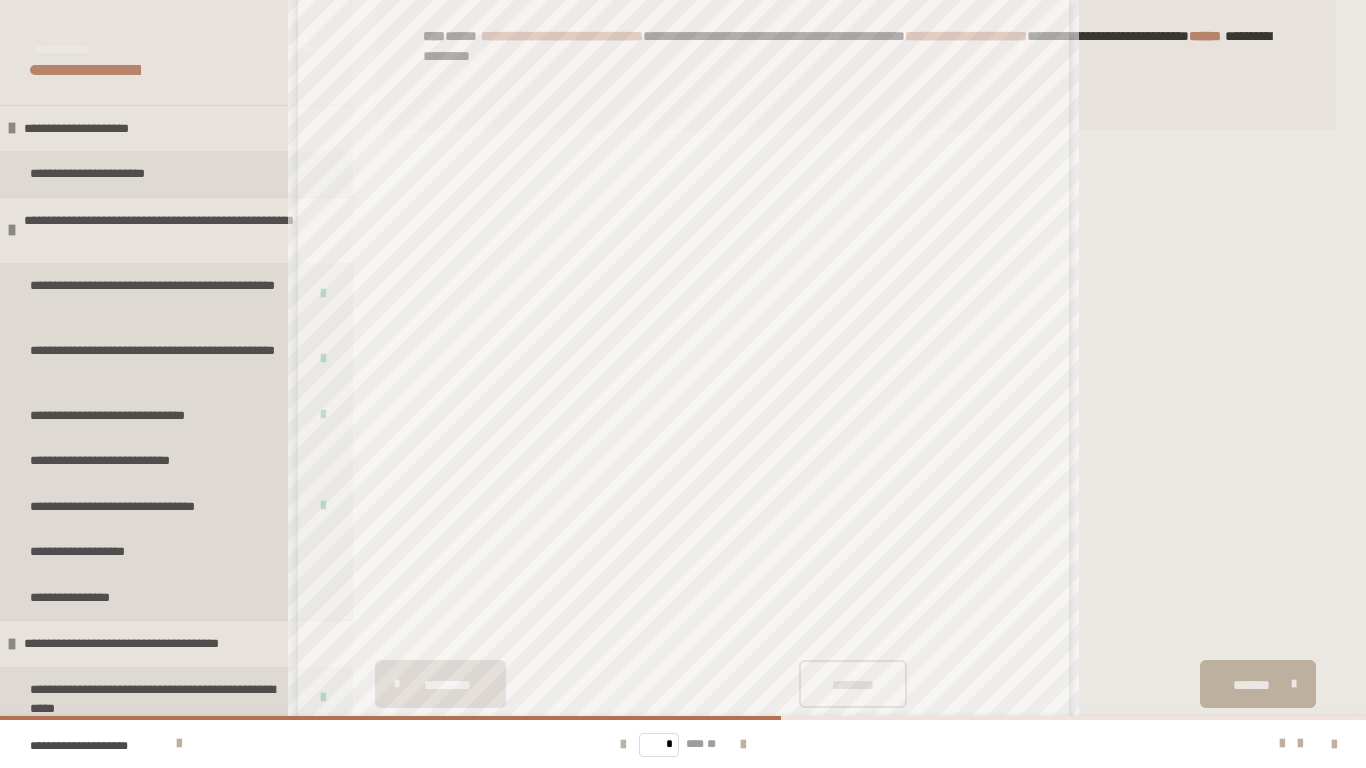 scroll, scrollTop: 184, scrollLeft: 0, axis: vertical 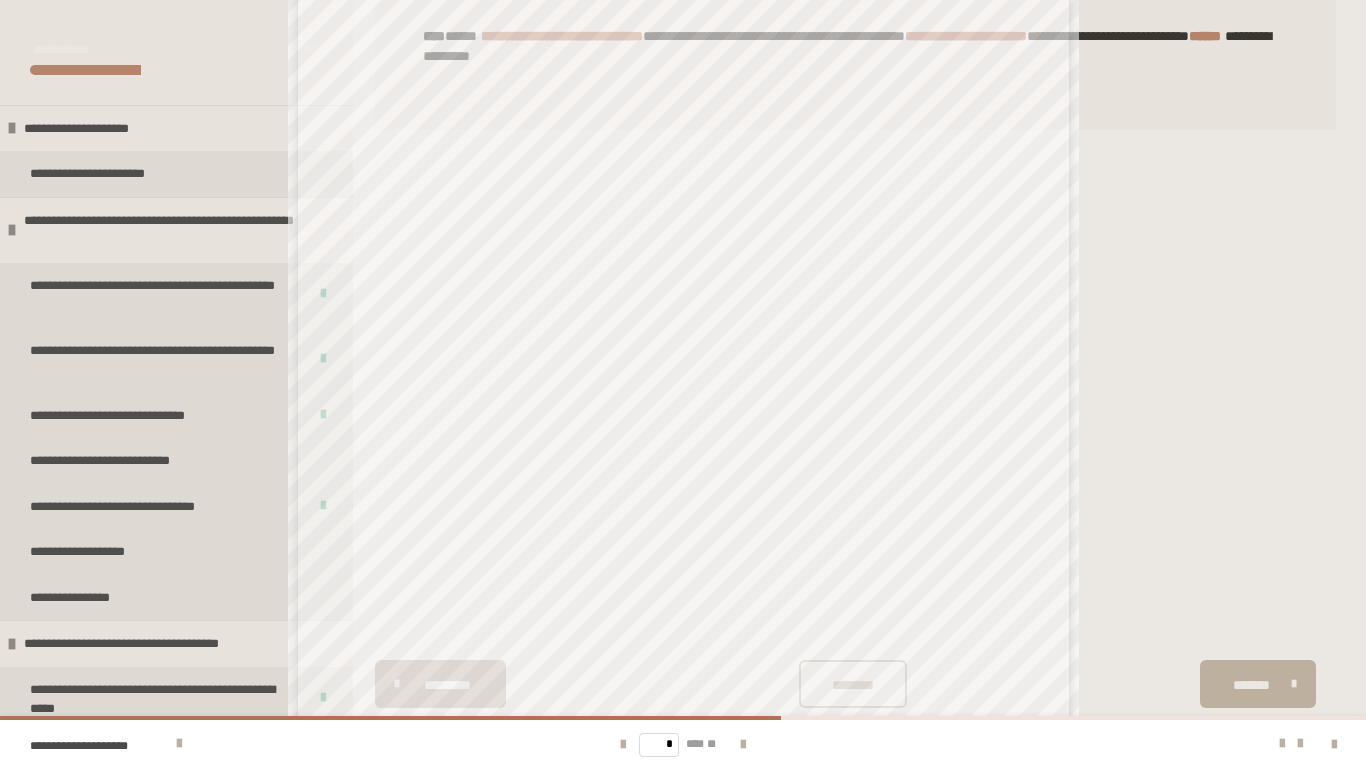click at bounding box center (743, 744) 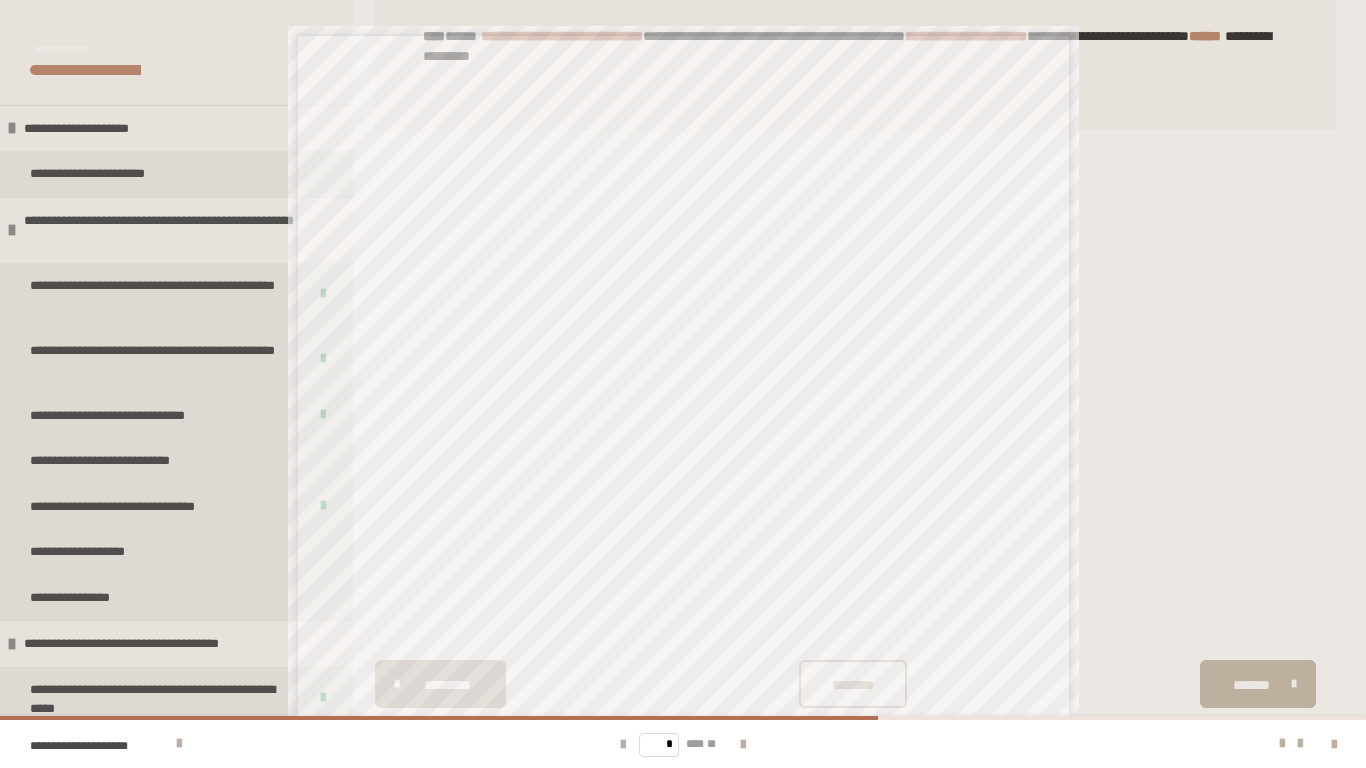 scroll, scrollTop: 175, scrollLeft: 0, axis: vertical 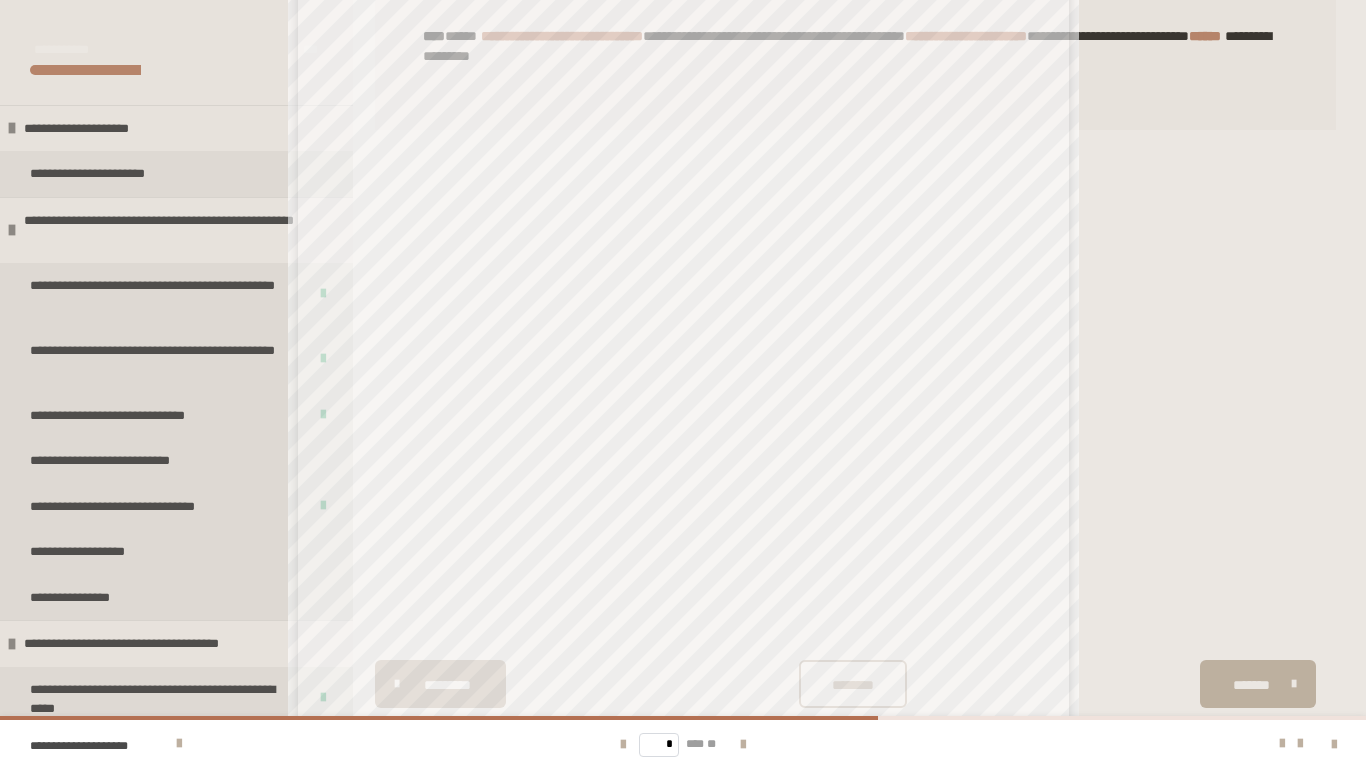 click at bounding box center [743, 744] 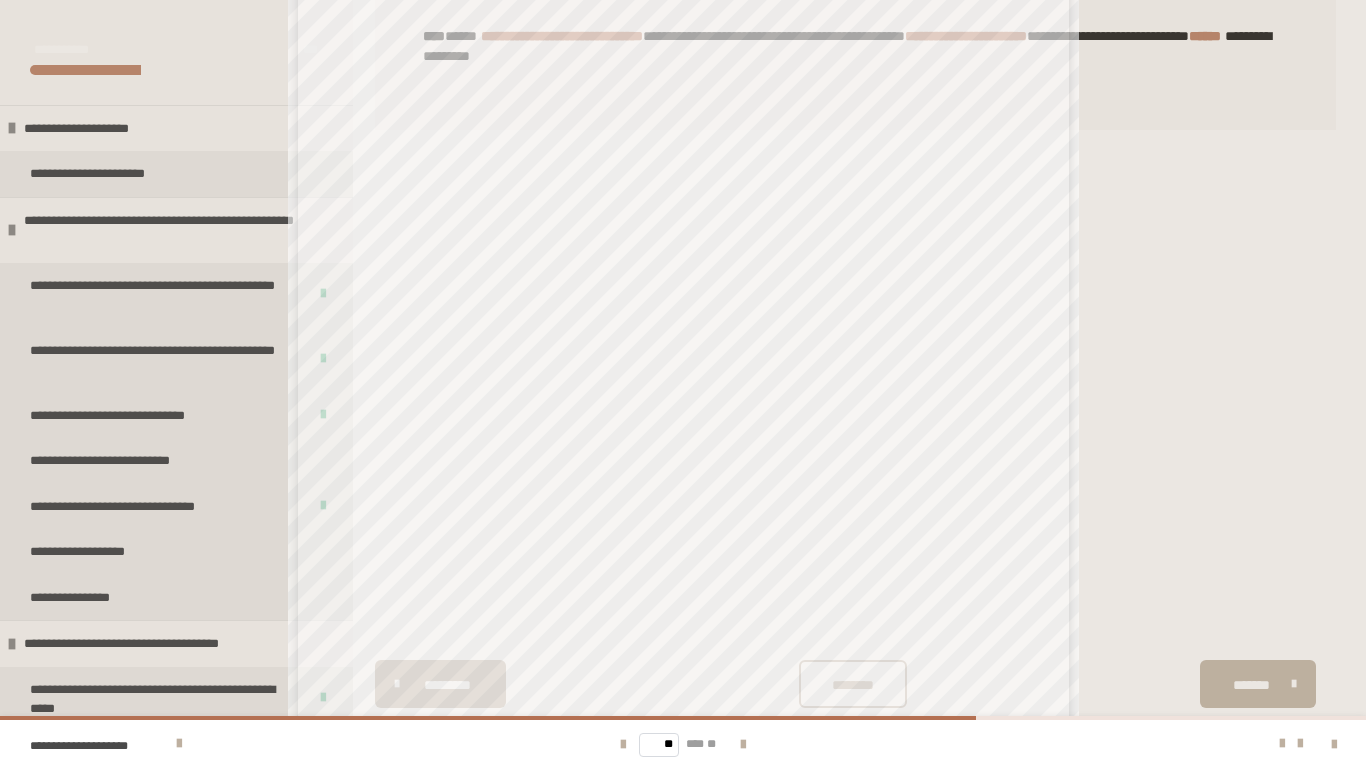 scroll, scrollTop: 185, scrollLeft: 0, axis: vertical 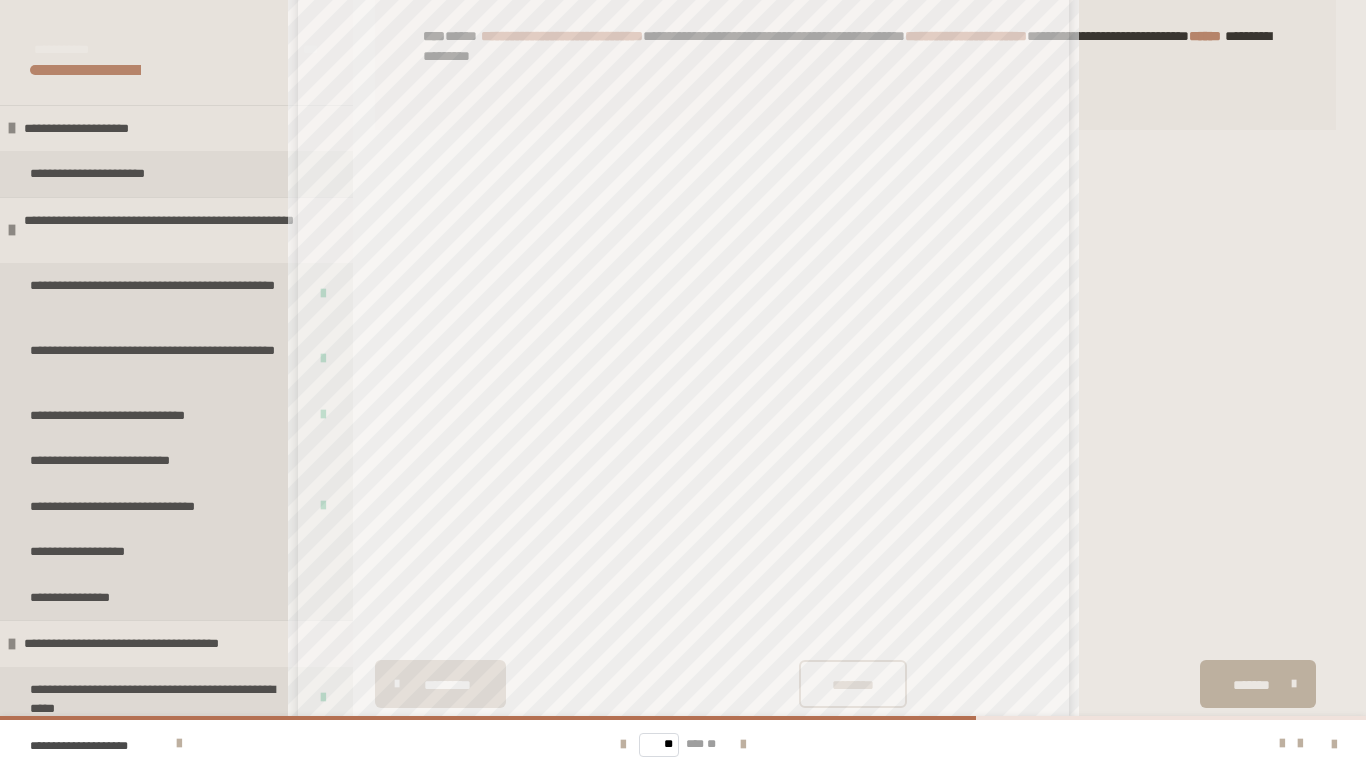 click at bounding box center [743, 744] 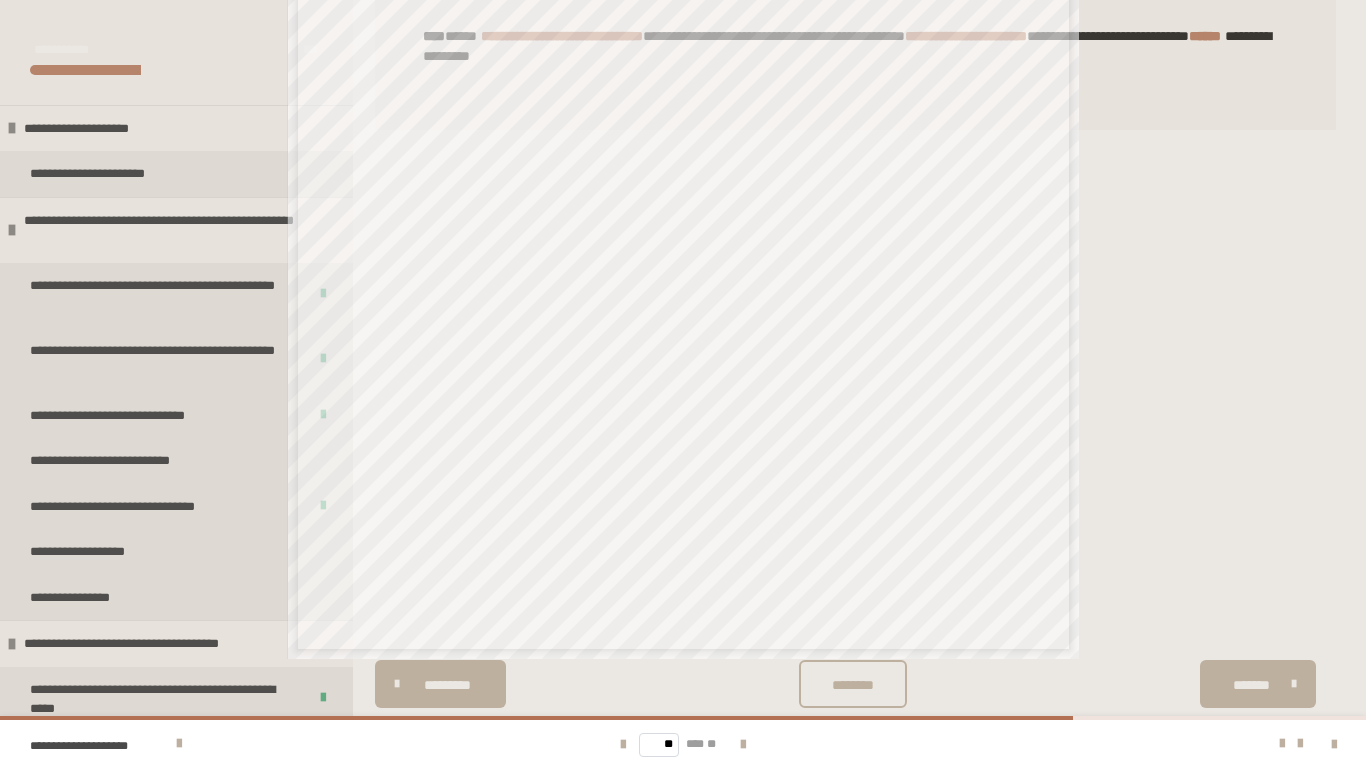 scroll, scrollTop: 345, scrollLeft: 0, axis: vertical 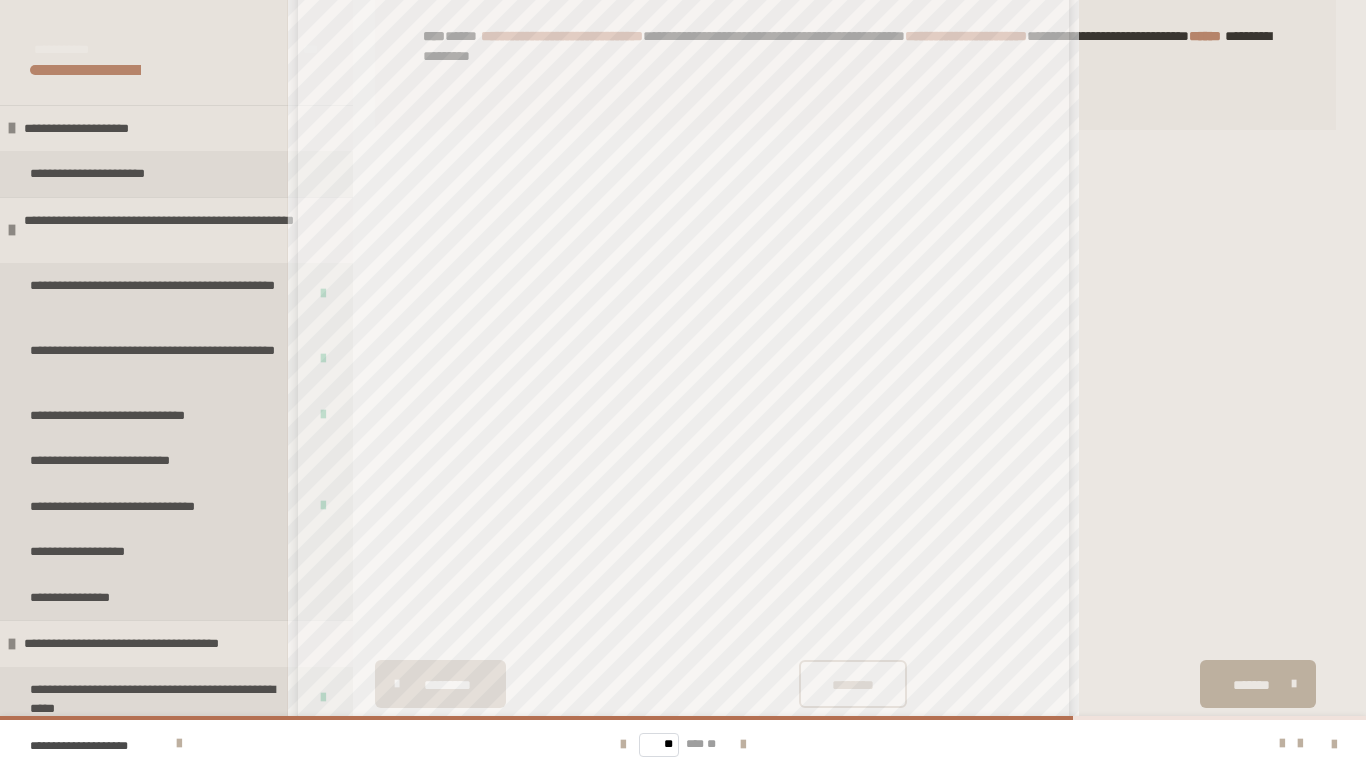 click on "**********" at bounding box center [614, 441] 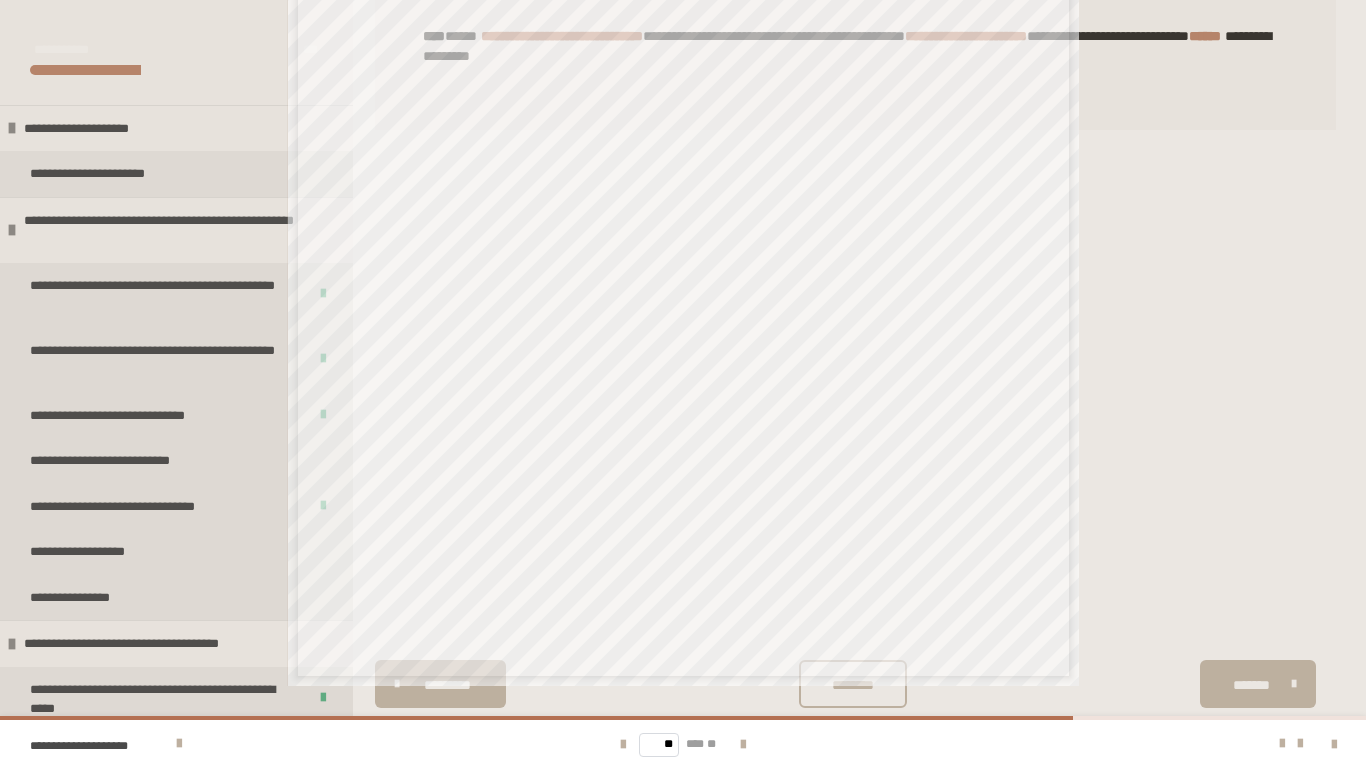 scroll, scrollTop: 599, scrollLeft: 0, axis: vertical 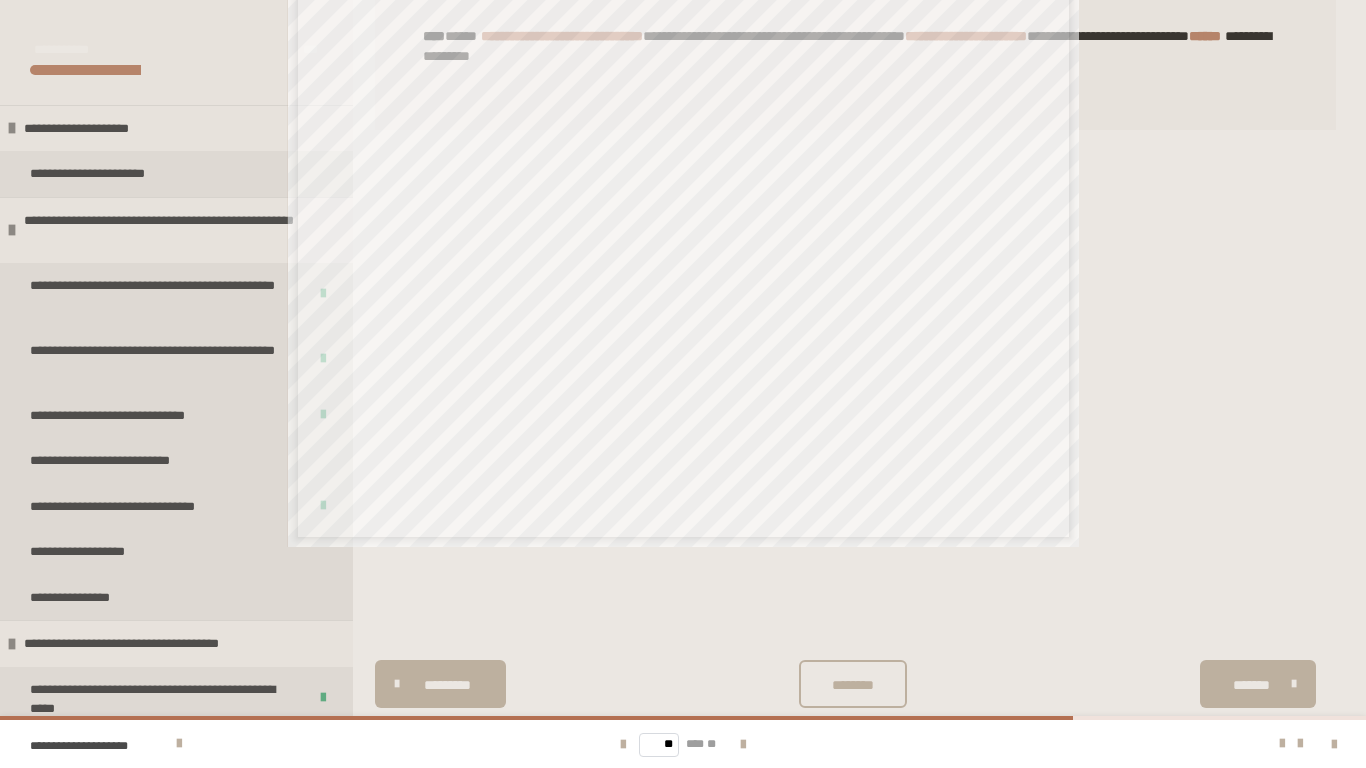 click at bounding box center (743, 745) 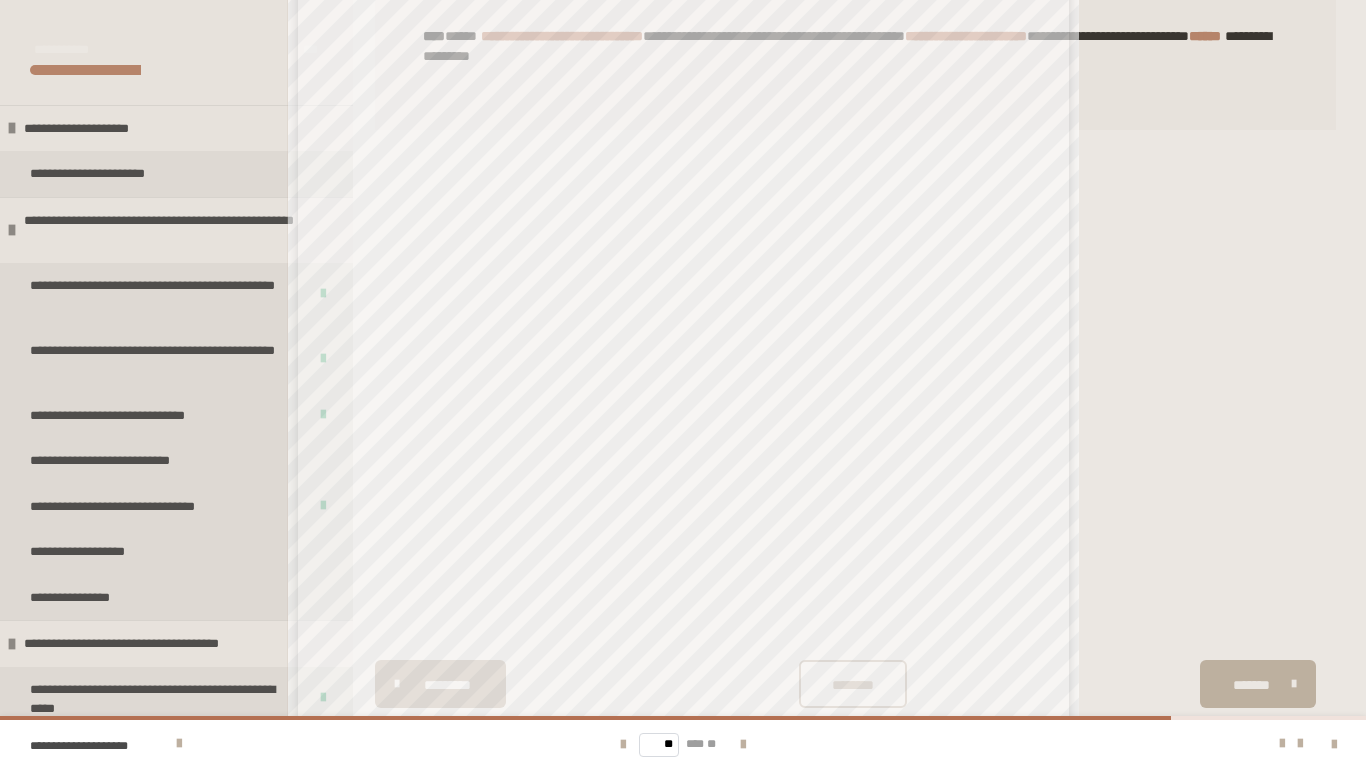 scroll, scrollTop: 378, scrollLeft: 0, axis: vertical 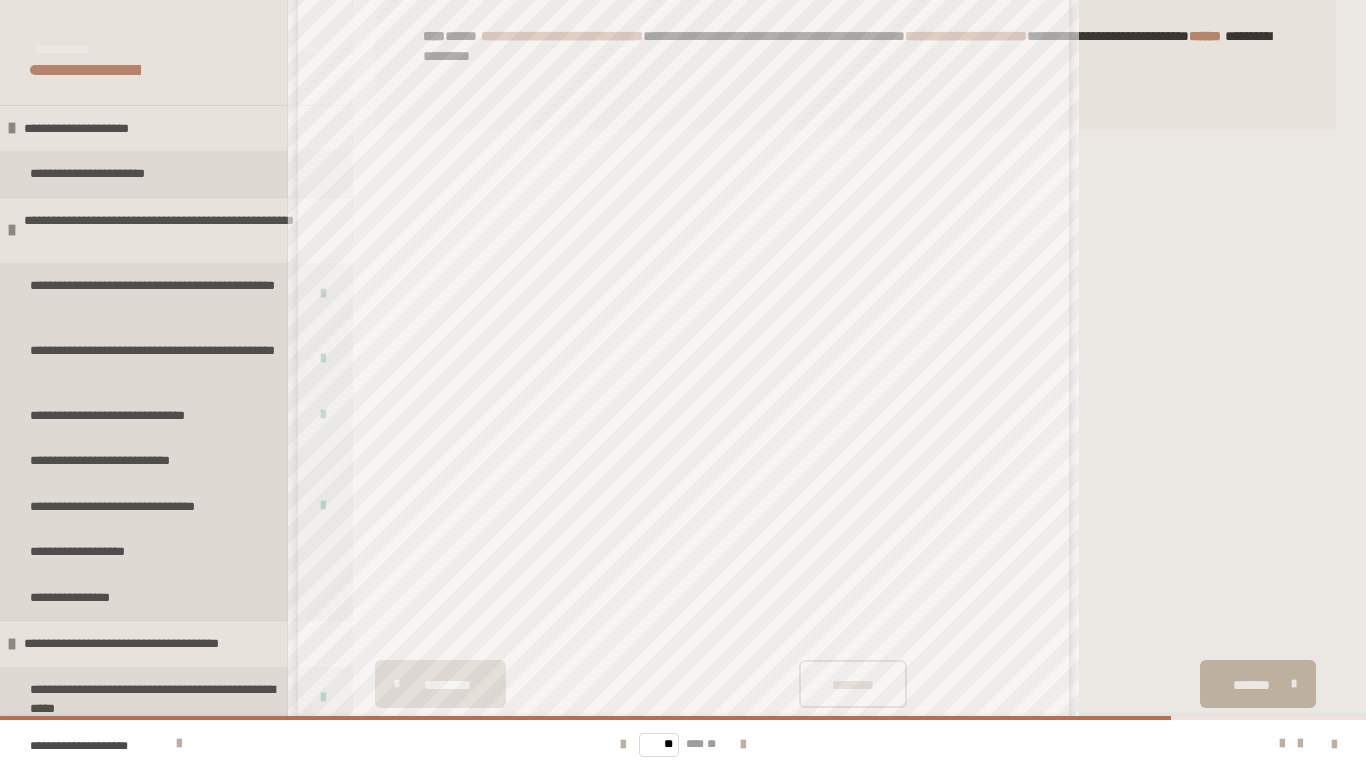 click at bounding box center [743, 745] 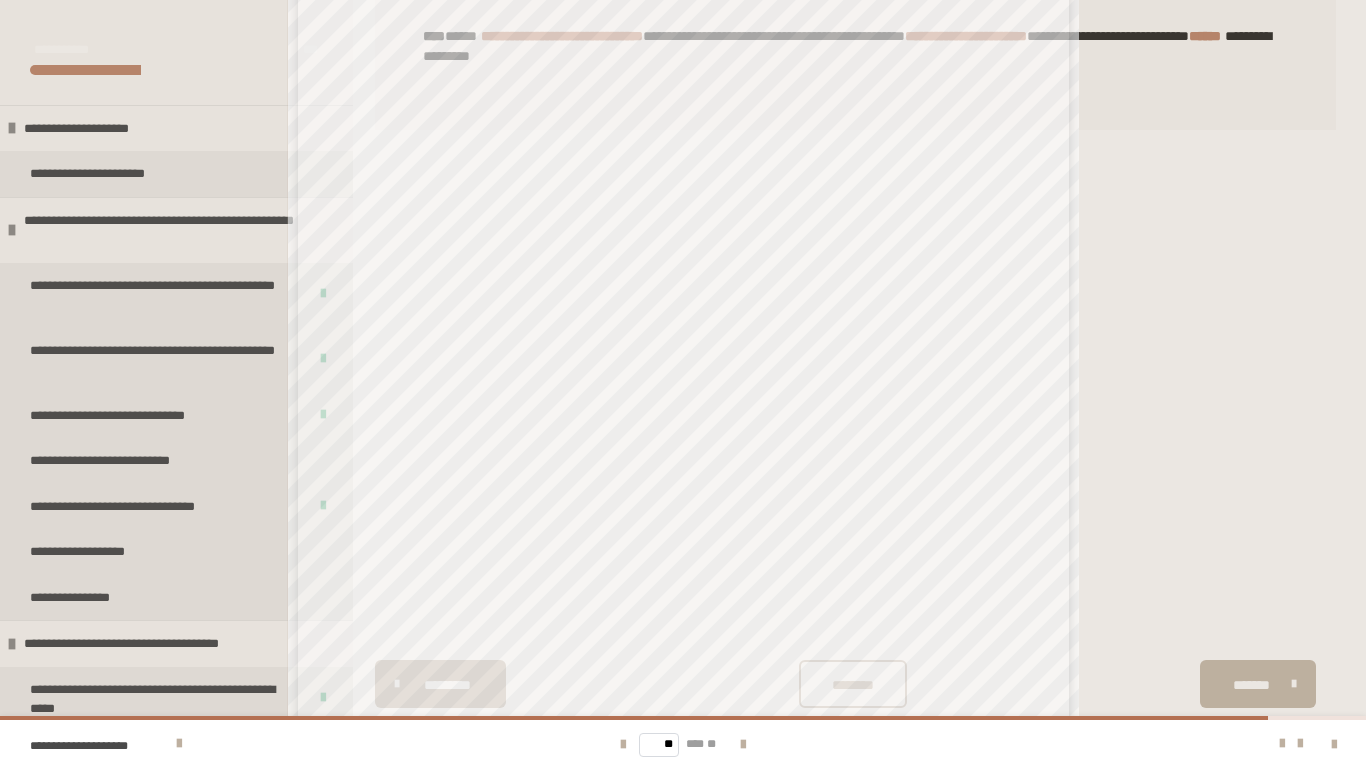 scroll, scrollTop: 571, scrollLeft: 0, axis: vertical 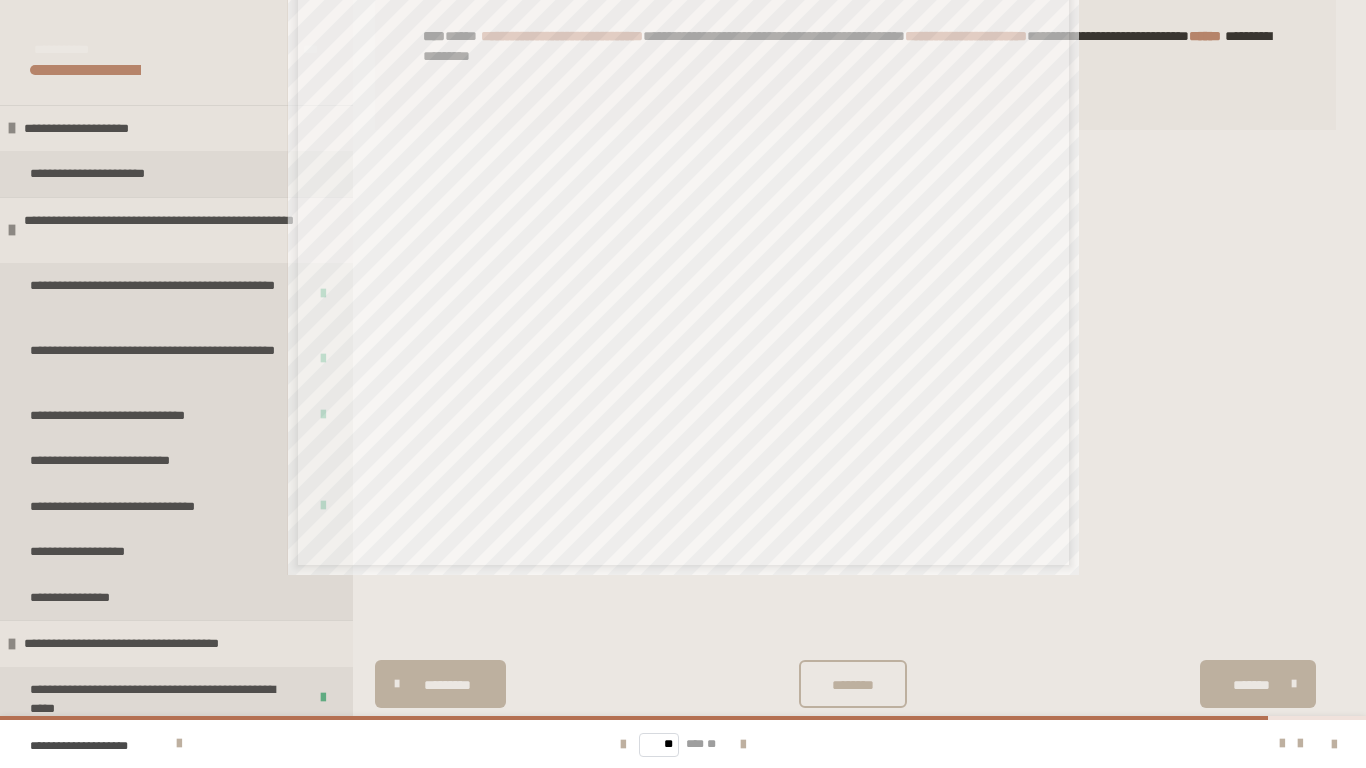 click at bounding box center (743, 744) 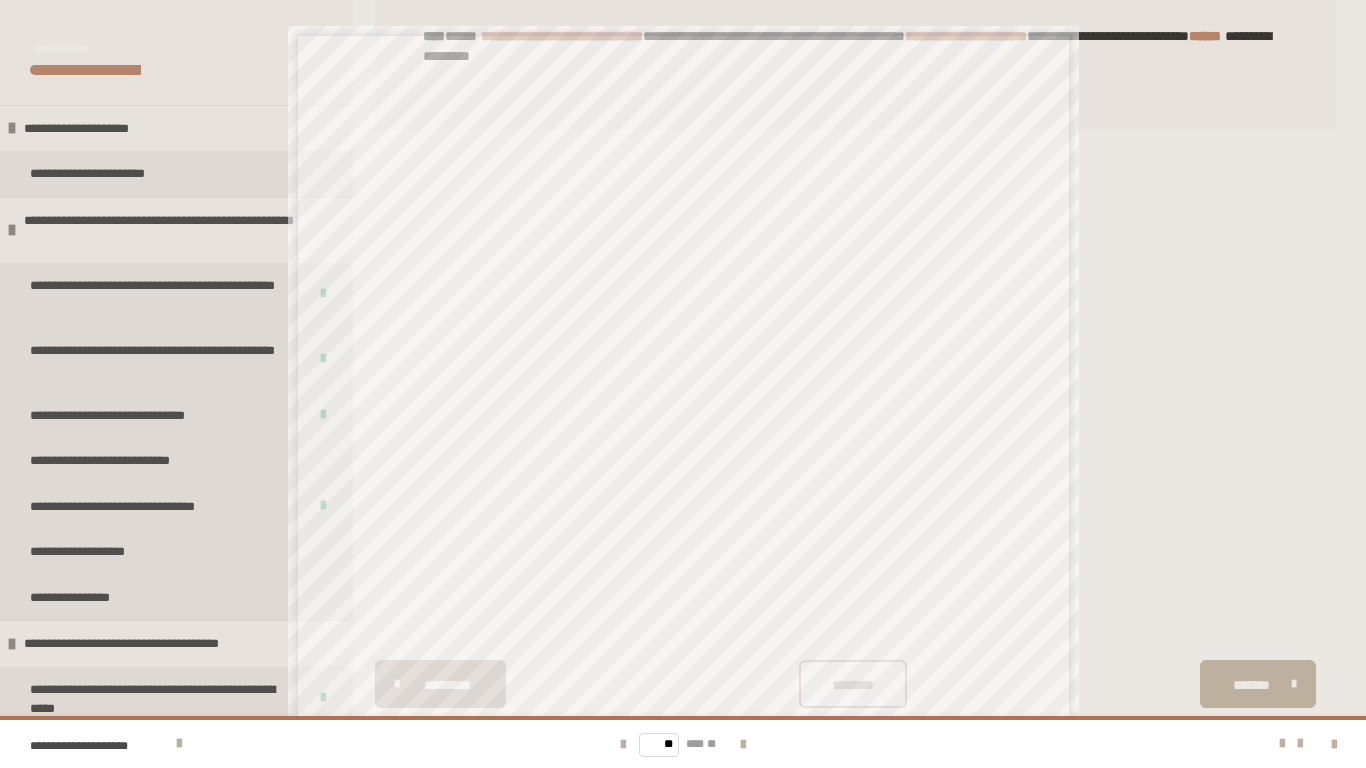 click at bounding box center [623, 744] 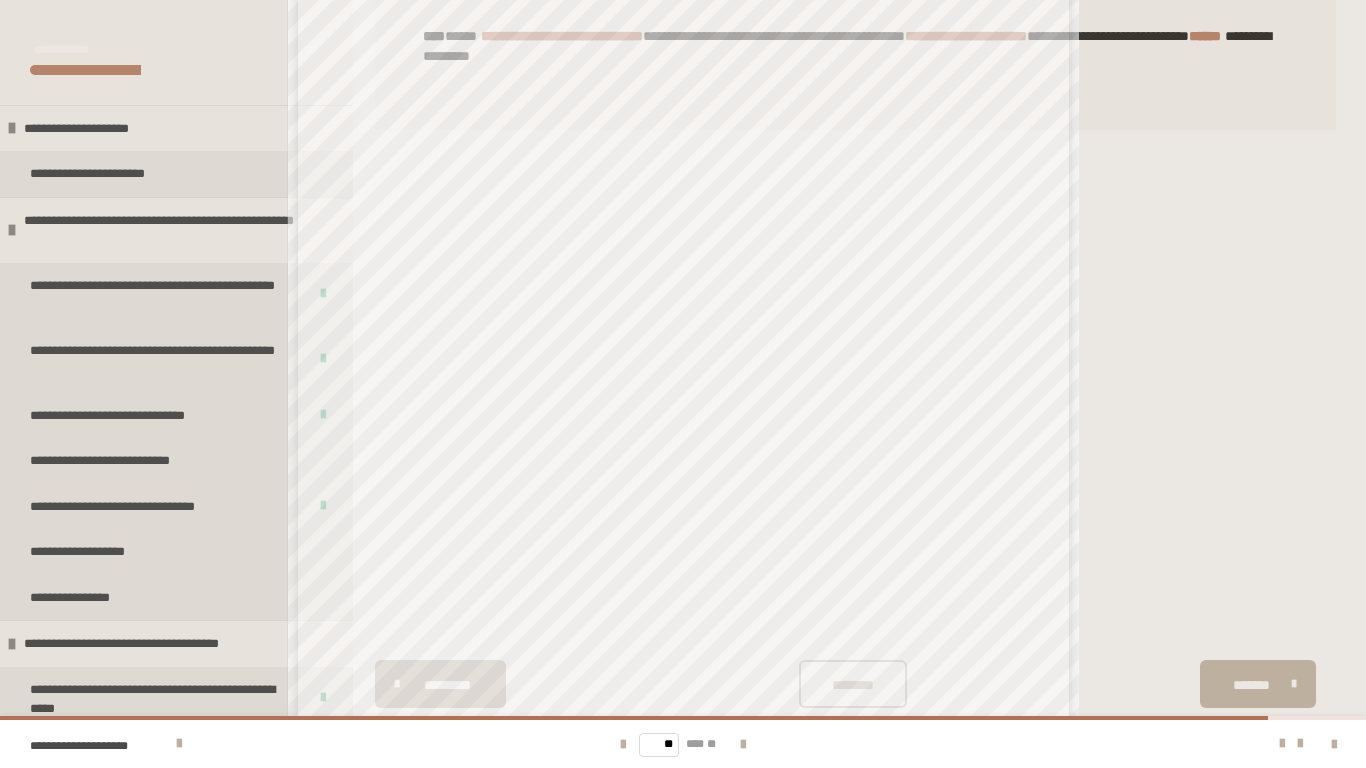 scroll, scrollTop: 398, scrollLeft: 0, axis: vertical 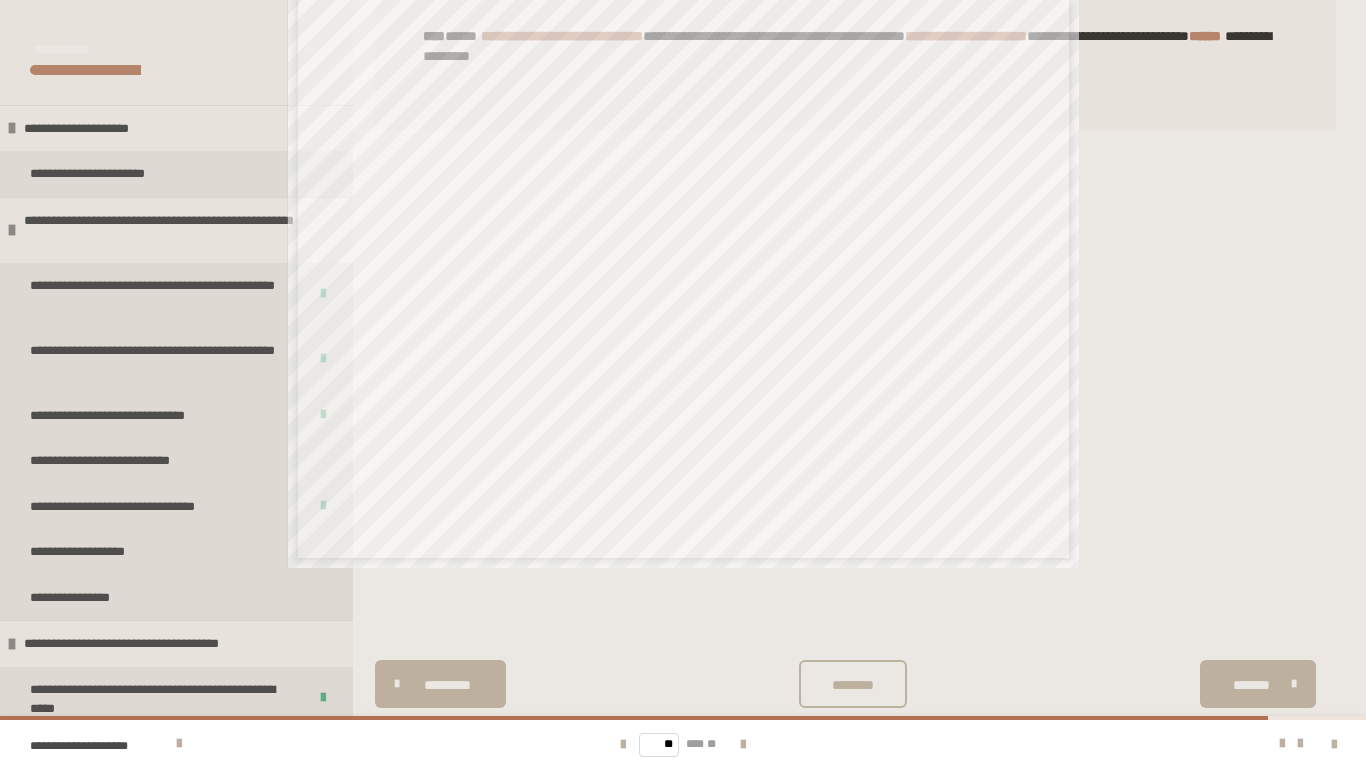 click at bounding box center [623, 744] 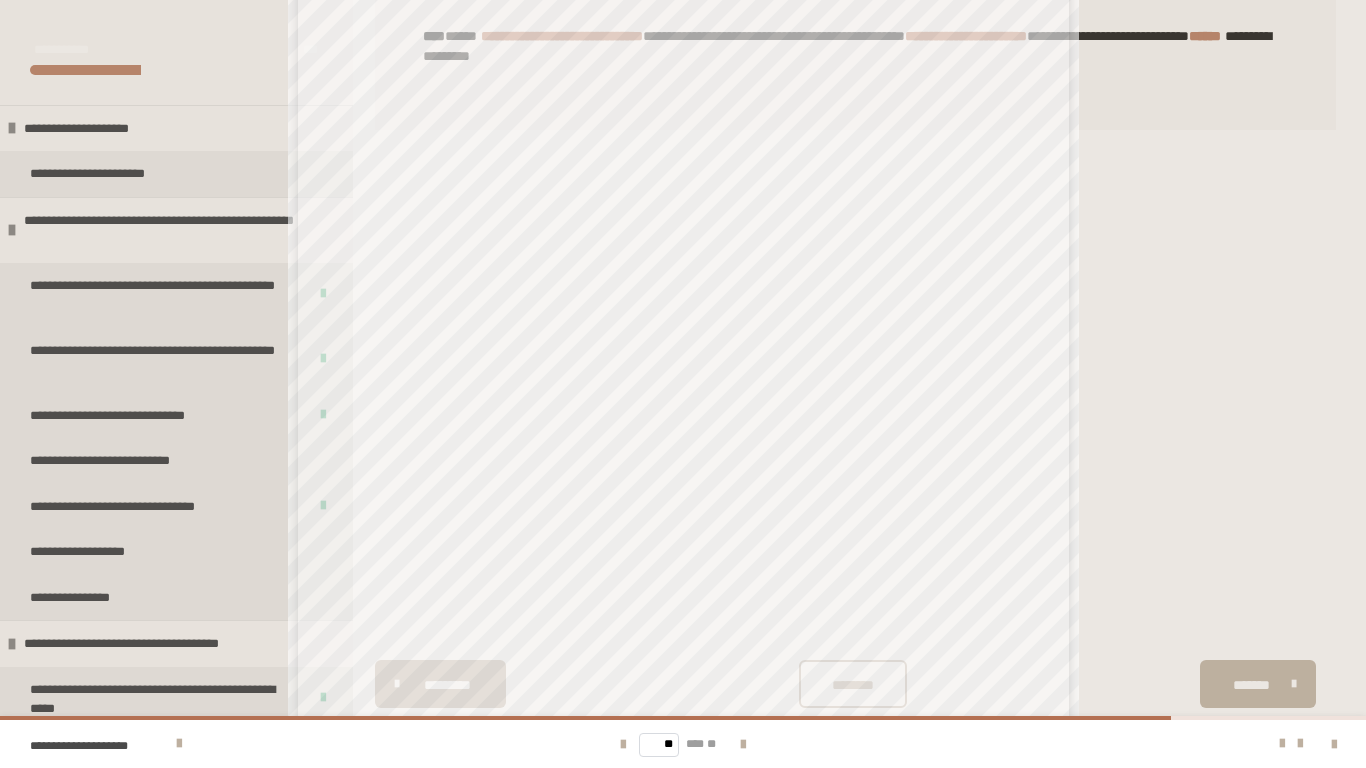 scroll, scrollTop: 57, scrollLeft: 0, axis: vertical 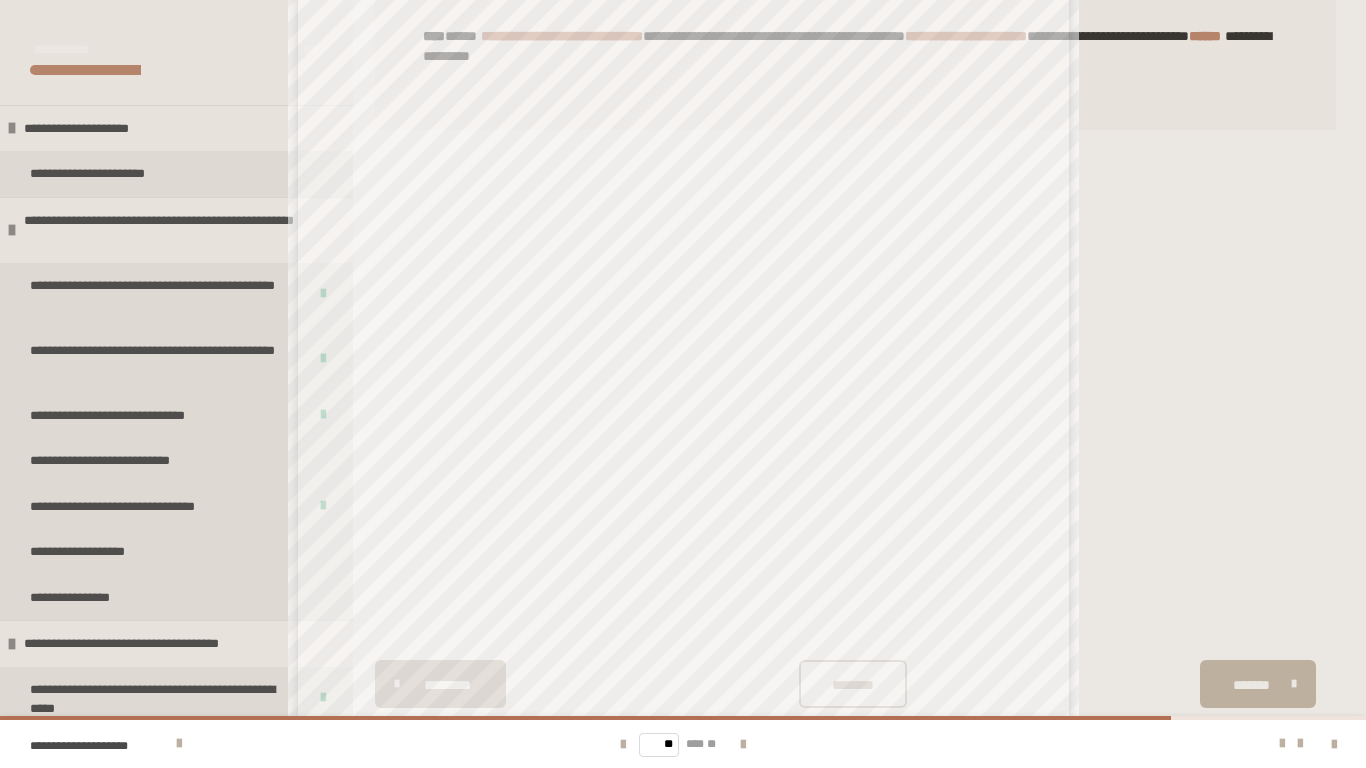 click at bounding box center (623, 744) 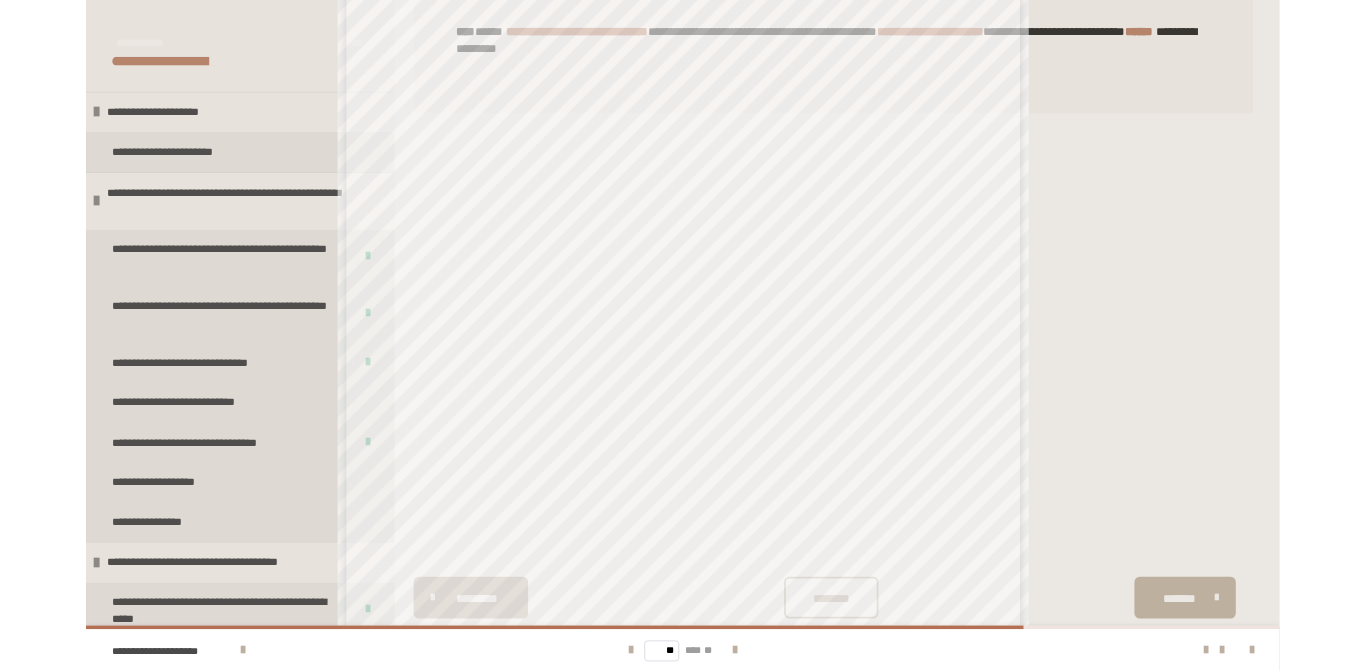 scroll, scrollTop: 248, scrollLeft: 0, axis: vertical 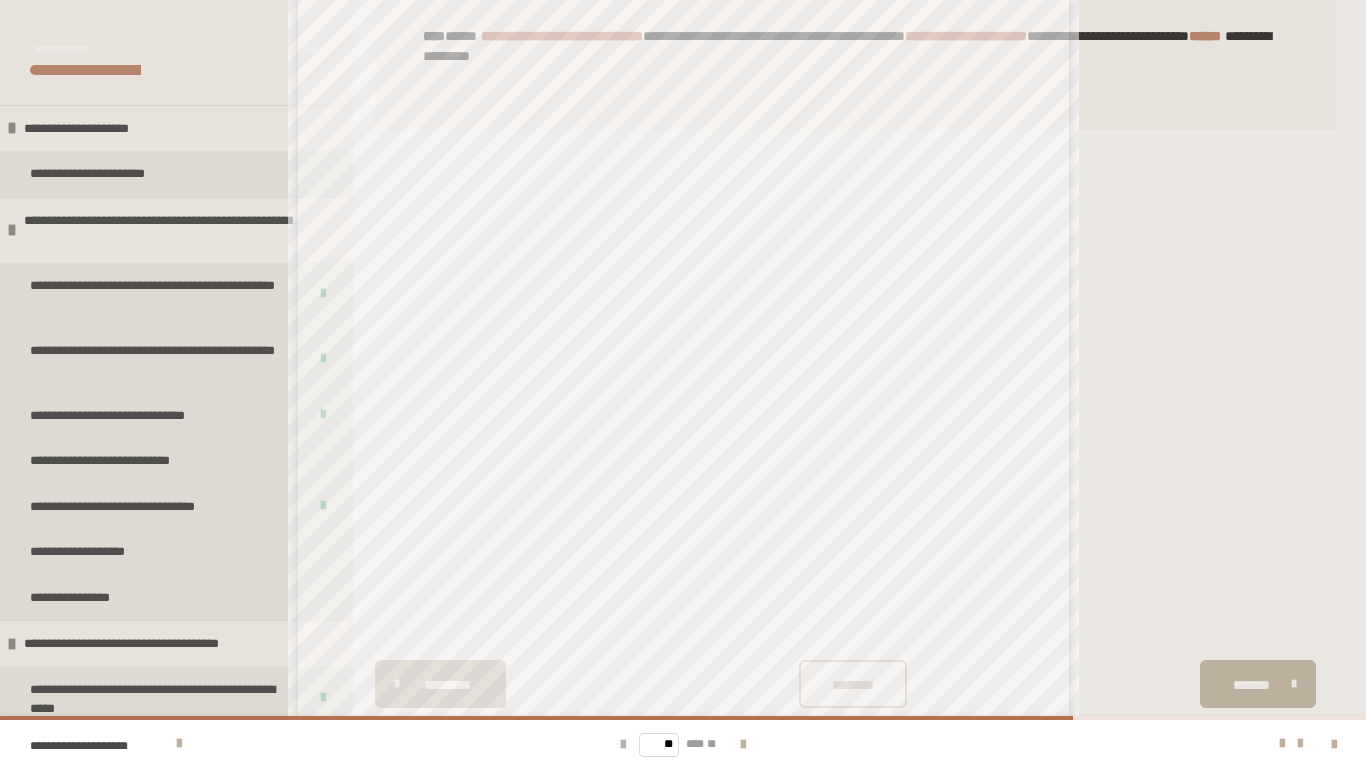 click at bounding box center (1334, 745) 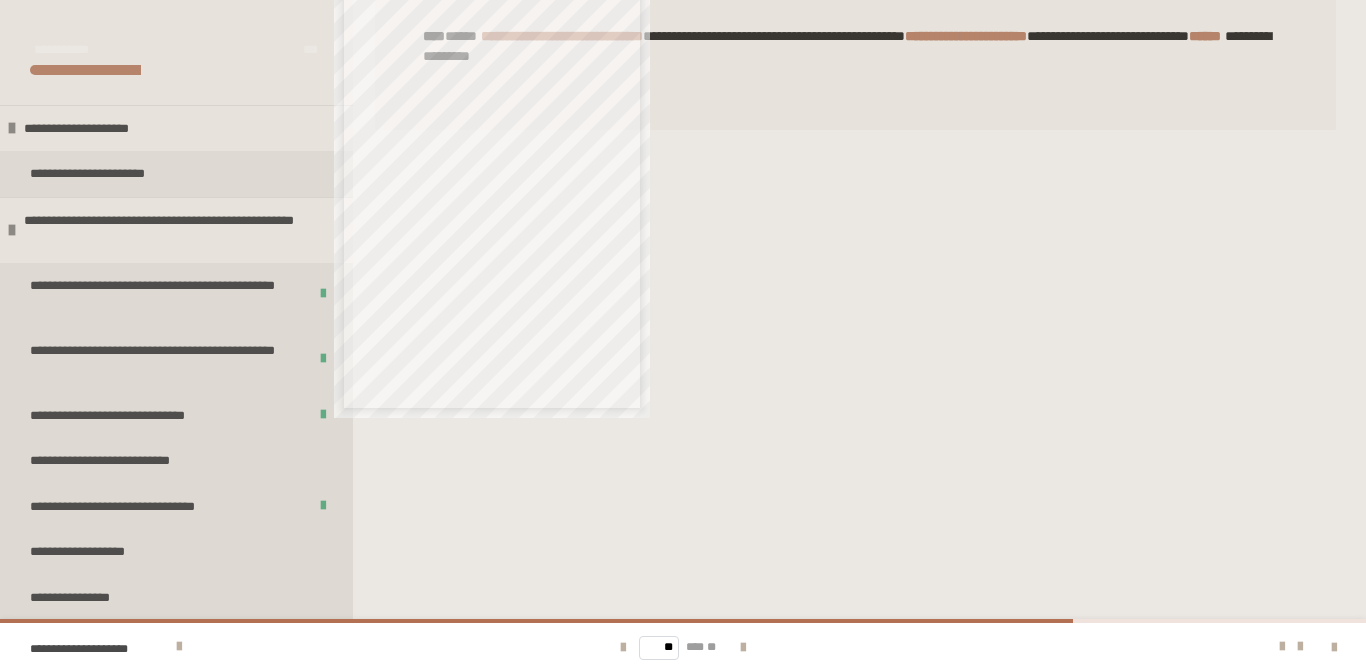 scroll, scrollTop: 0, scrollLeft: 0, axis: both 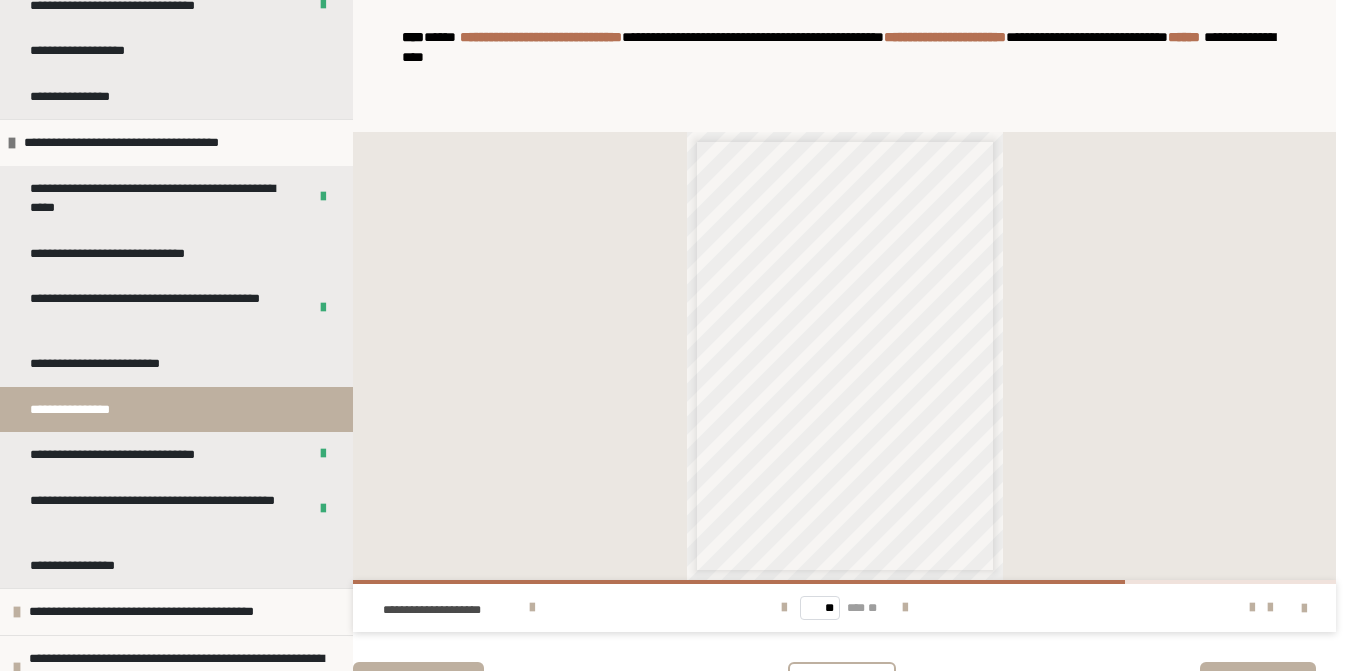 click on "**********" at bounding box center [92, 566] 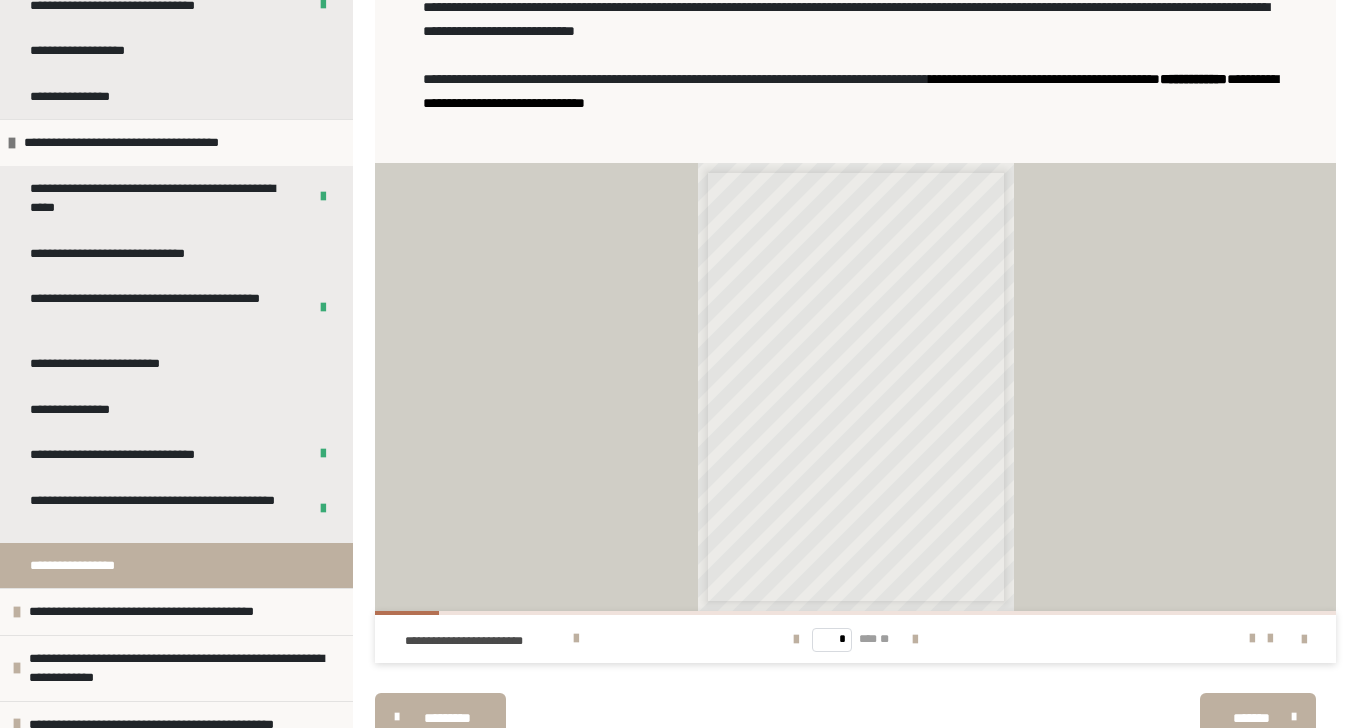 scroll, scrollTop: 615, scrollLeft: 0, axis: vertical 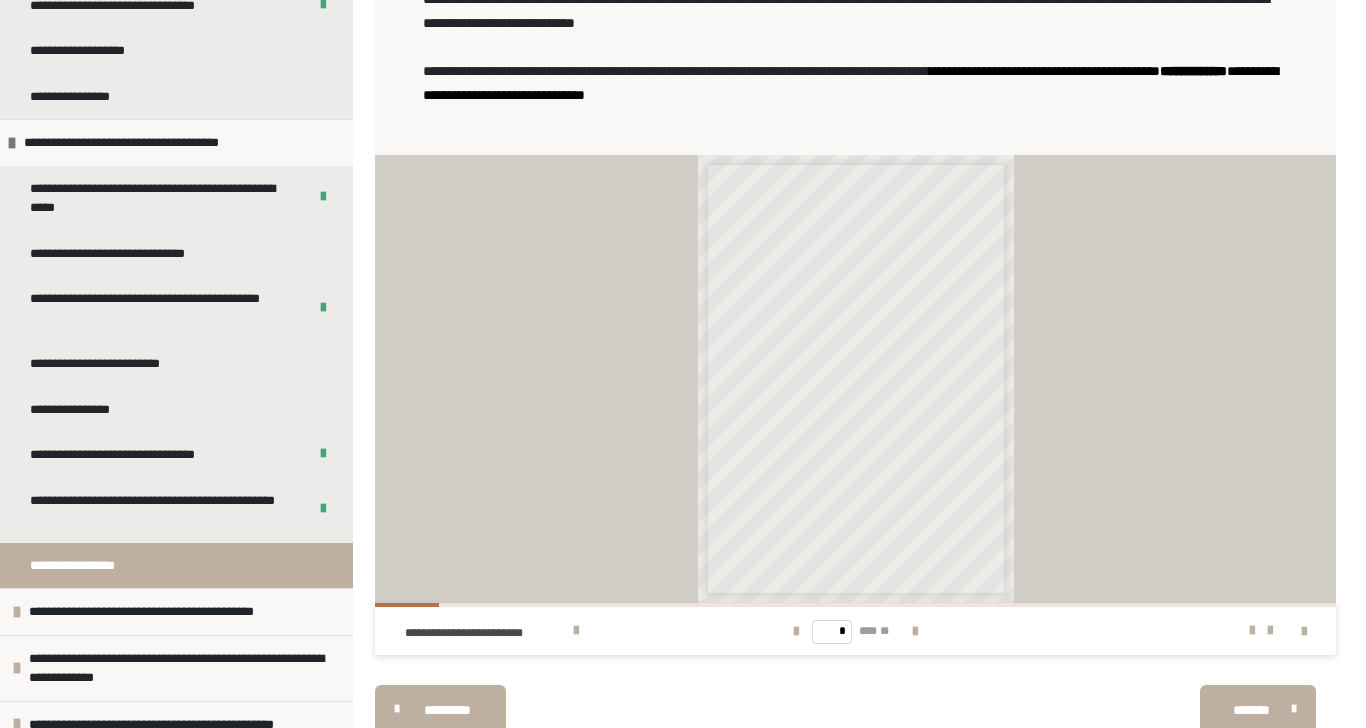 click at bounding box center [915, 632] 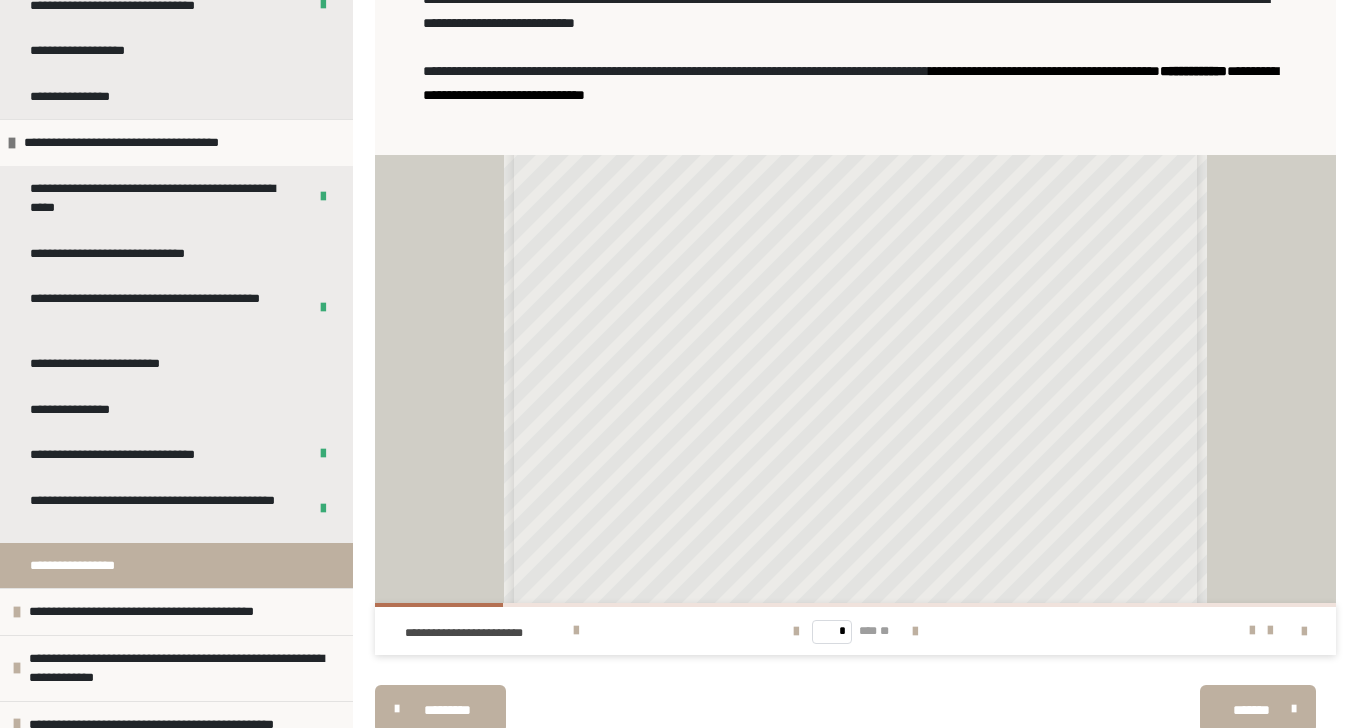 scroll, scrollTop: 547, scrollLeft: 0, axis: vertical 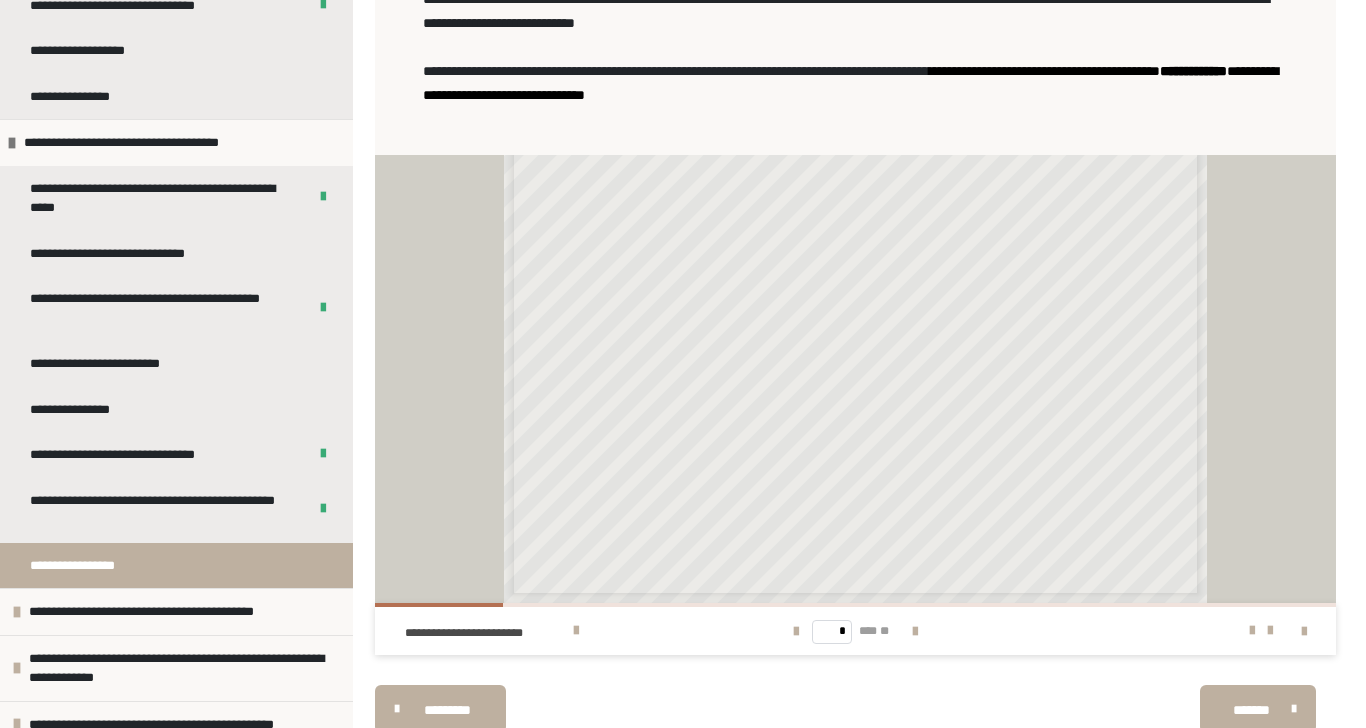 click at bounding box center [915, 632] 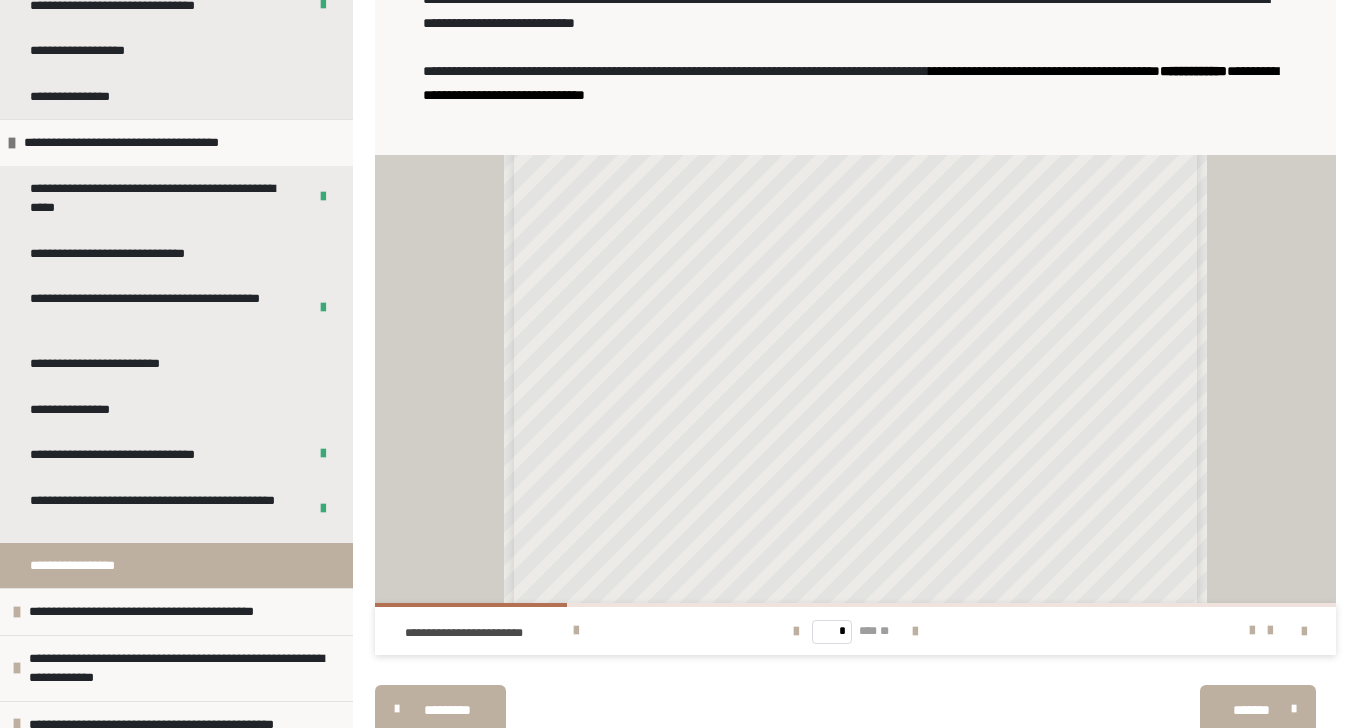 scroll, scrollTop: 475, scrollLeft: 0, axis: vertical 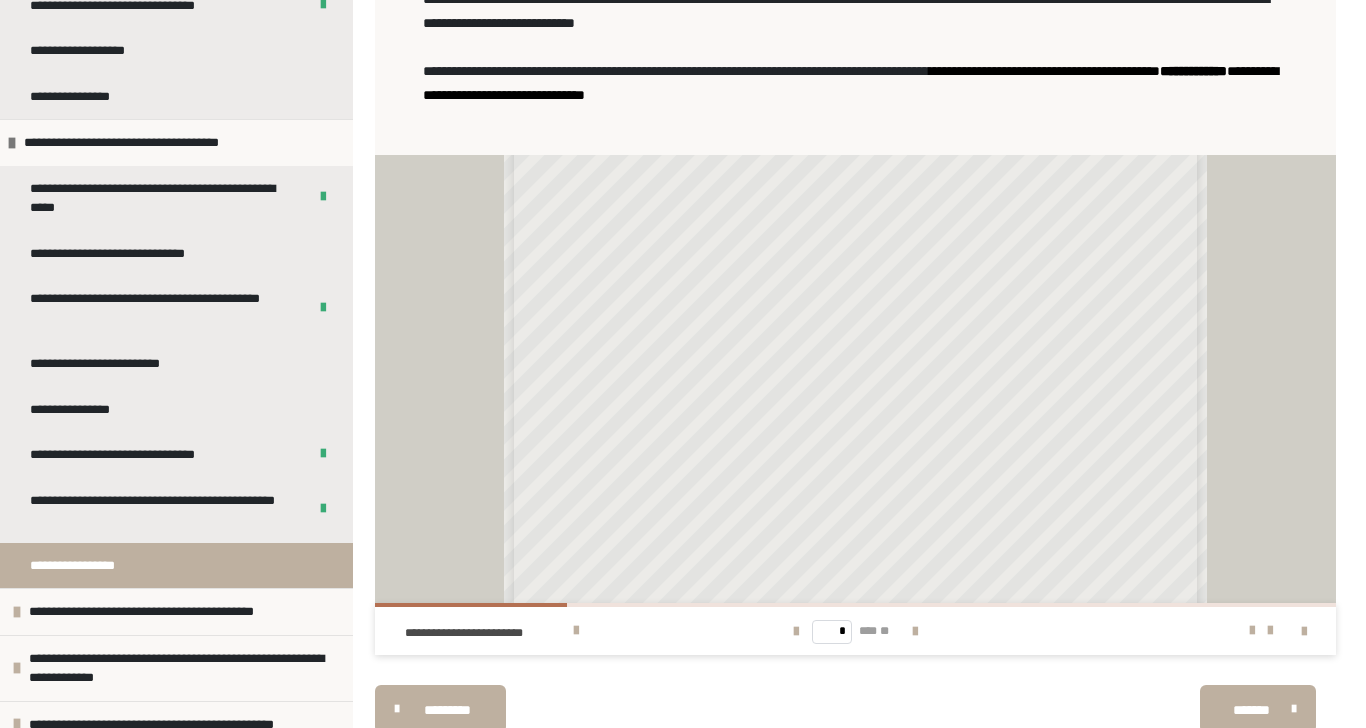 click at bounding box center [915, 631] 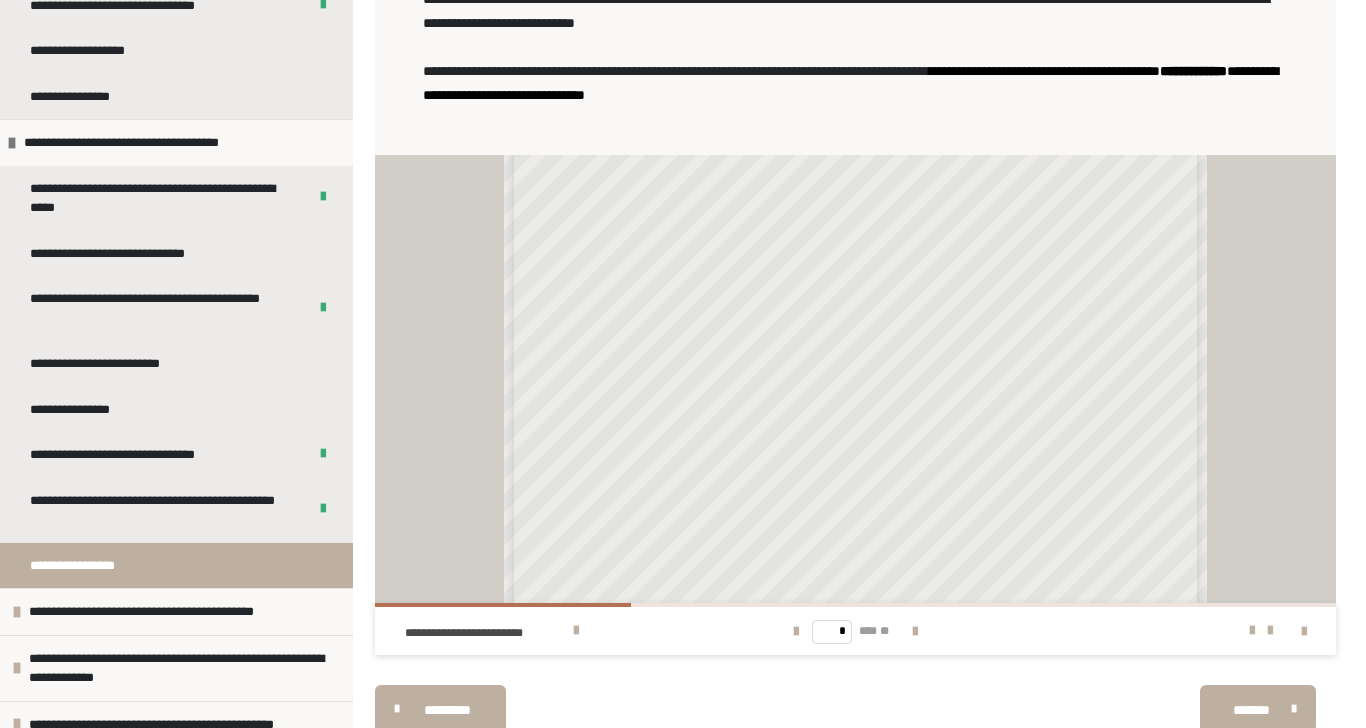scroll, scrollTop: 547, scrollLeft: 0, axis: vertical 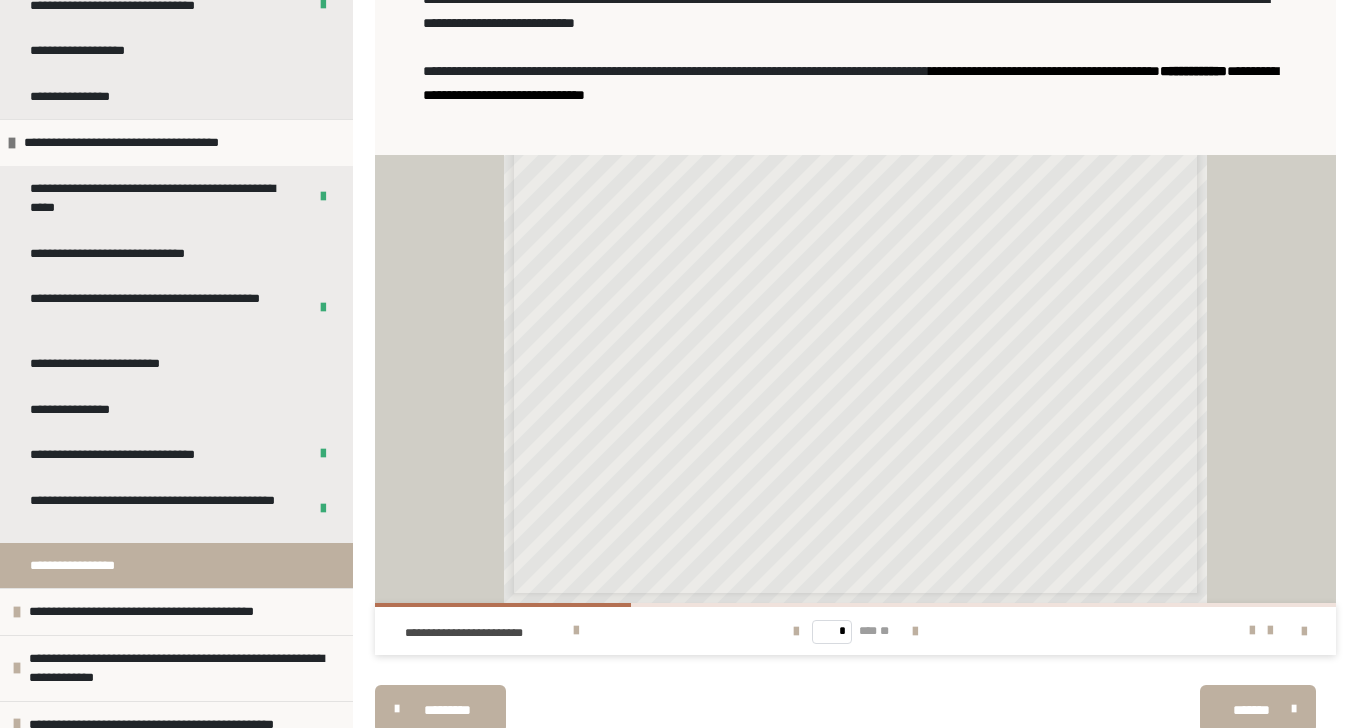 click at bounding box center [915, 631] 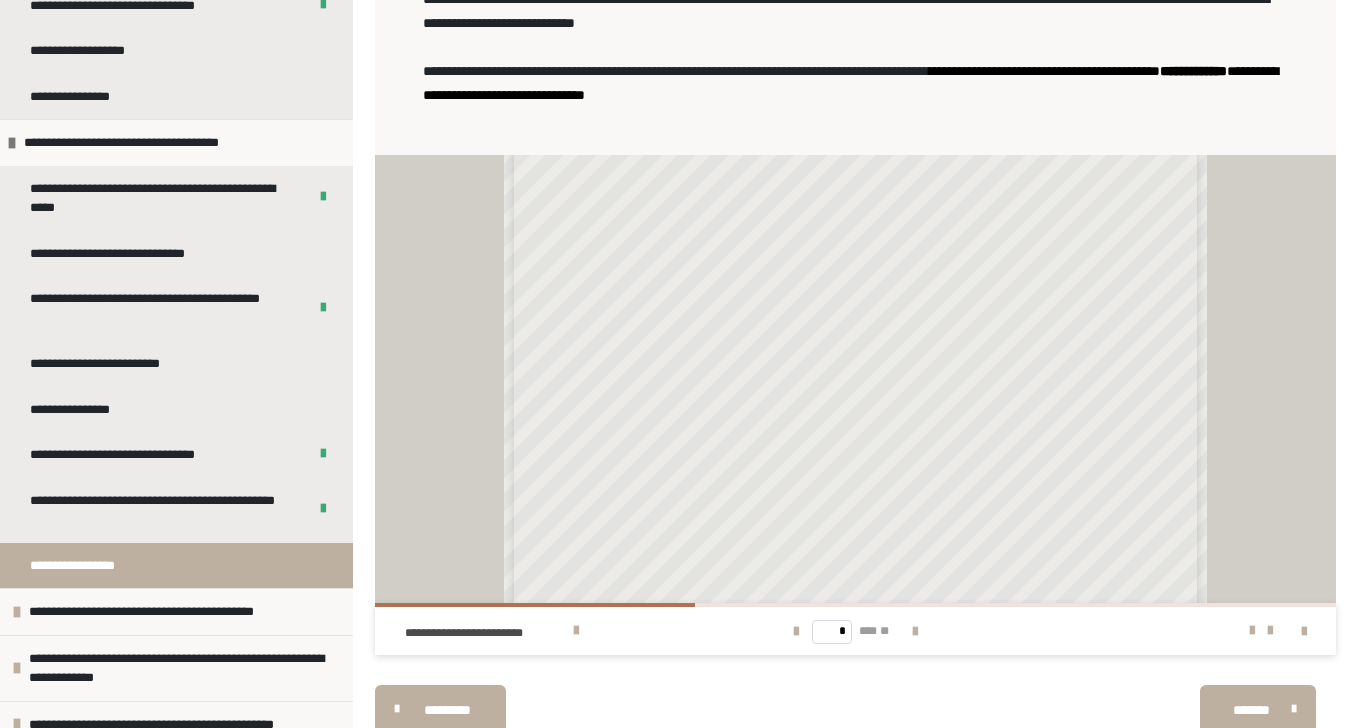 scroll, scrollTop: 547, scrollLeft: 0, axis: vertical 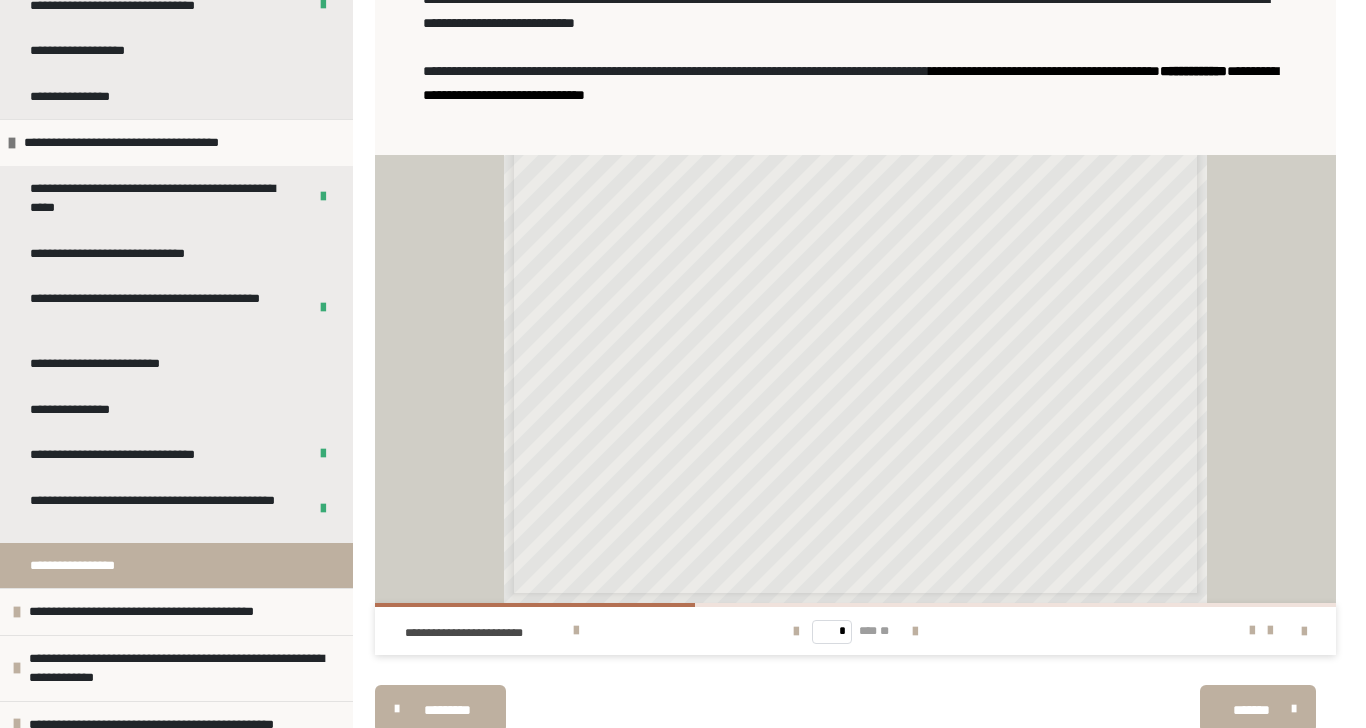 click at bounding box center (915, 631) 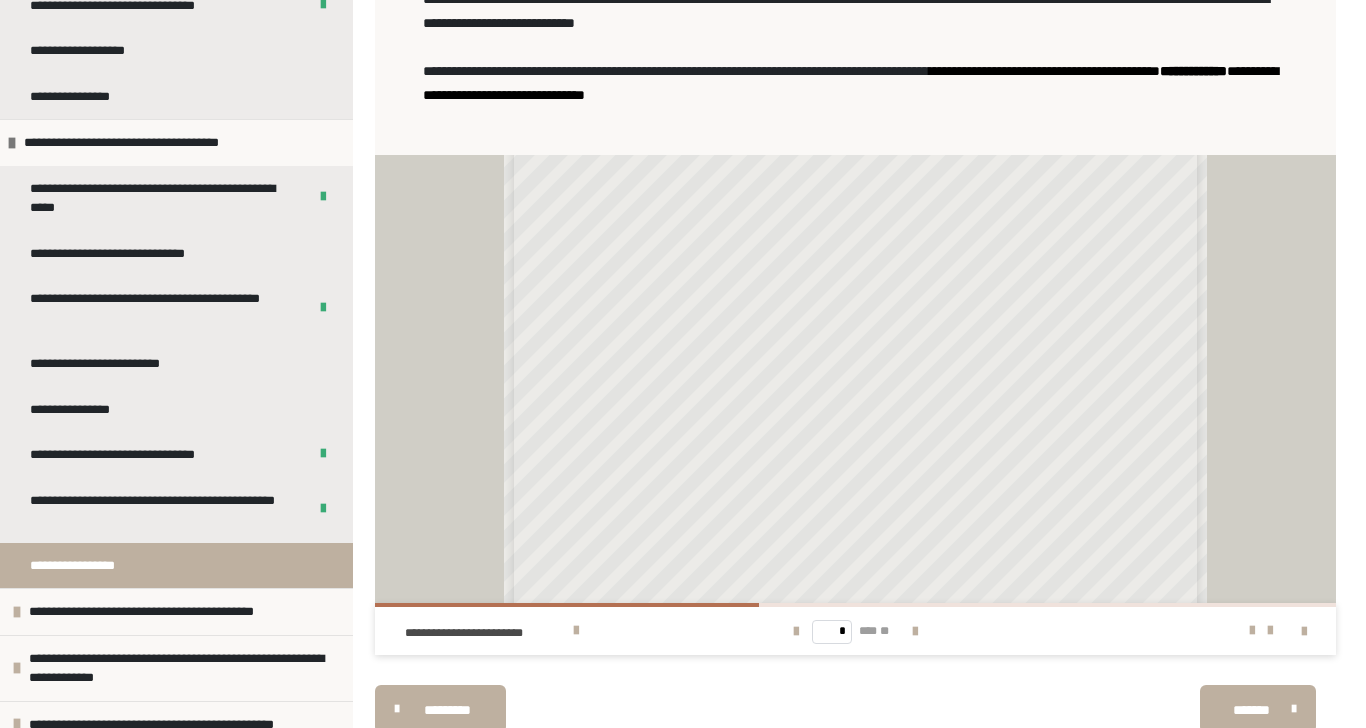 scroll, scrollTop: 210, scrollLeft: 0, axis: vertical 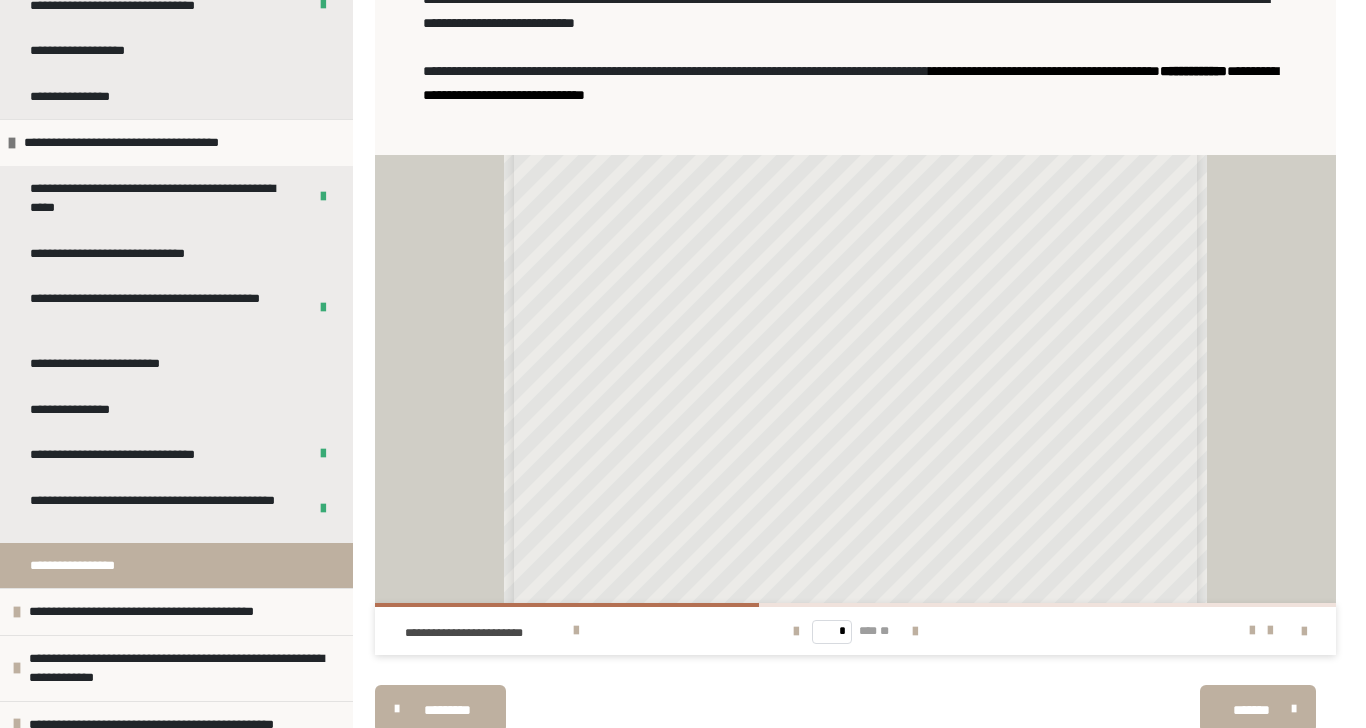 click at bounding box center [915, 632] 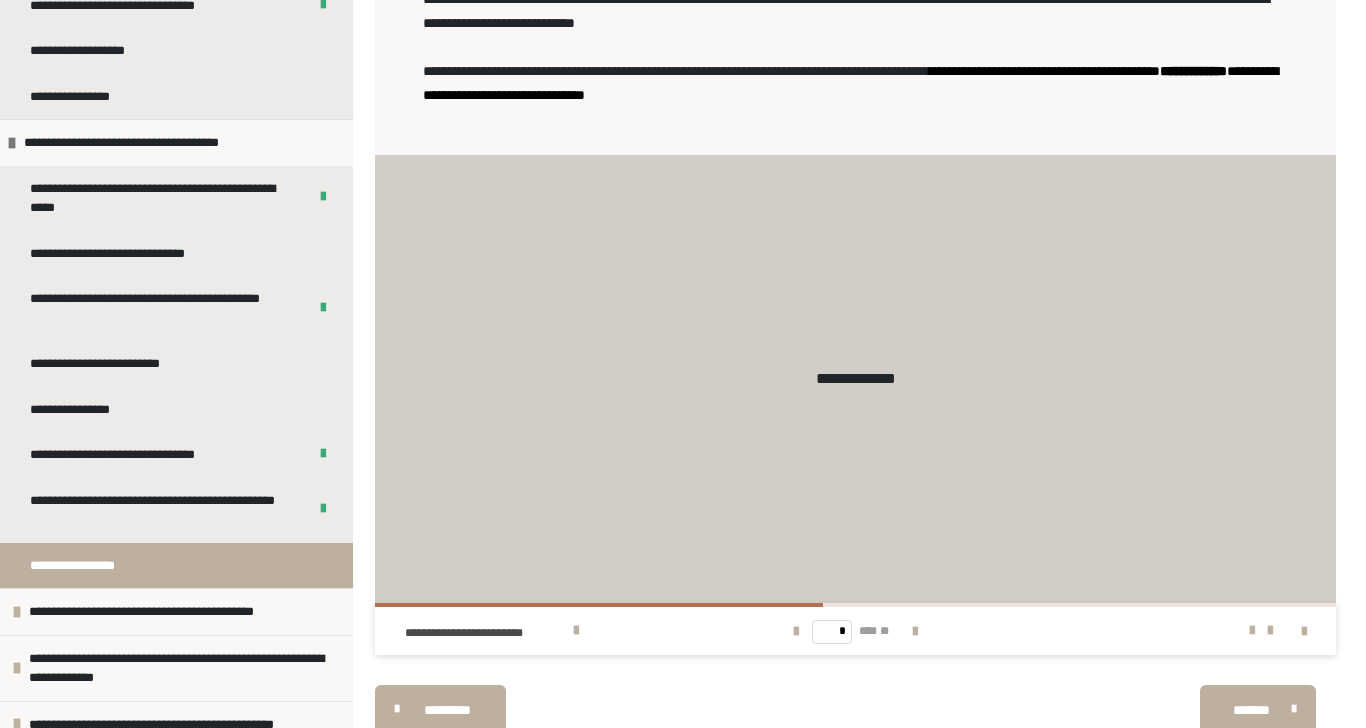 scroll, scrollTop: 0, scrollLeft: 0, axis: both 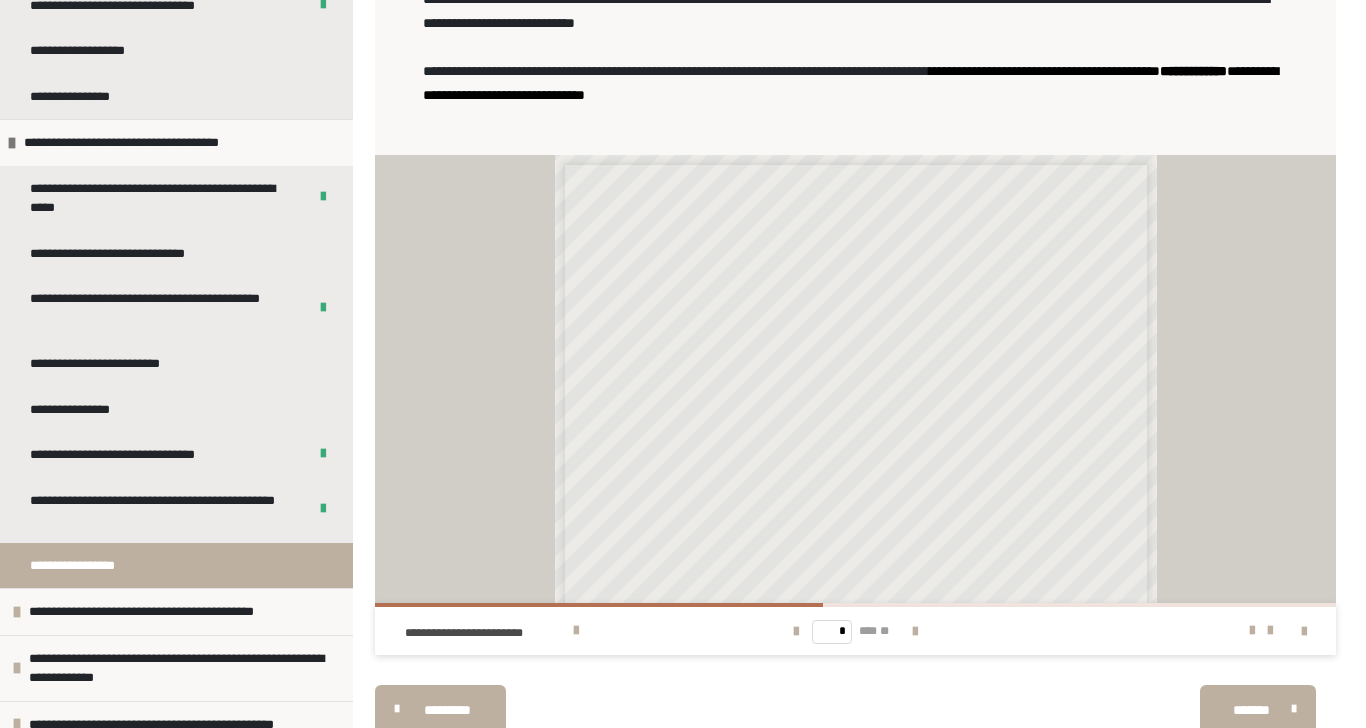 click at bounding box center (915, 631) 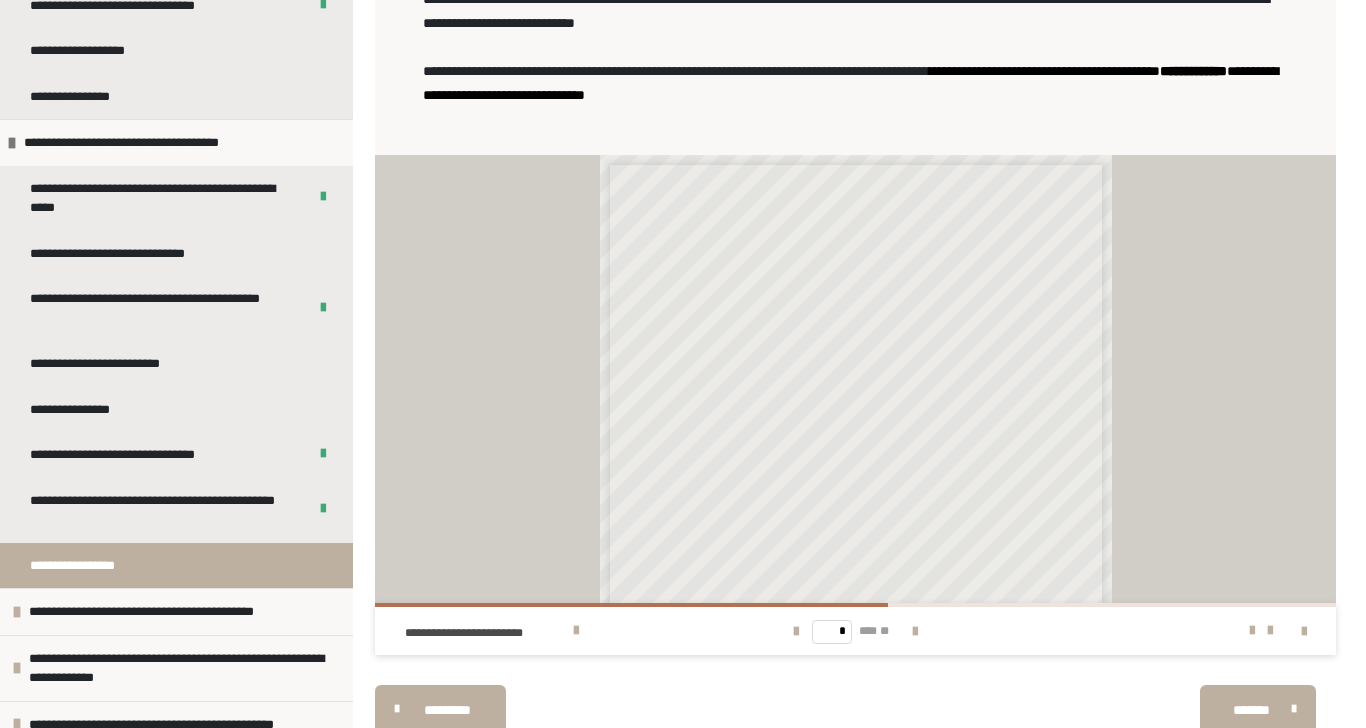 scroll, scrollTop: 103, scrollLeft: 0, axis: vertical 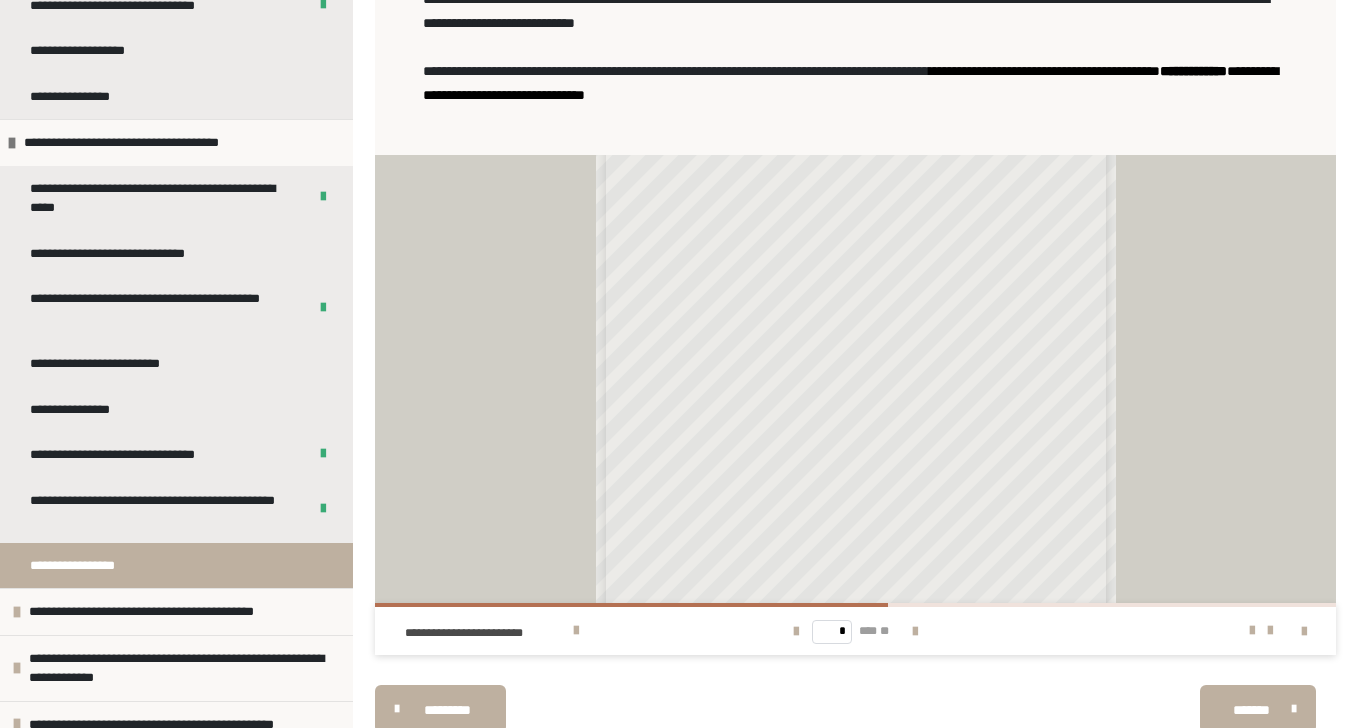 click at bounding box center (1252, 631) 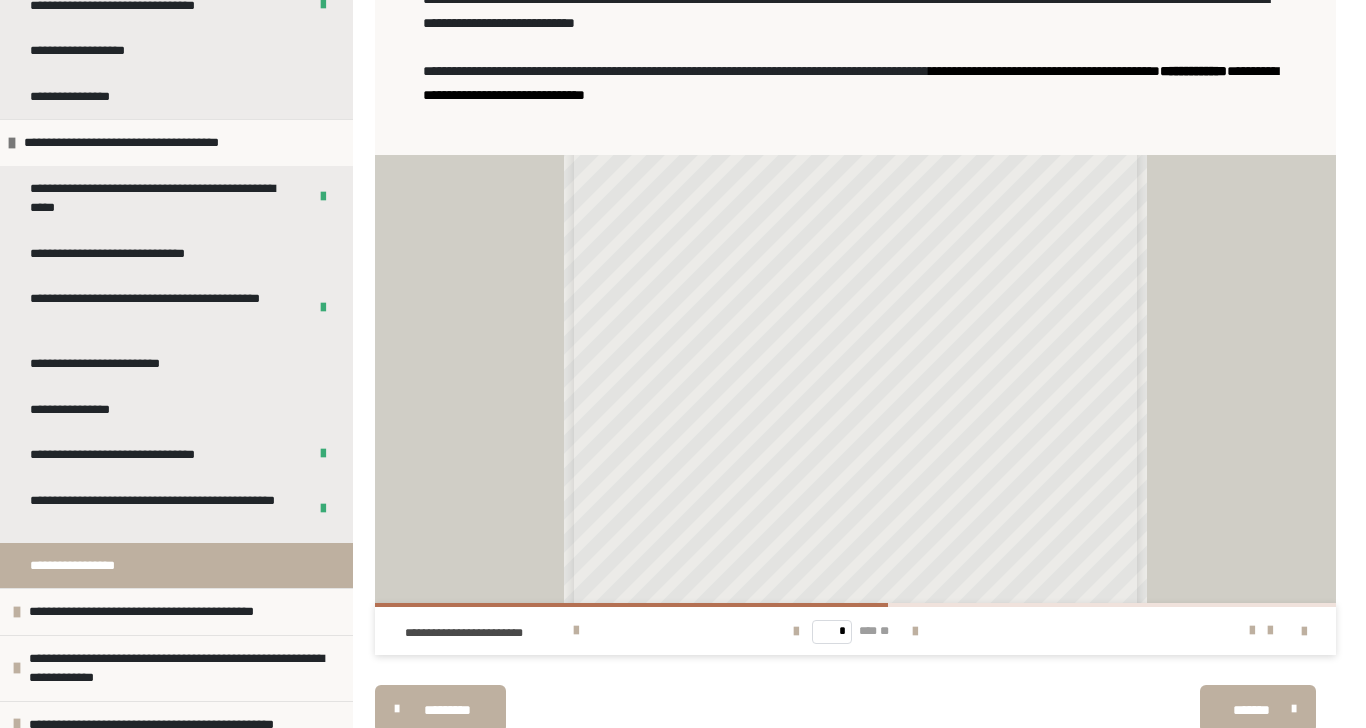 click at bounding box center [1252, 631] 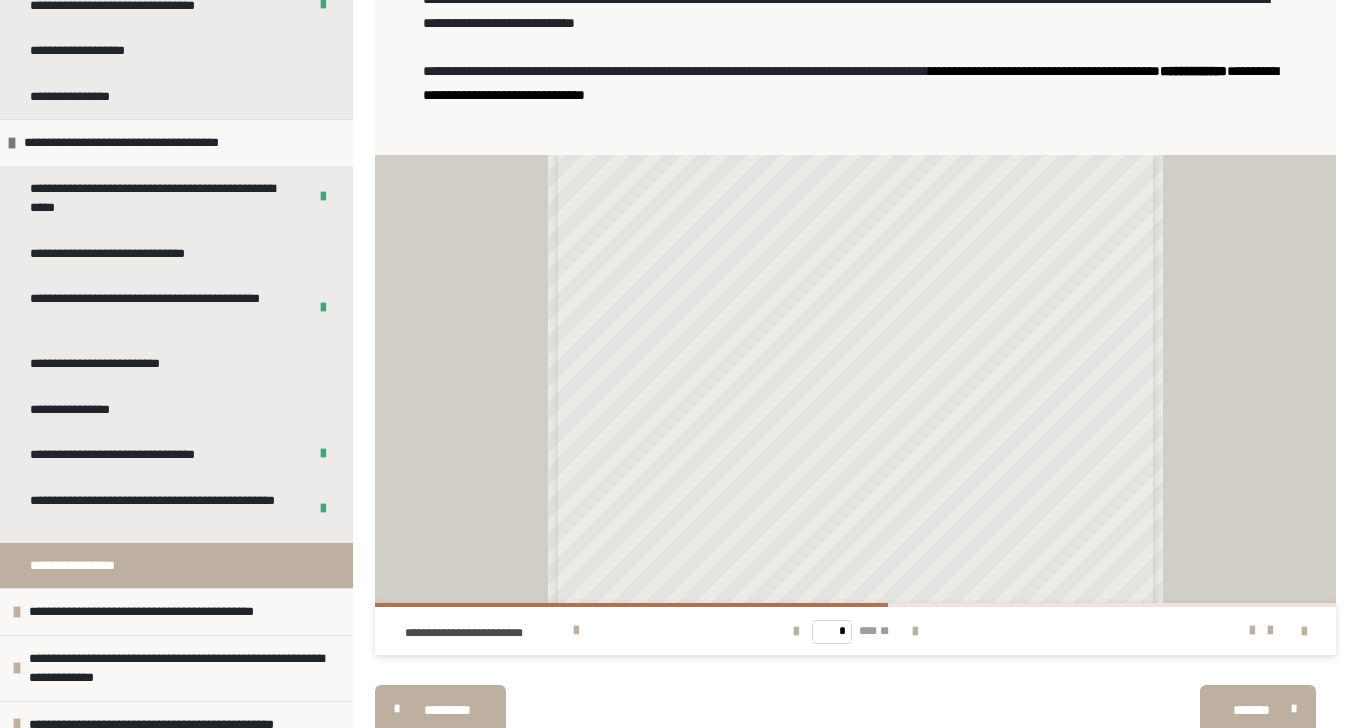 click at bounding box center (1252, 631) 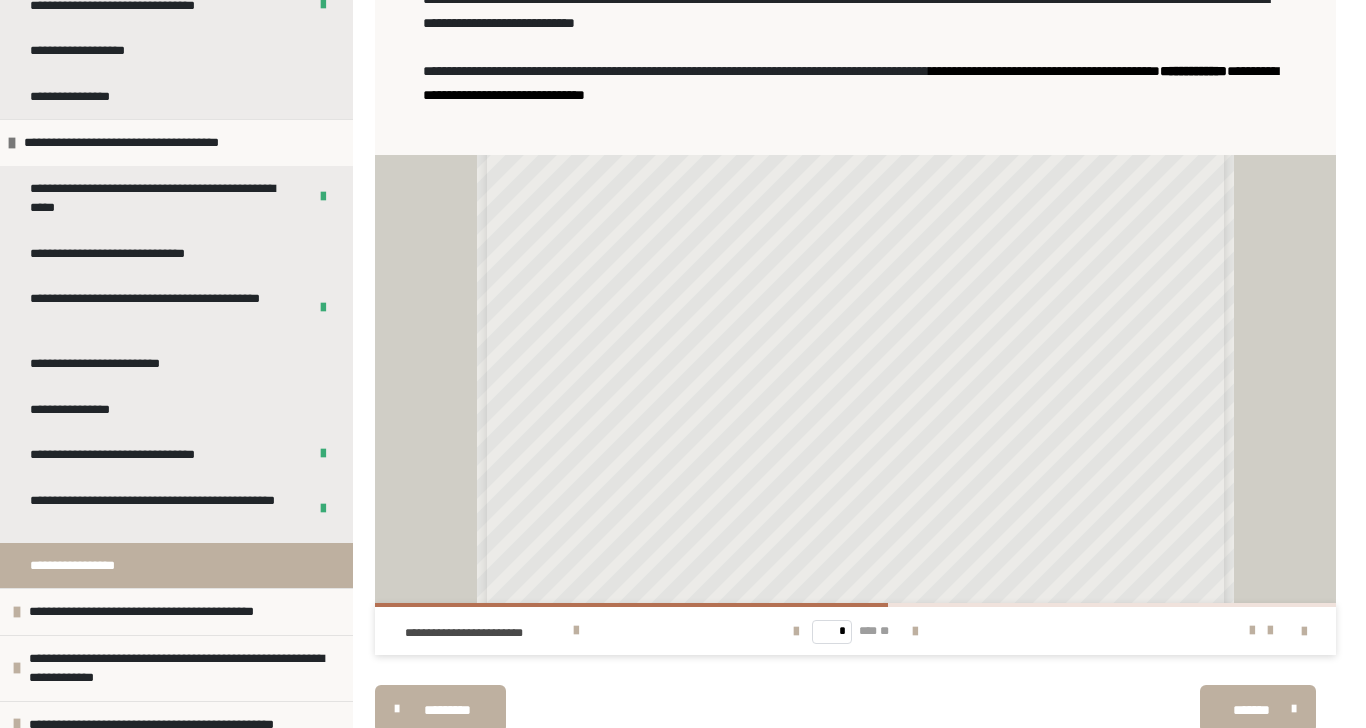 scroll, scrollTop: 138, scrollLeft: 0, axis: vertical 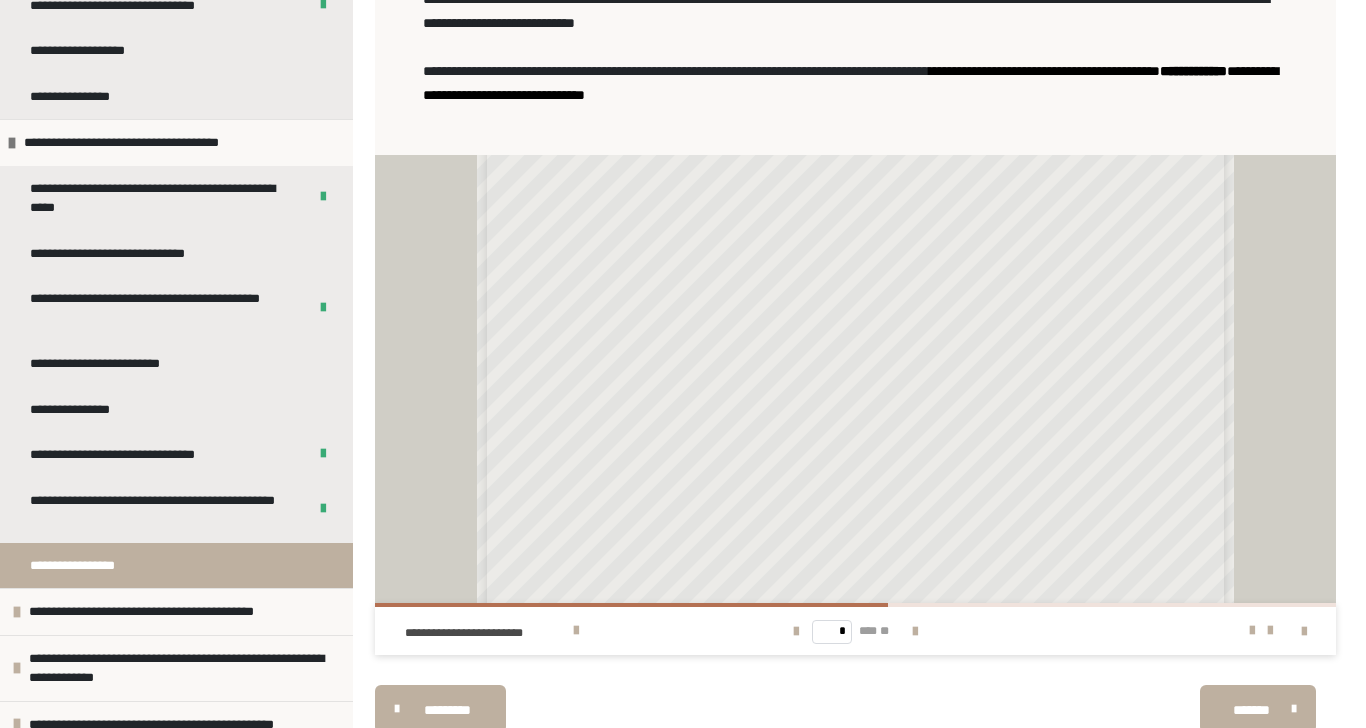 click at bounding box center (915, 631) 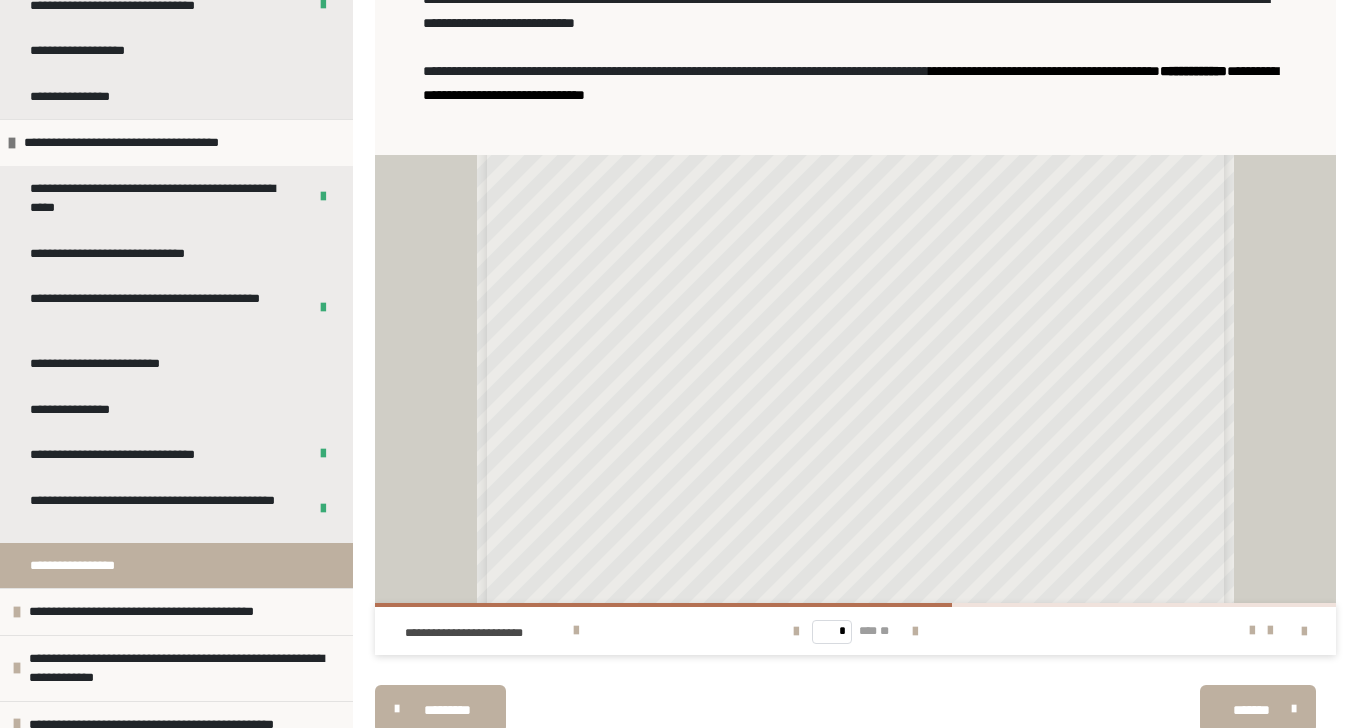 scroll, scrollTop: 0, scrollLeft: 0, axis: both 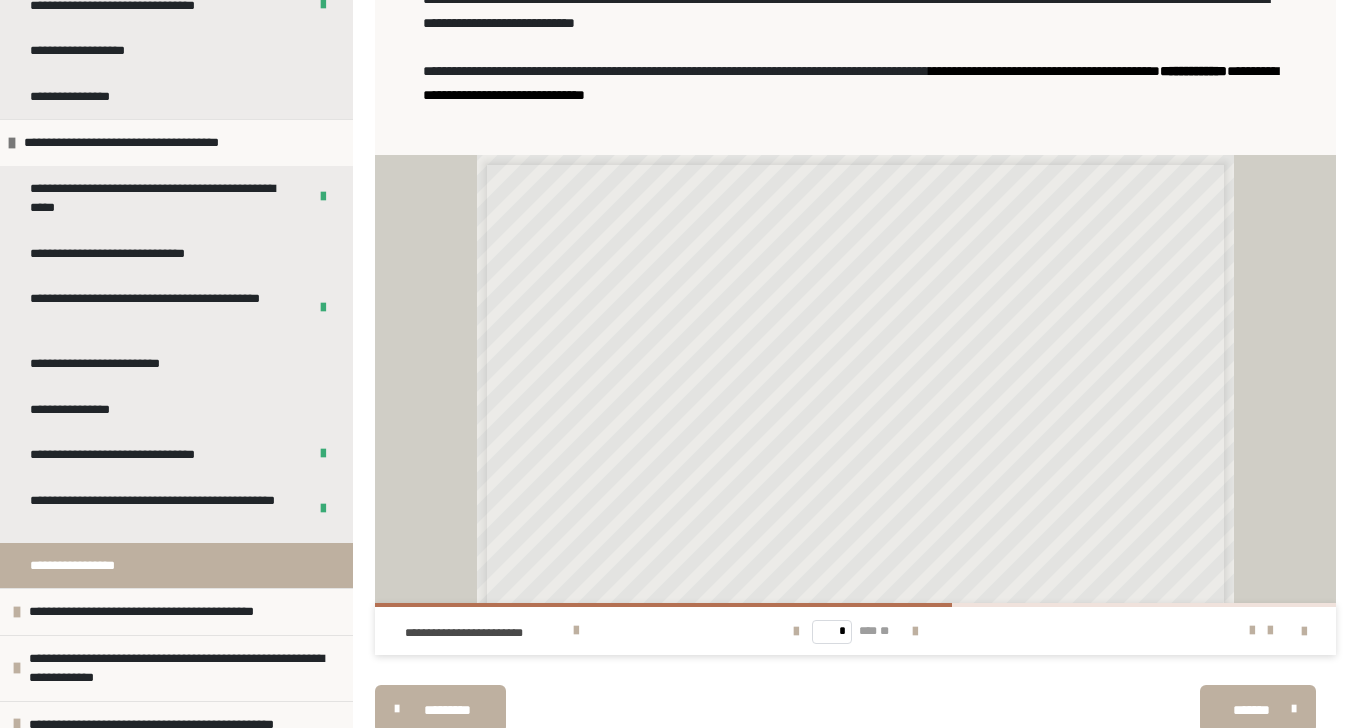click at bounding box center [915, 631] 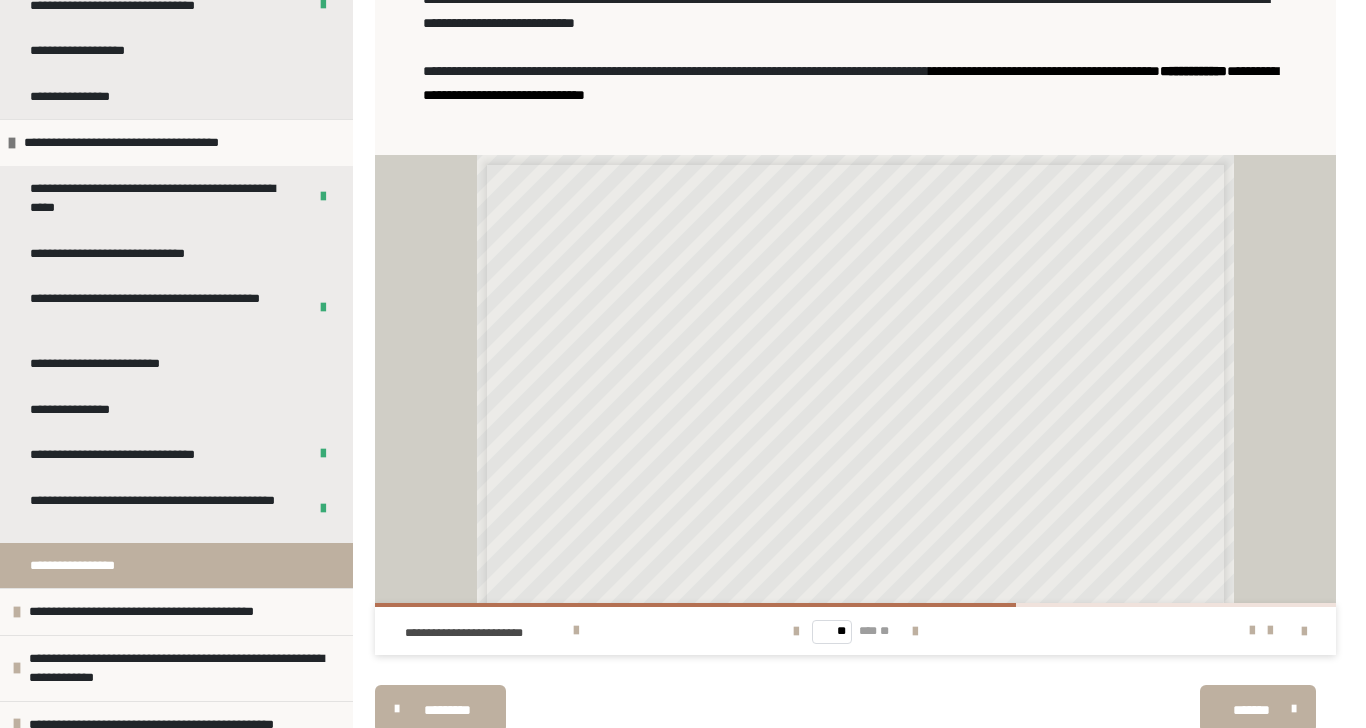 click at bounding box center [915, 631] 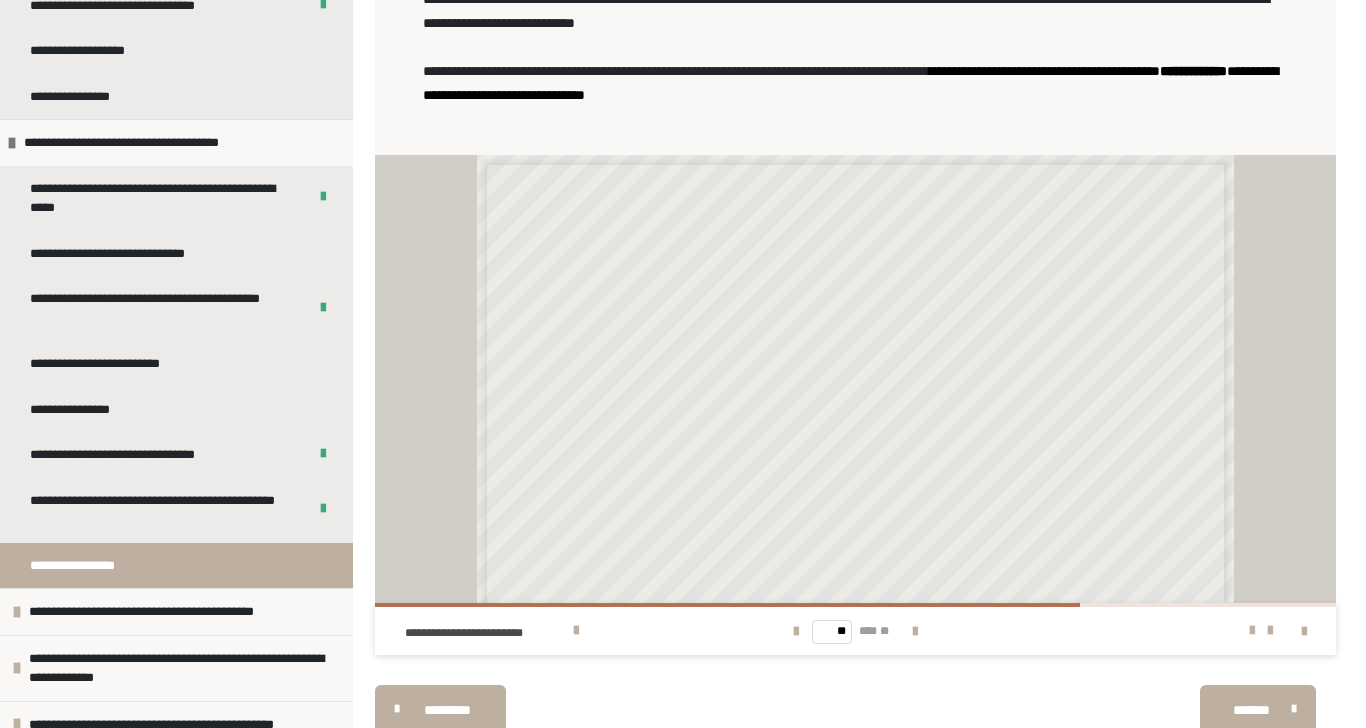 click at bounding box center (915, 631) 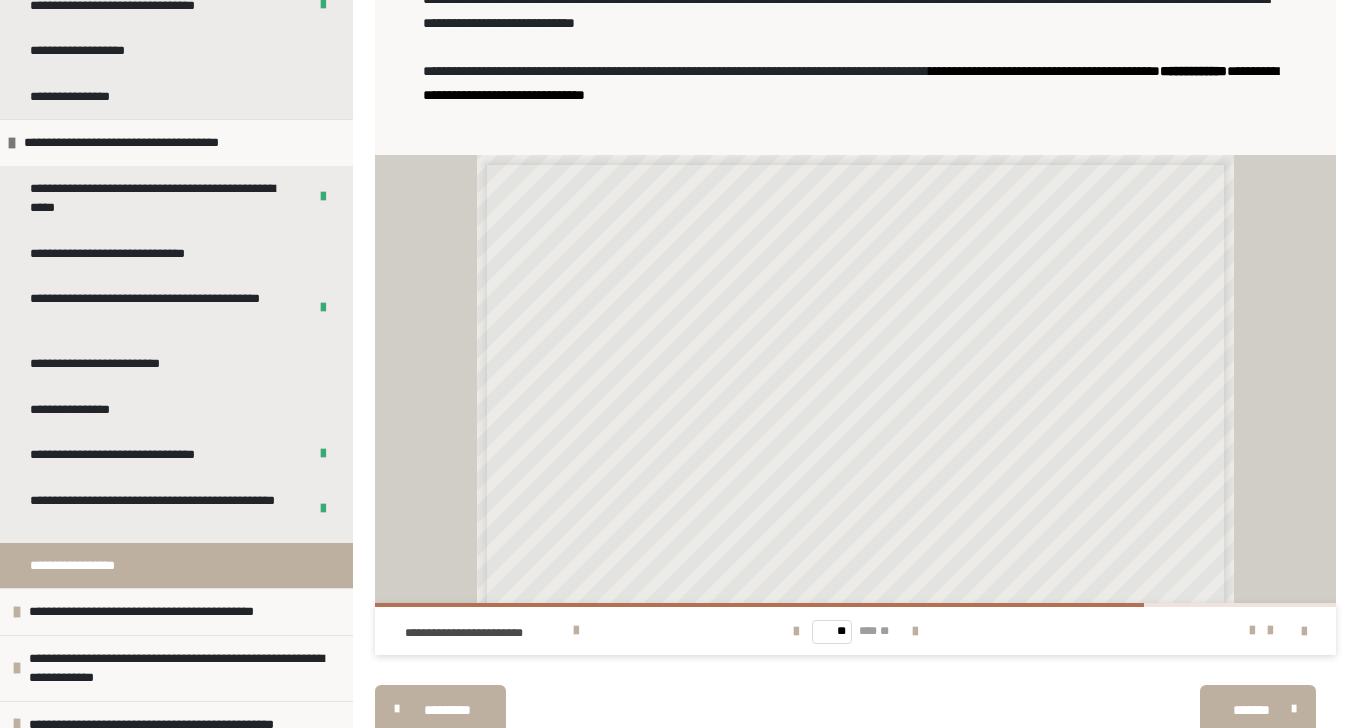 click at bounding box center (915, 631) 